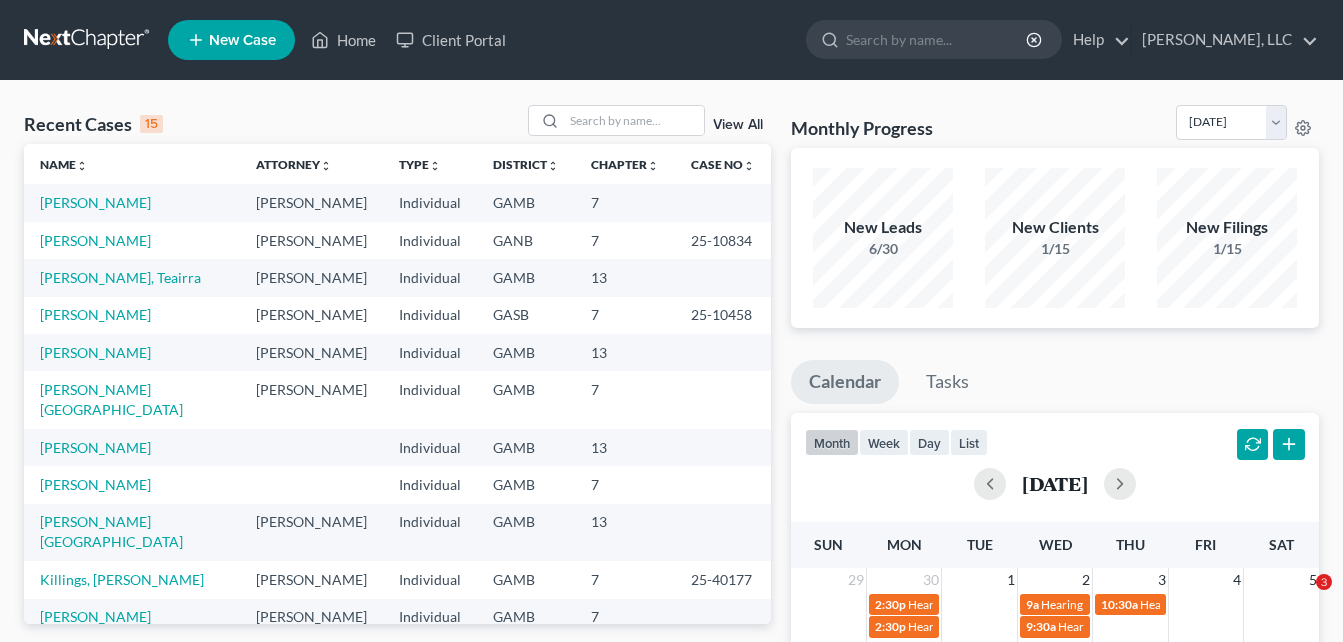 scroll, scrollTop: 0, scrollLeft: 0, axis: both 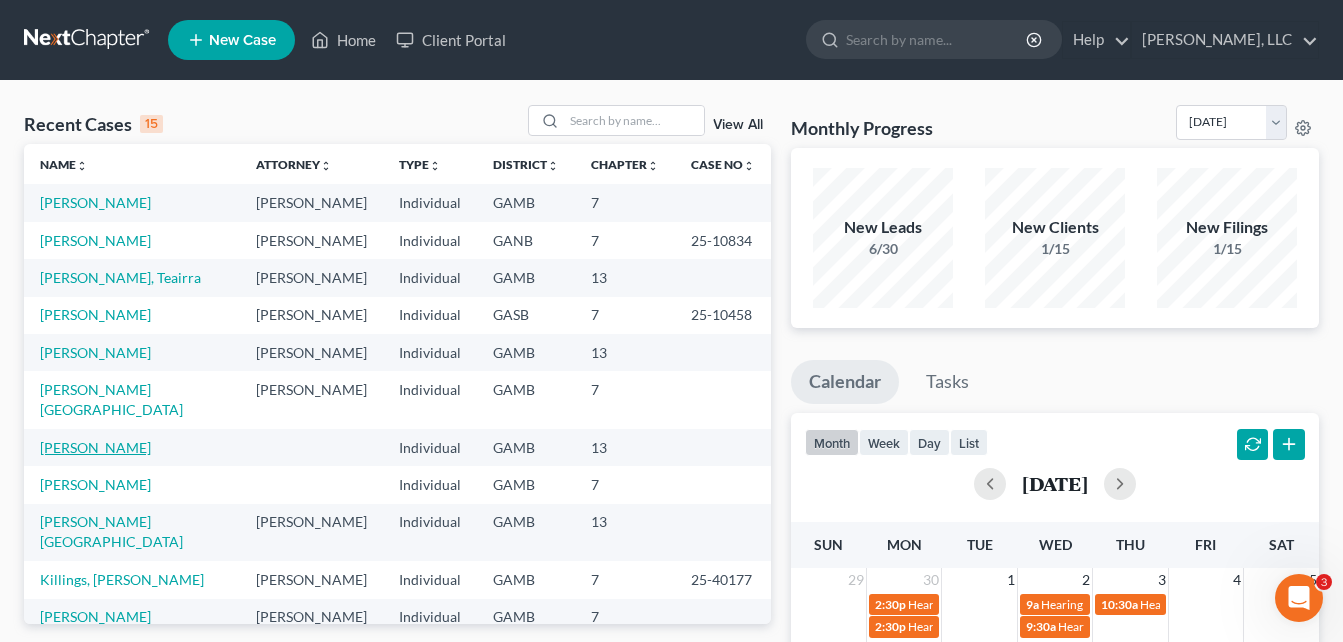 click on "[PERSON_NAME]" at bounding box center [95, 447] 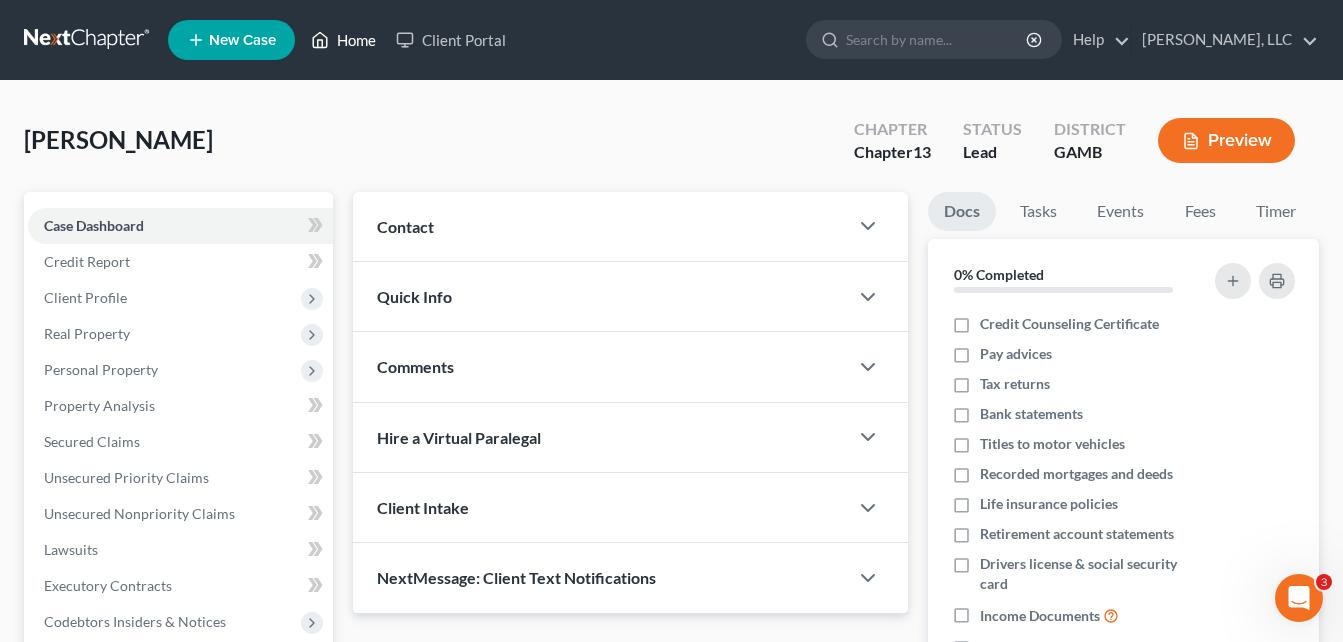 click on "Home" at bounding box center [343, 40] 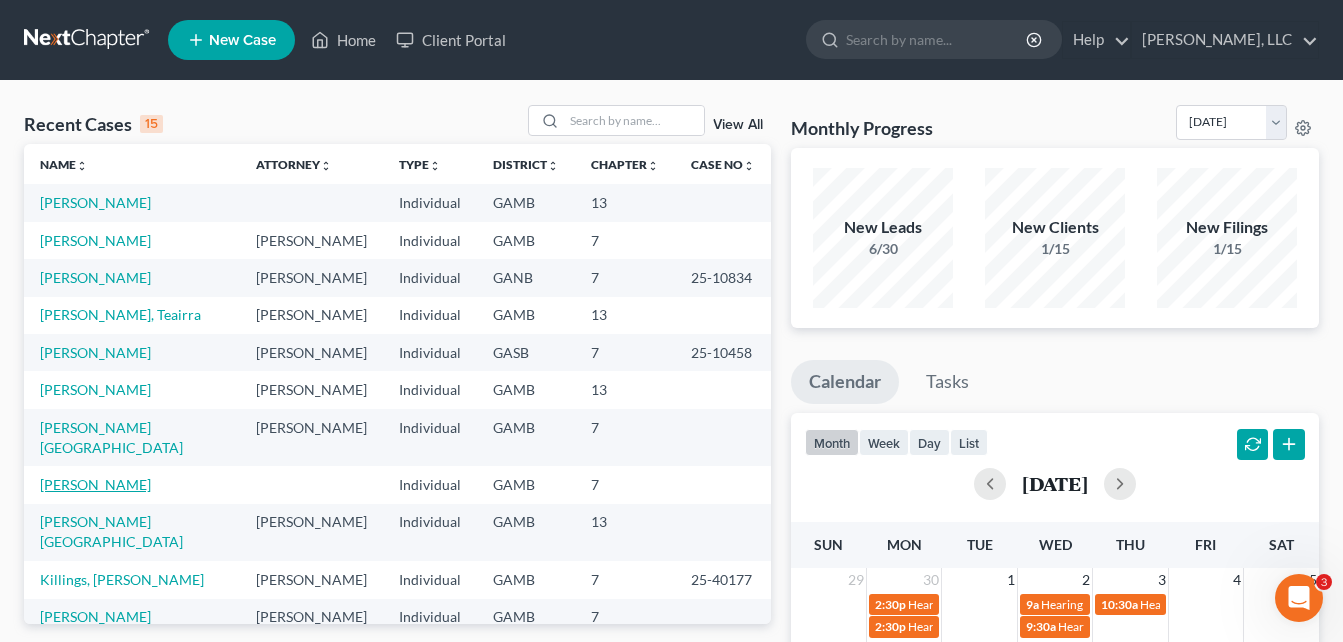 click on "[PERSON_NAME]" at bounding box center [95, 484] 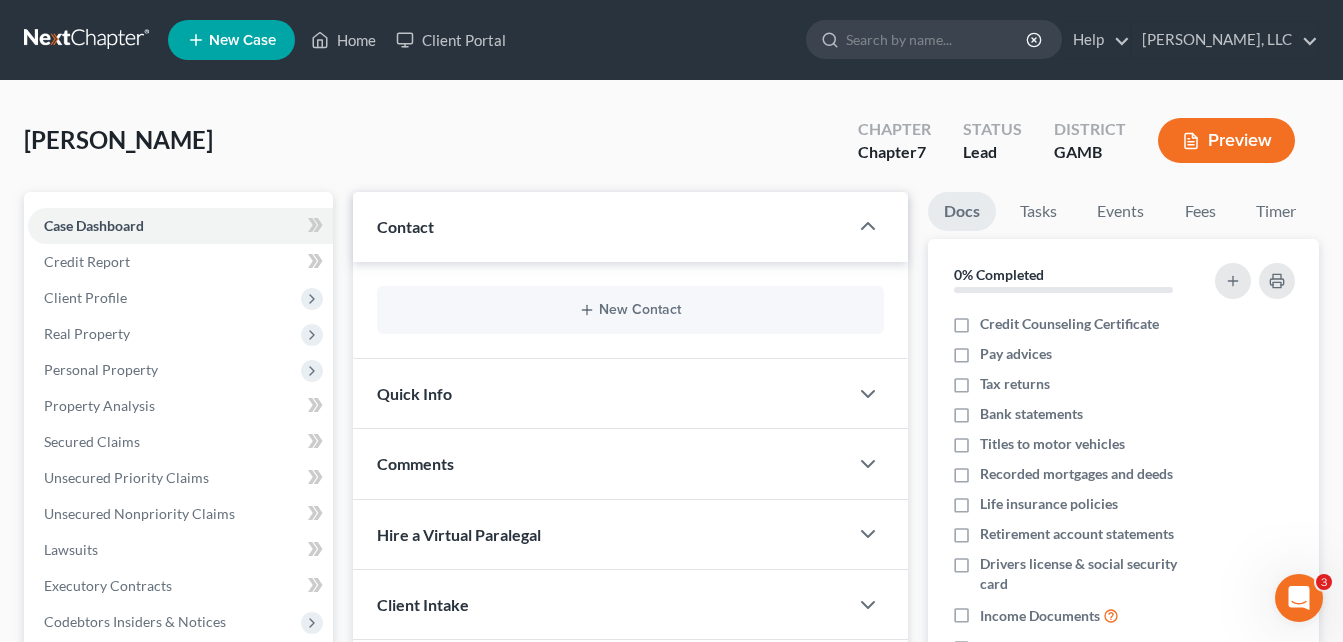 click on "New Contact" at bounding box center (630, 310) 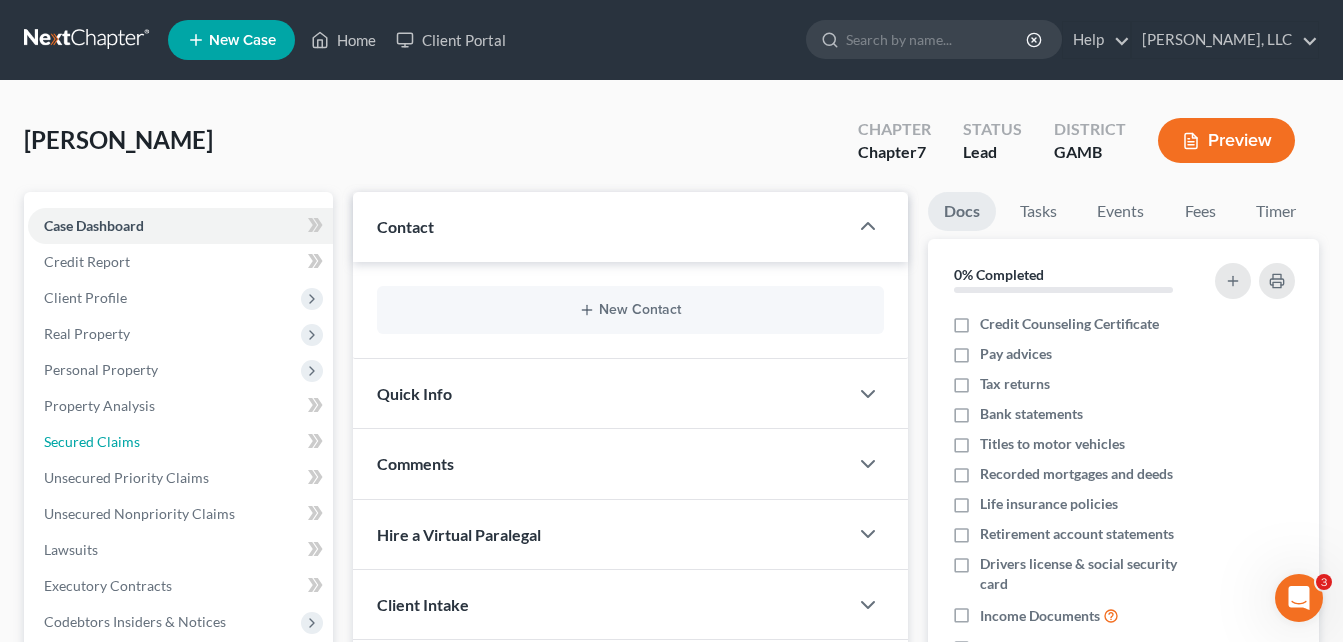 drag, startPoint x: 117, startPoint y: 443, endPoint x: 341, endPoint y: 345, distance: 244.49948 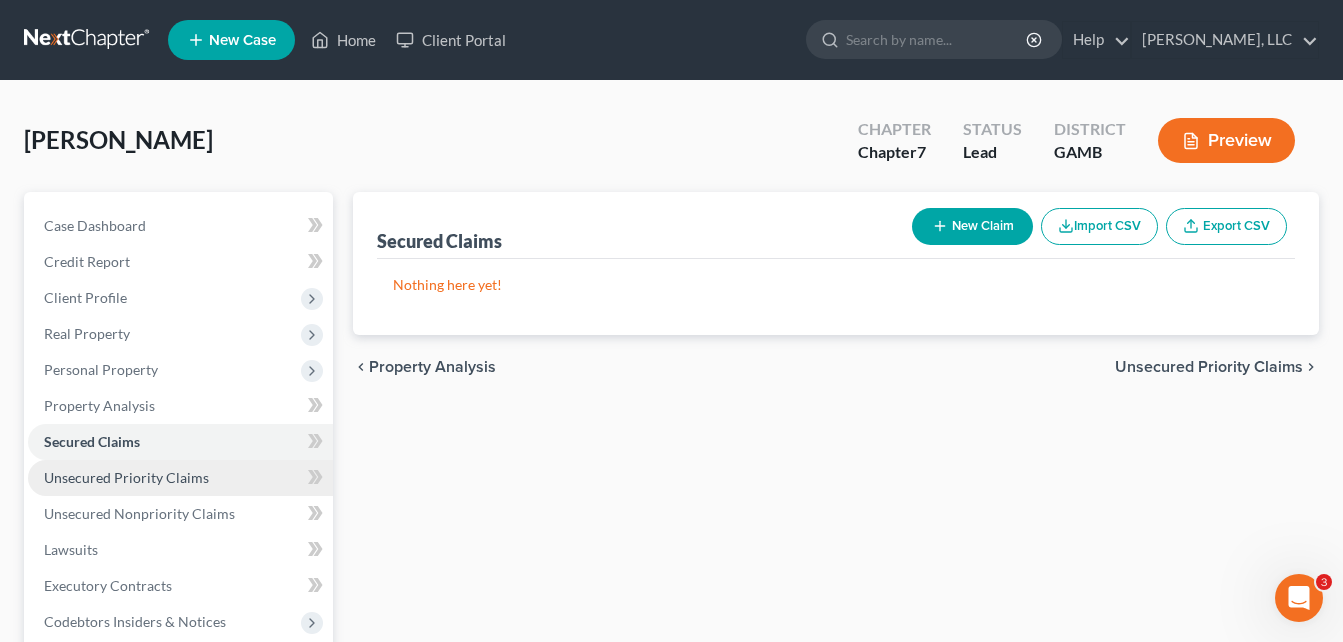 click on "Unsecured Priority Claims" at bounding box center (126, 477) 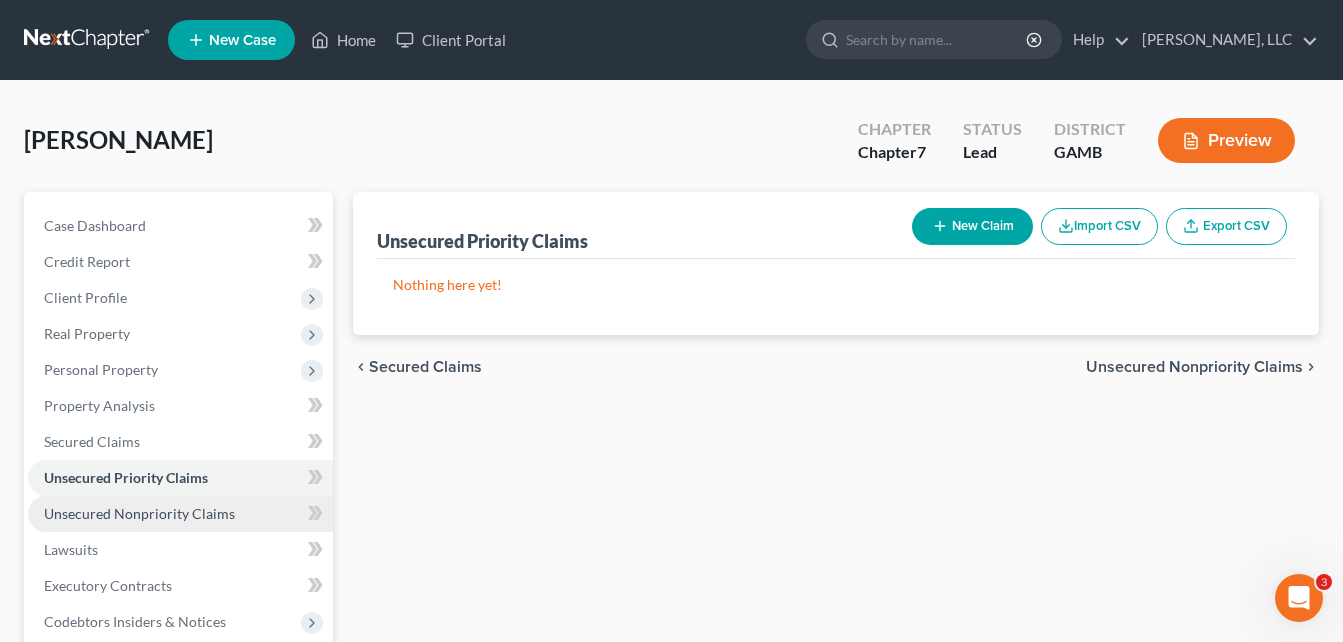 click on "Unsecured Nonpriority Claims" at bounding box center [139, 513] 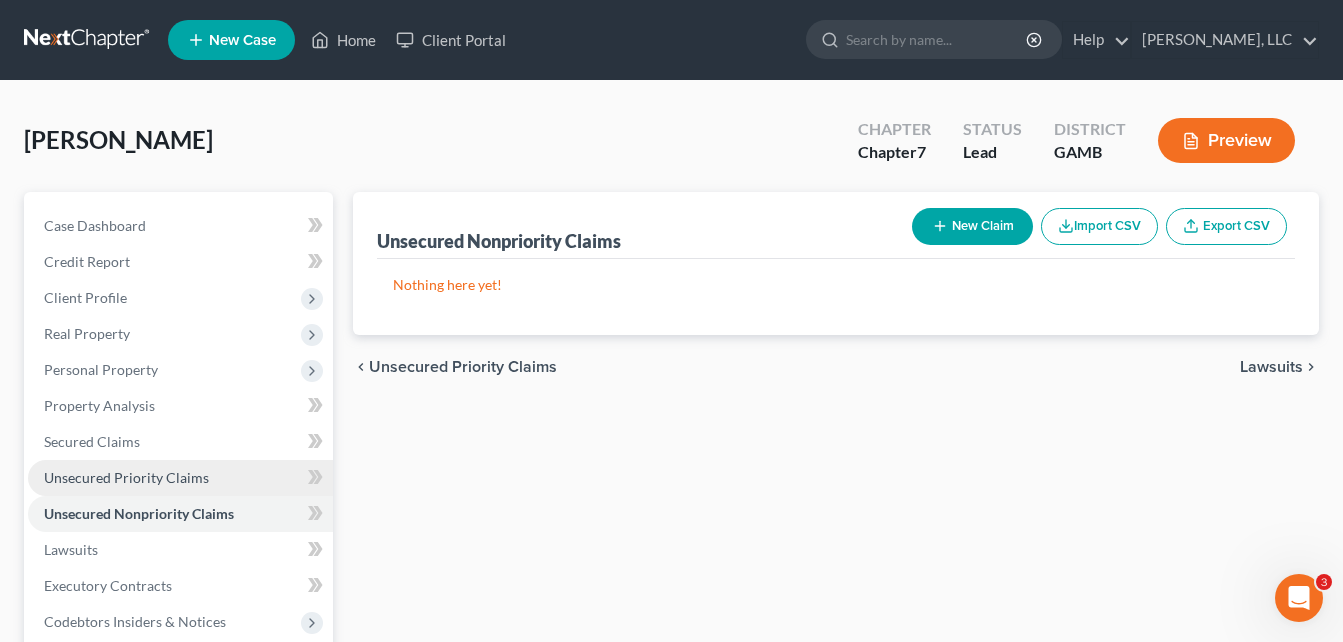 click on "Unsecured Priority Claims" at bounding box center [126, 477] 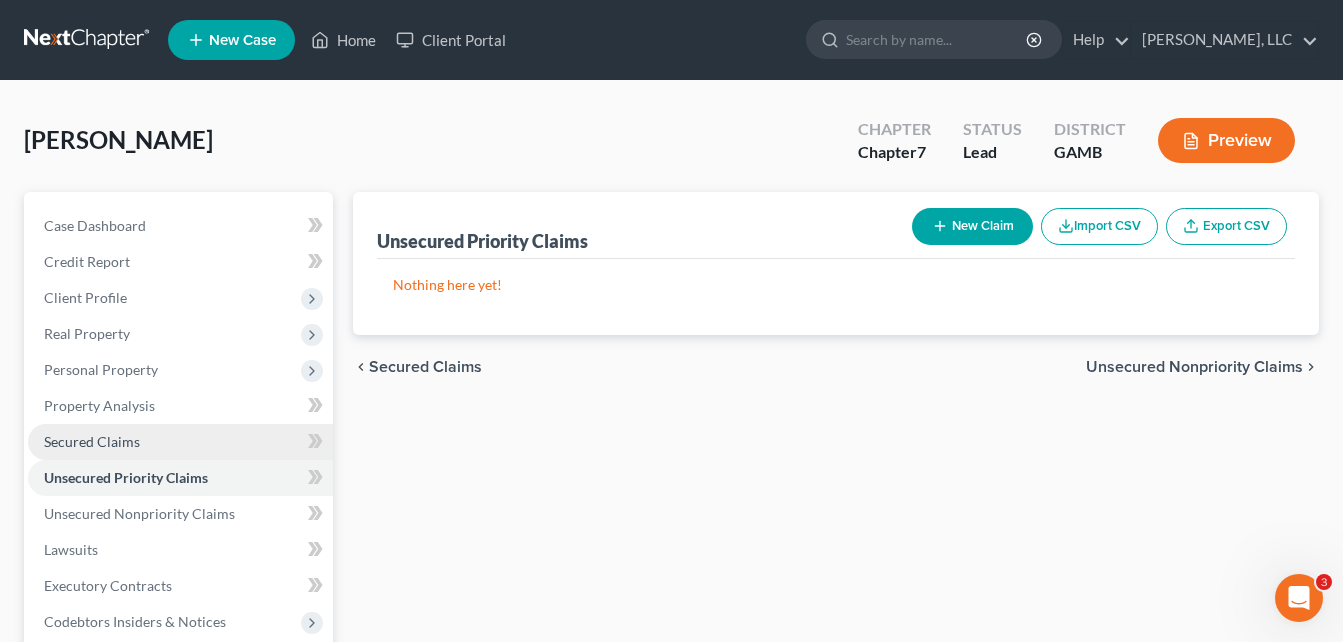 click on "Secured Claims" at bounding box center [92, 441] 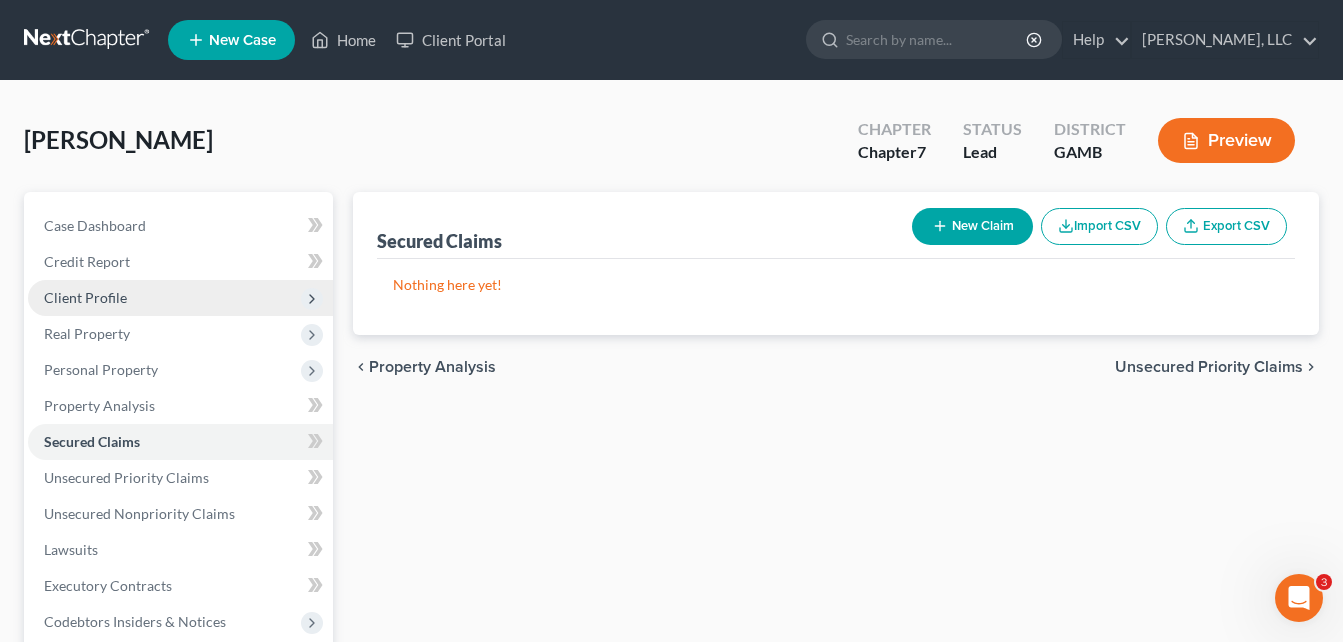 click on "Client Profile" at bounding box center (85, 297) 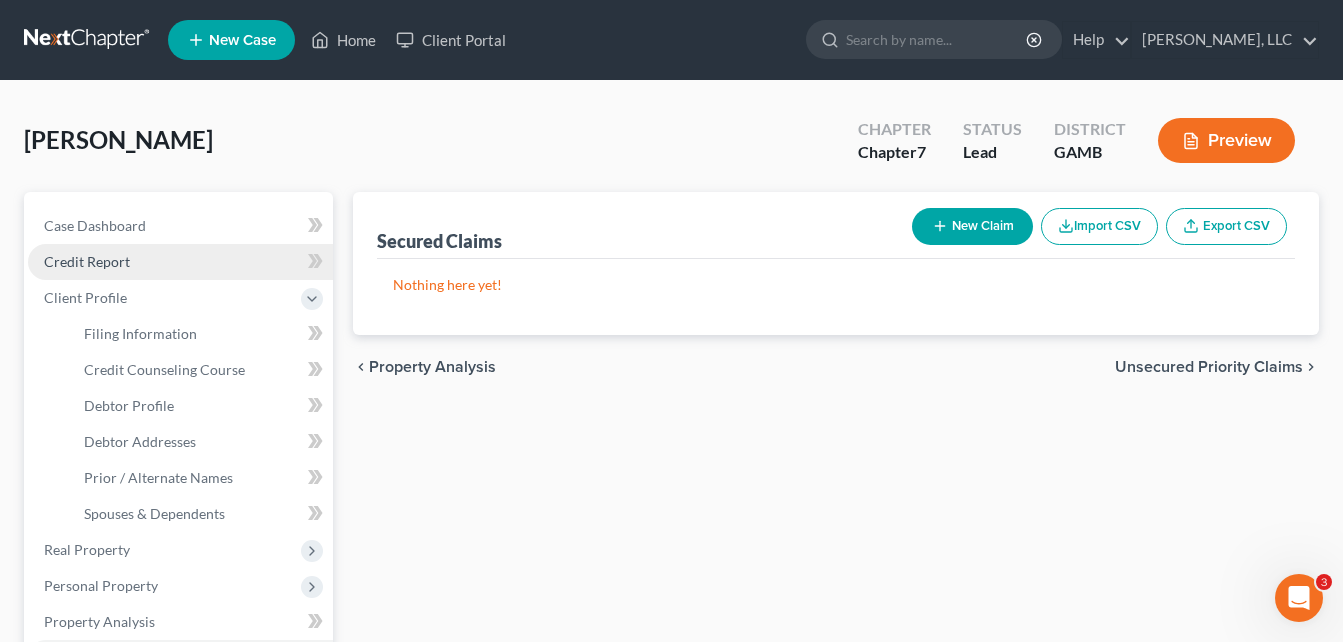click on "Credit Report" at bounding box center [87, 261] 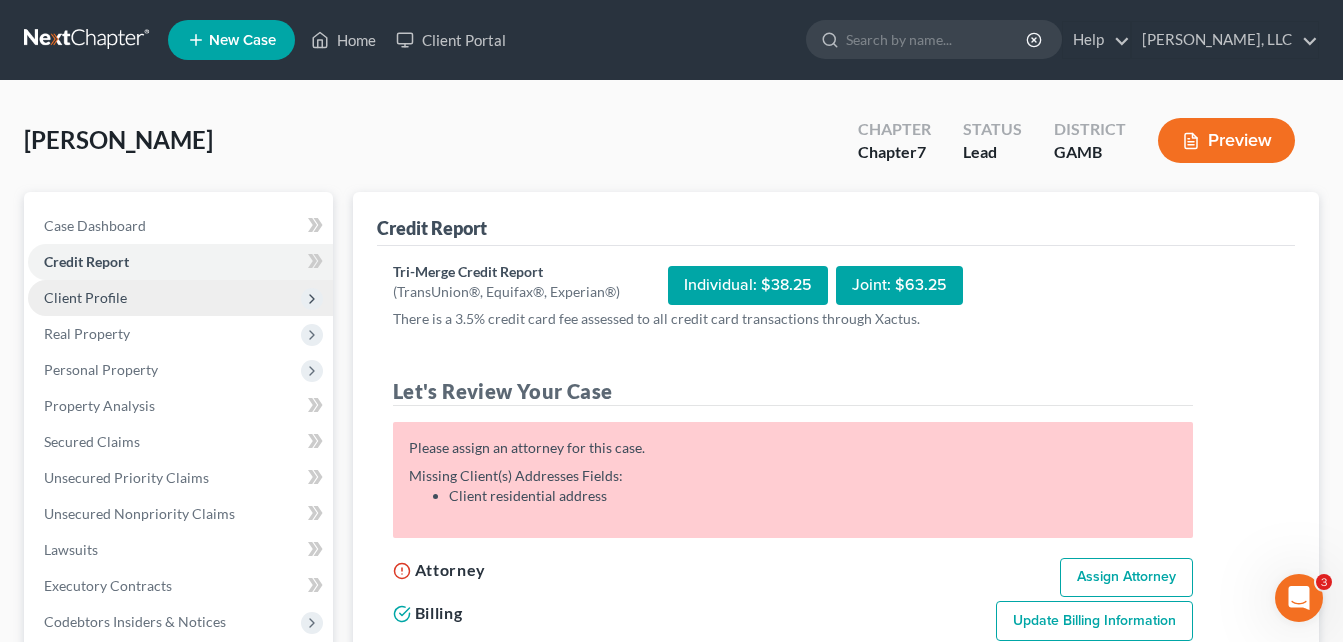 click on "Client Profile" at bounding box center [85, 297] 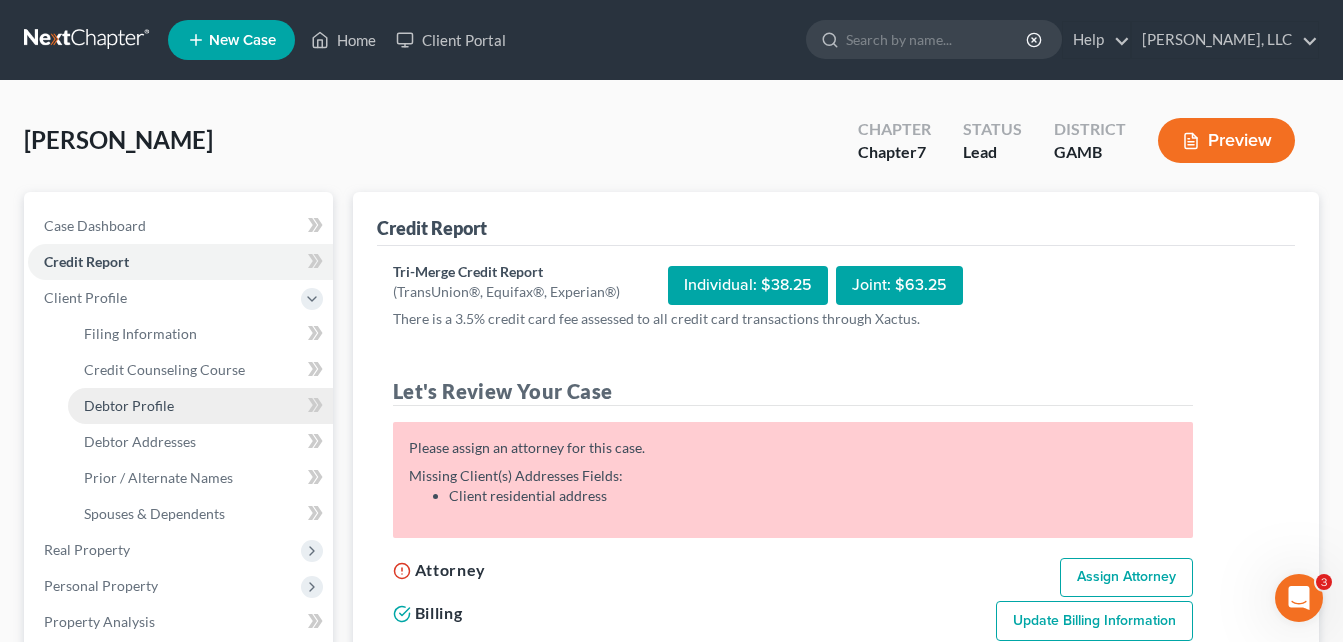 click on "Debtor Profile" at bounding box center (129, 405) 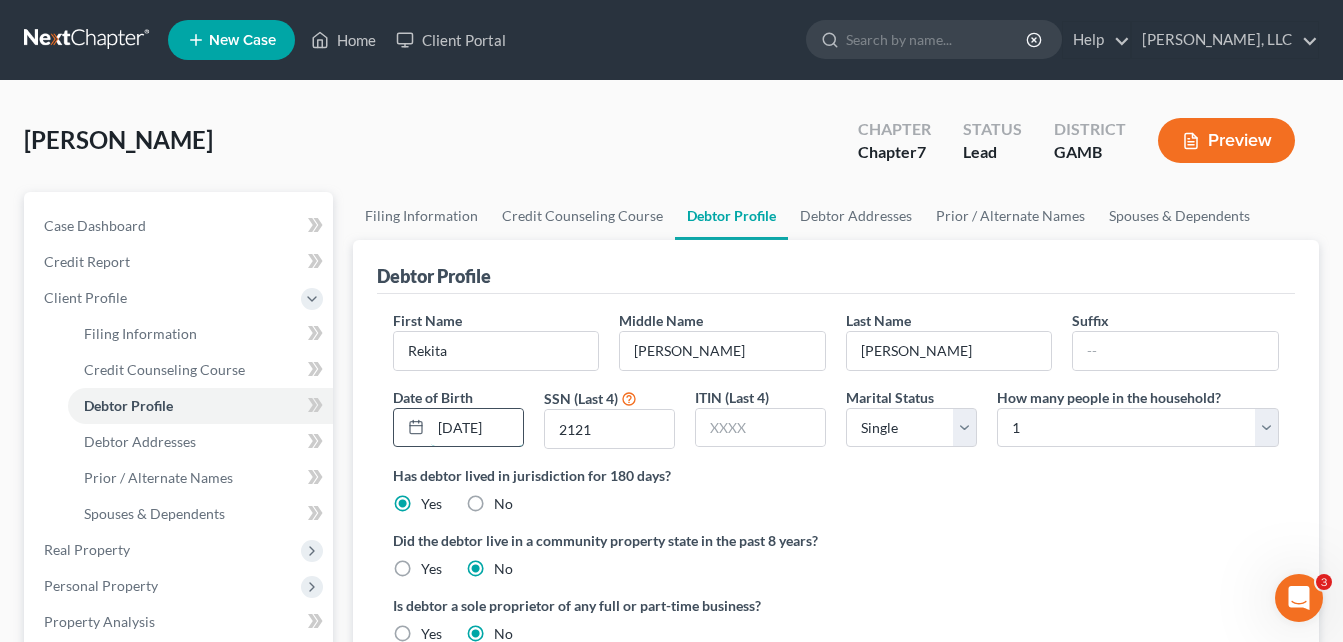 click on "[DATE]" at bounding box center [477, 428] 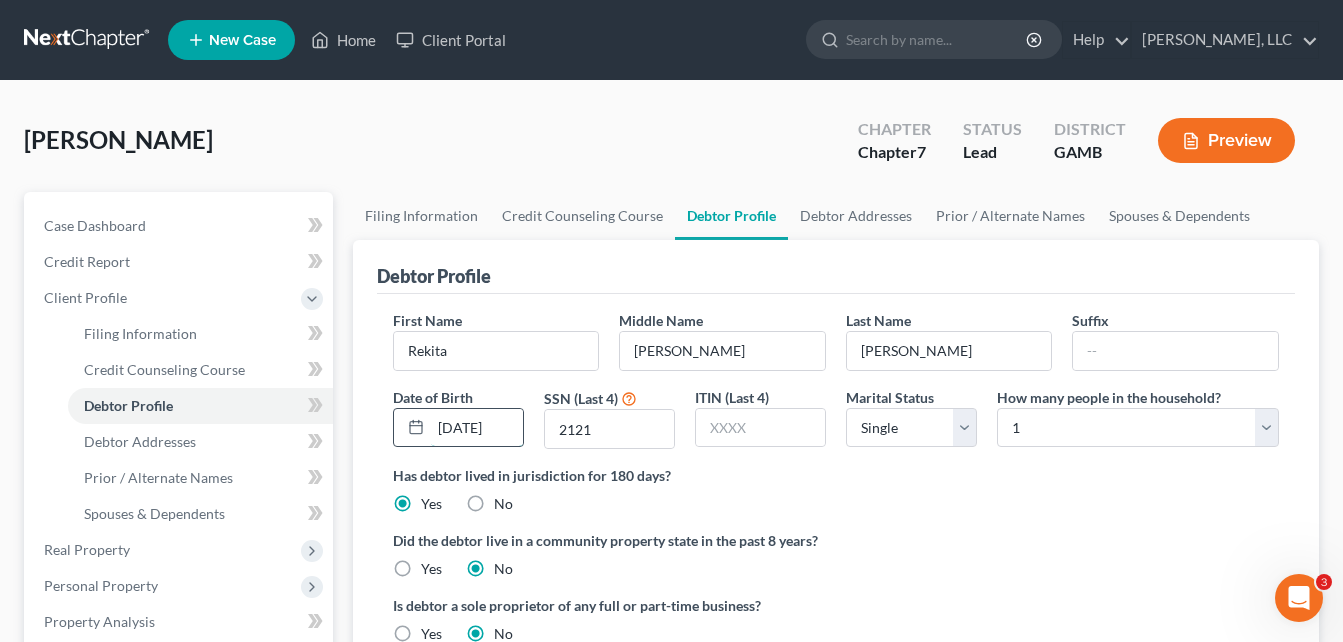 scroll, scrollTop: 0, scrollLeft: 4, axis: horizontal 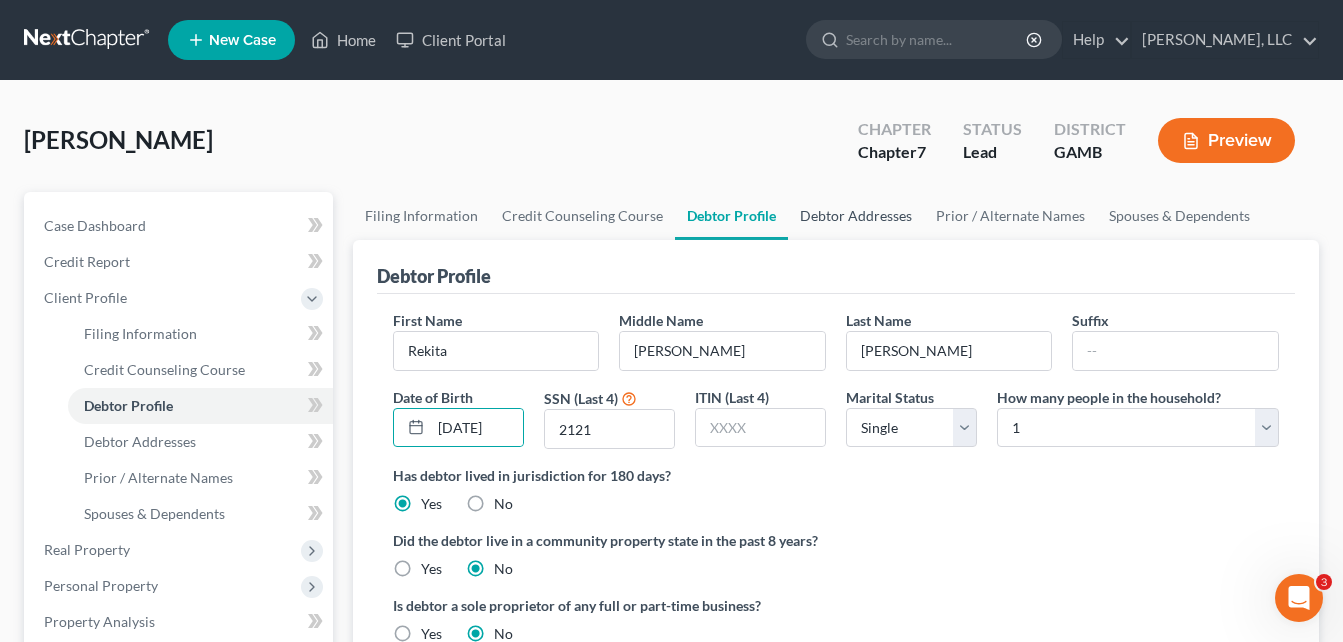 click on "Debtor Addresses" at bounding box center [856, 216] 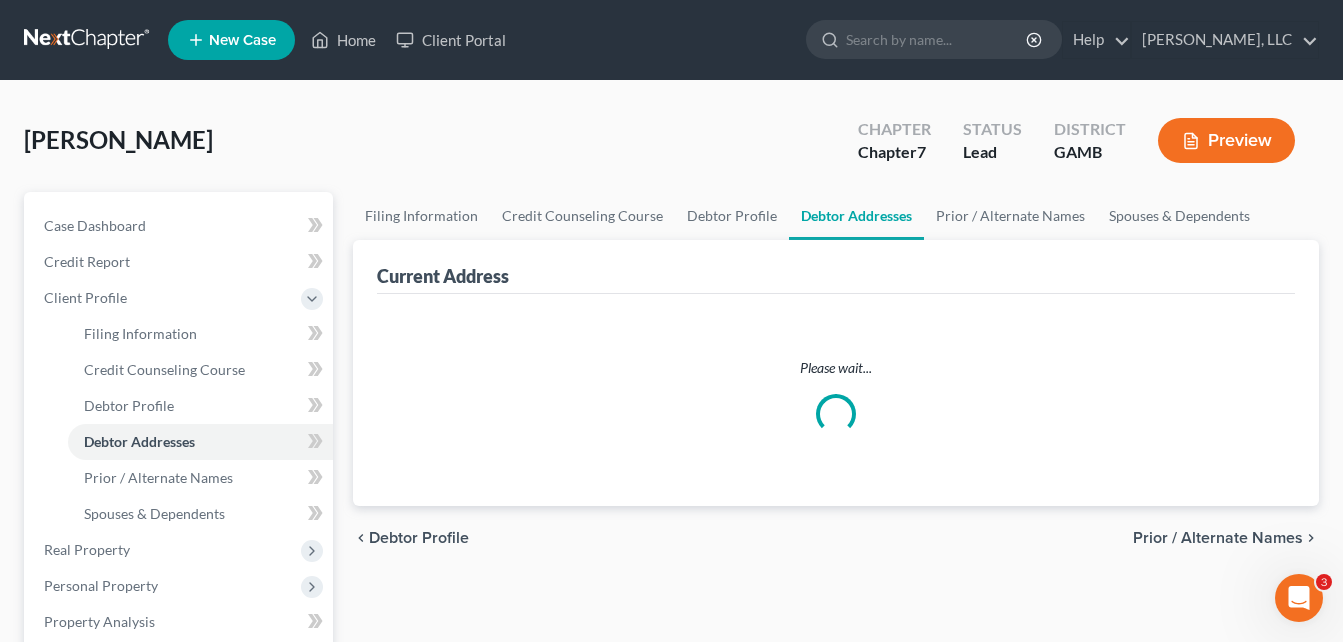 select on "0" 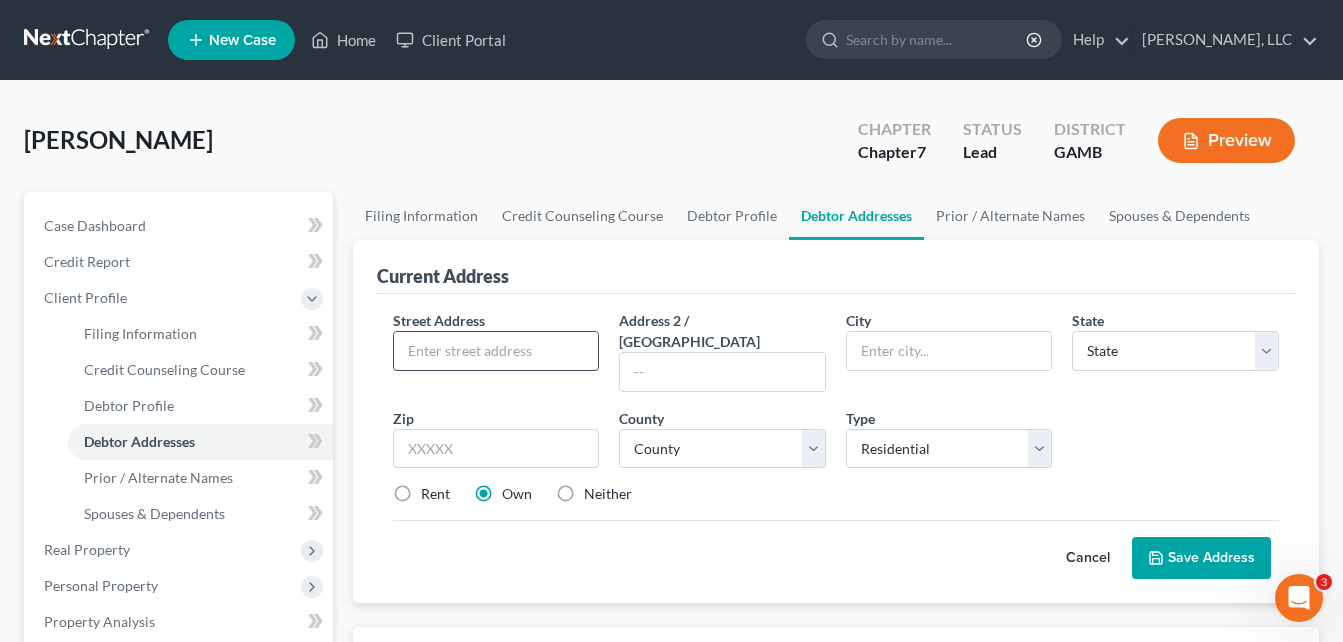 click at bounding box center [496, 351] 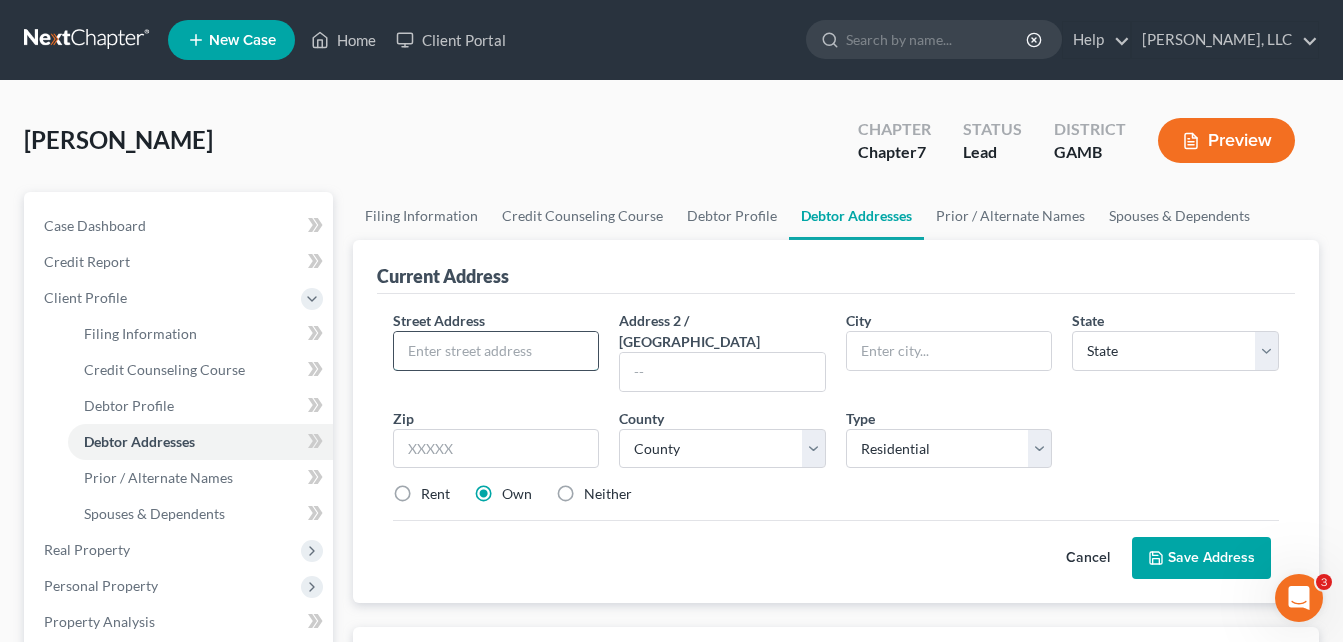 click at bounding box center (496, 351) 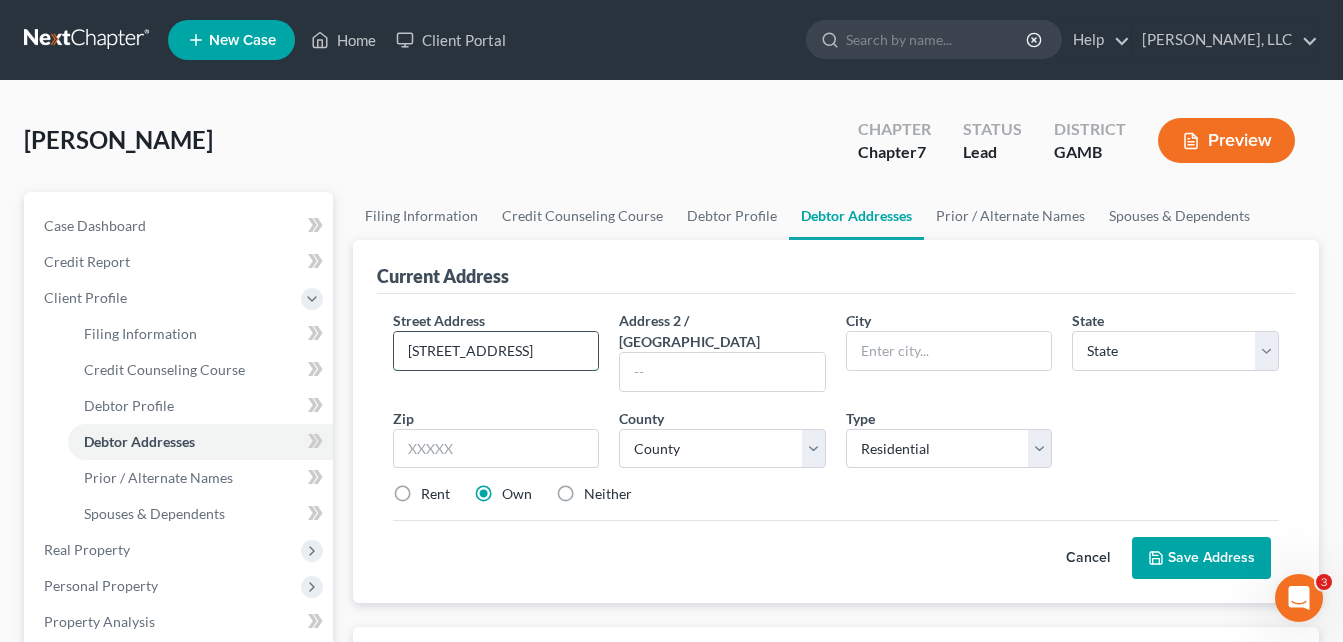 type on "[STREET_ADDRESS]" 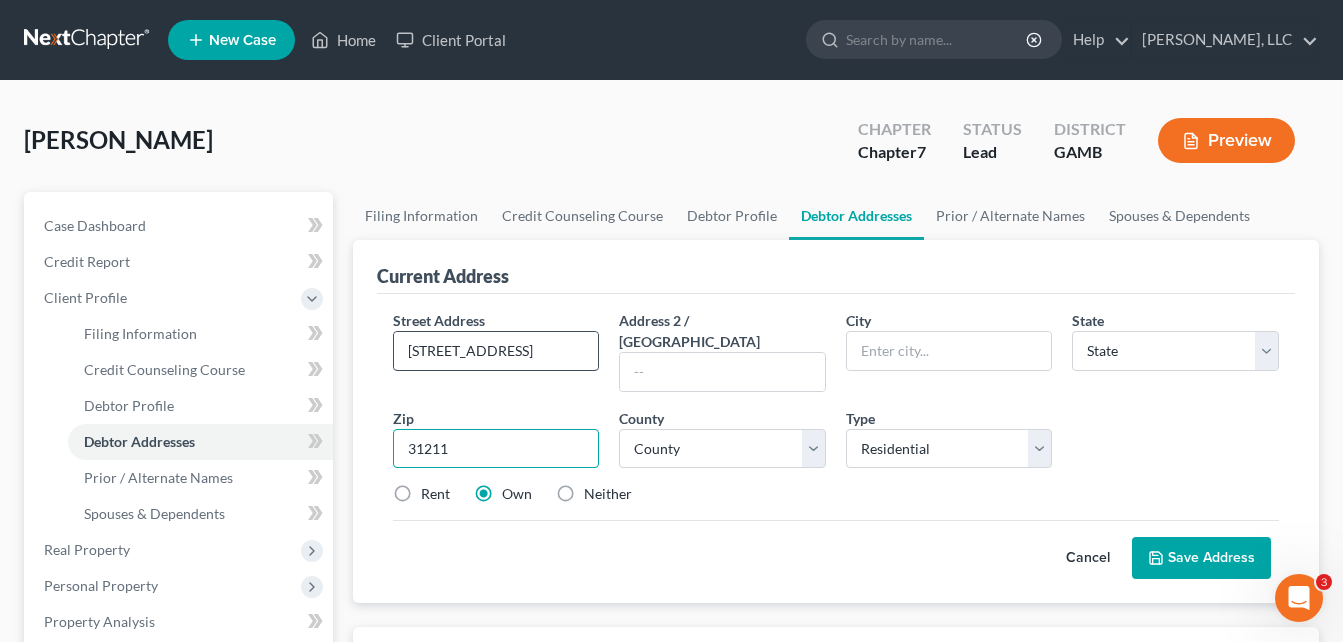 type on "31211" 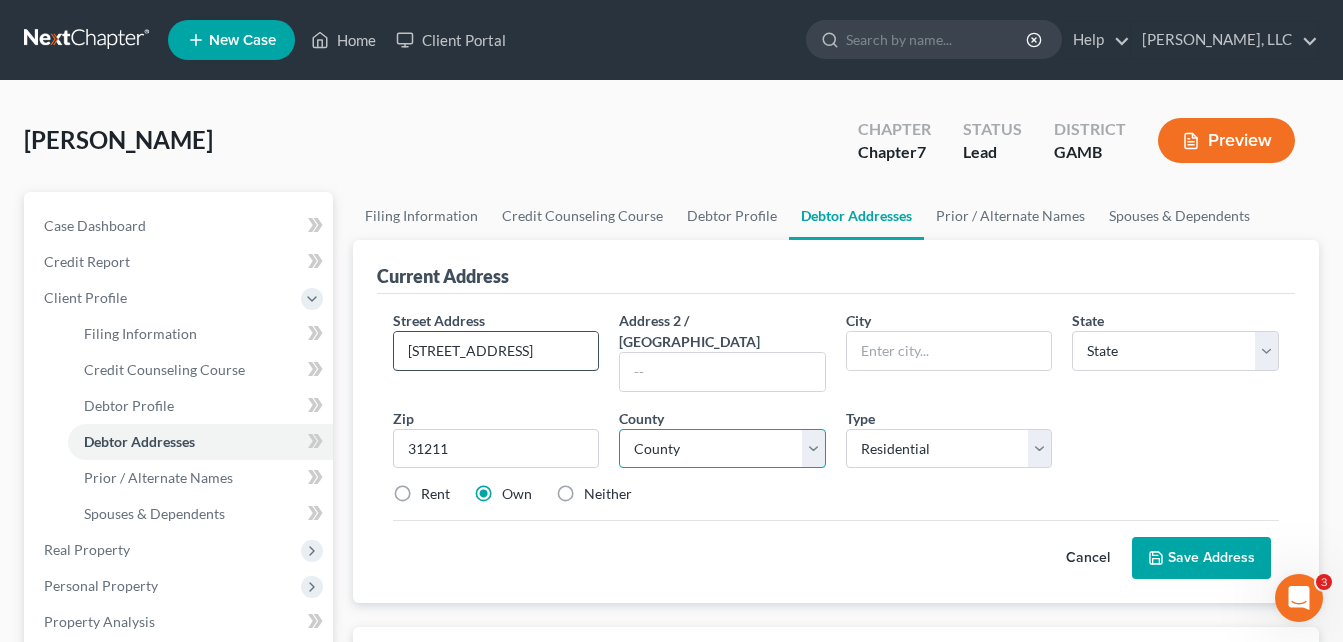 type on "Macon" 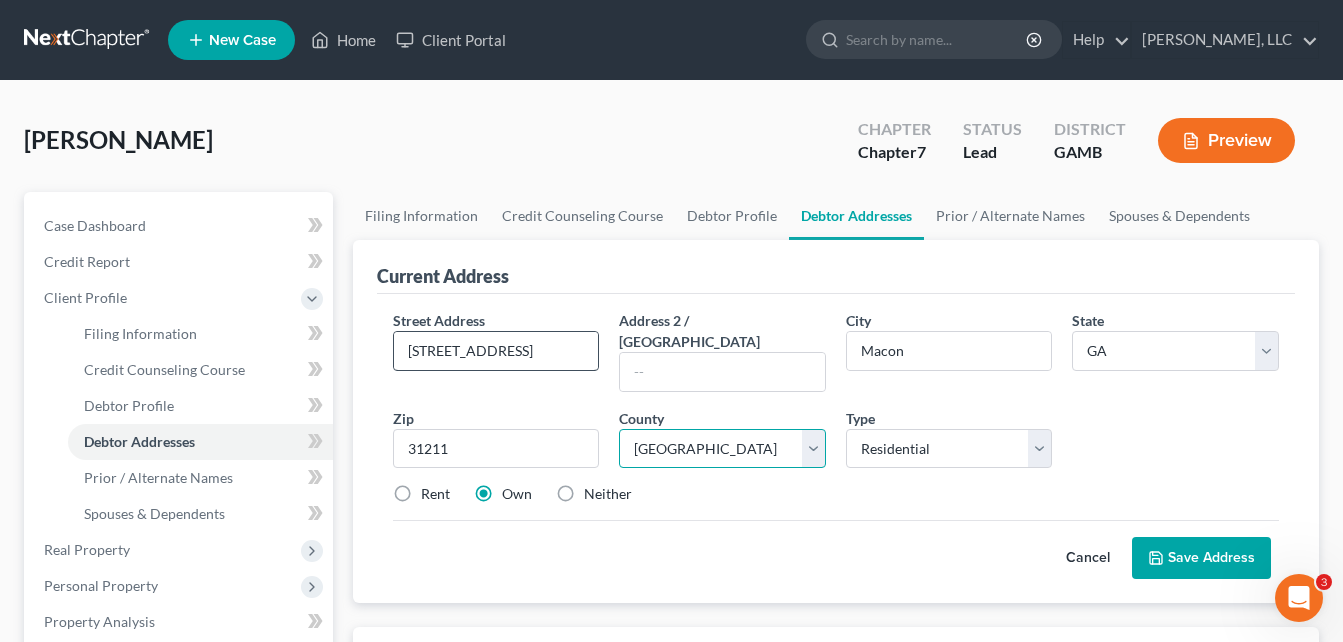 select on "10" 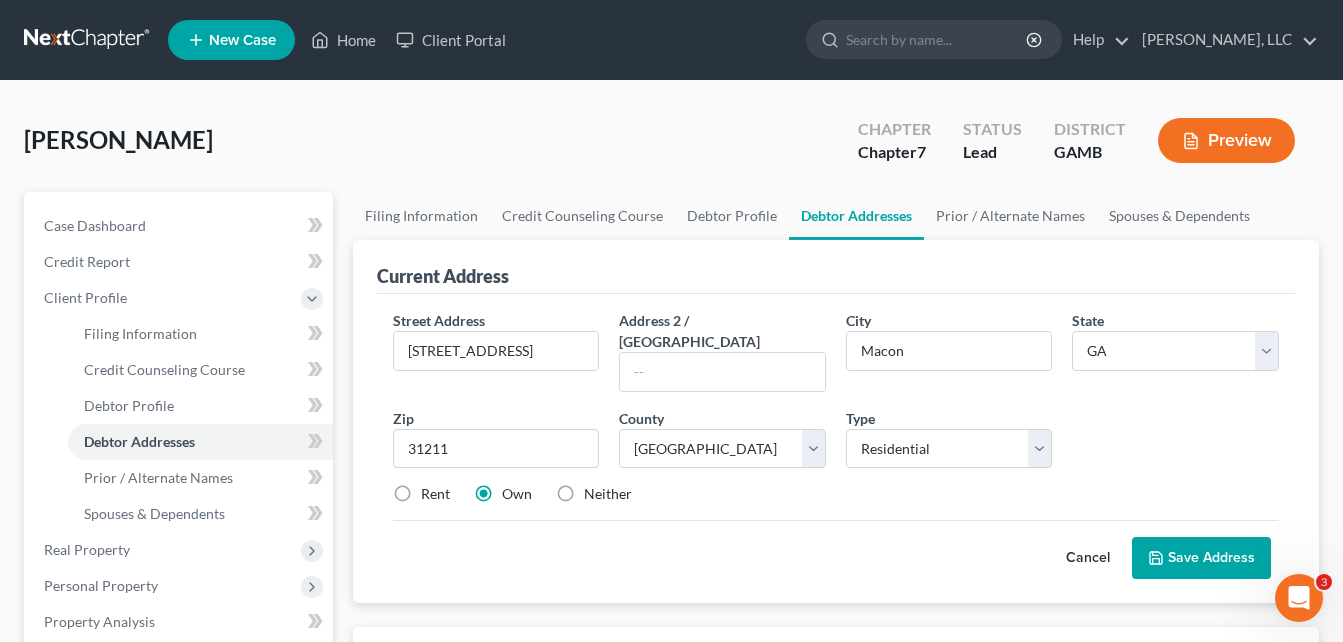 click on "Save Address" at bounding box center (1201, 558) 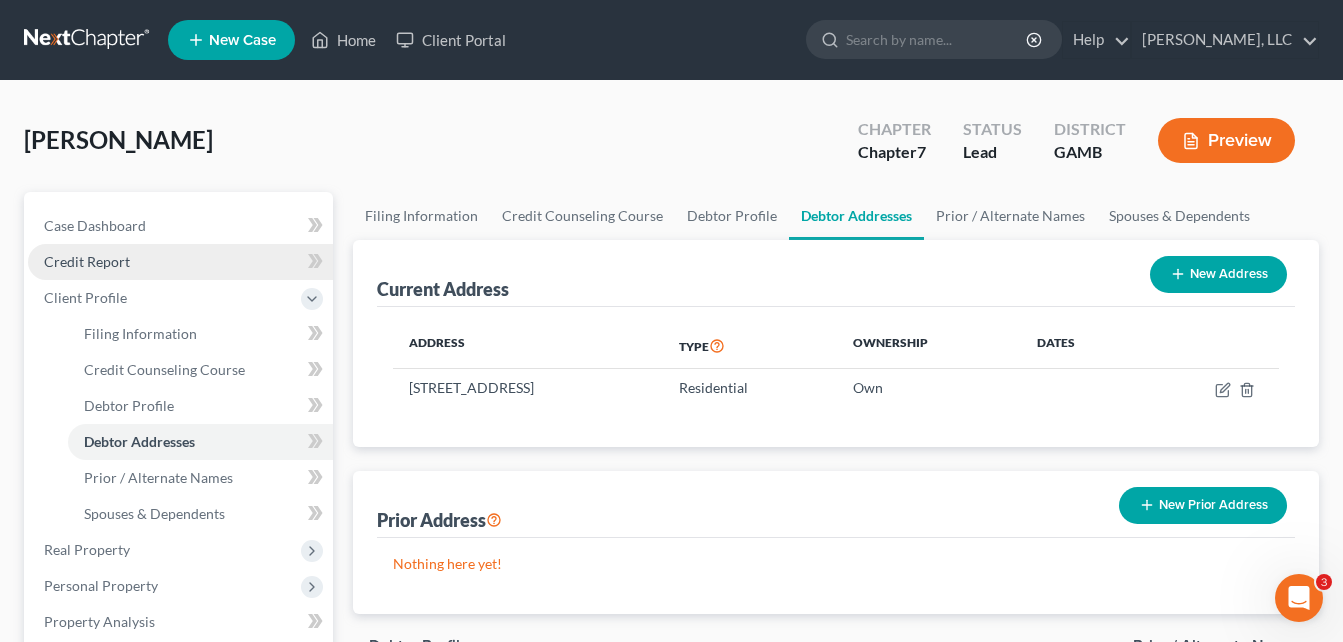 click on "Credit Report" at bounding box center (87, 261) 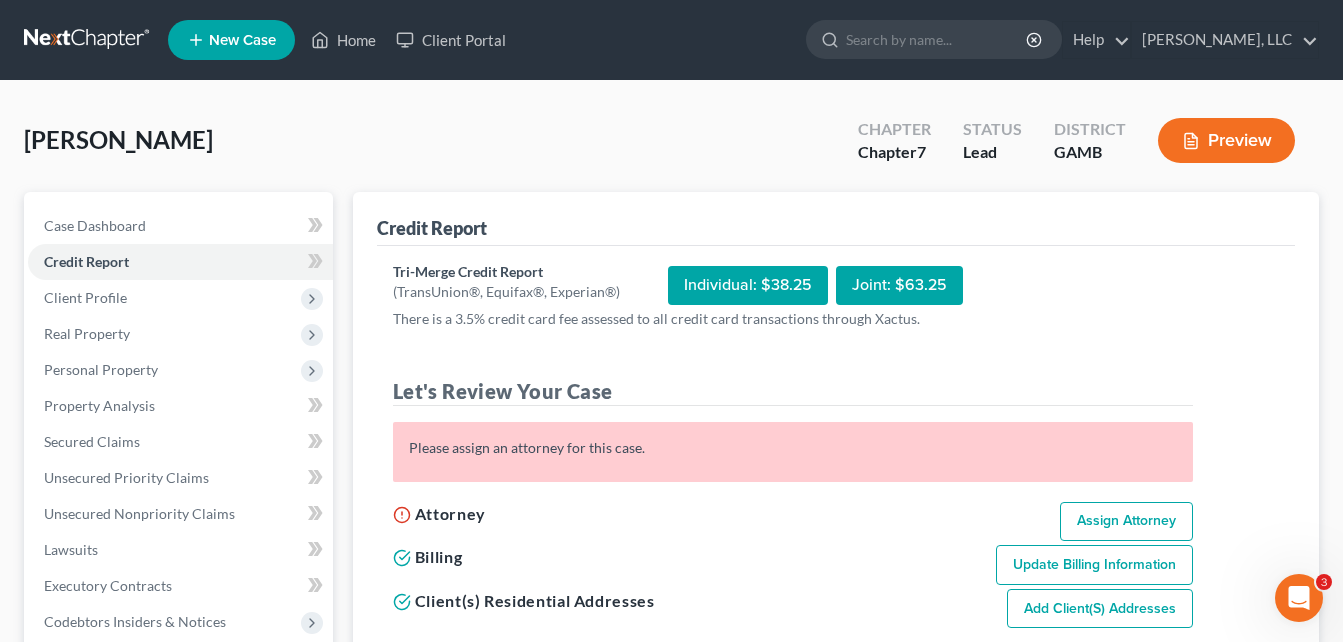click on "Assign Attorney" at bounding box center (1126, 522) 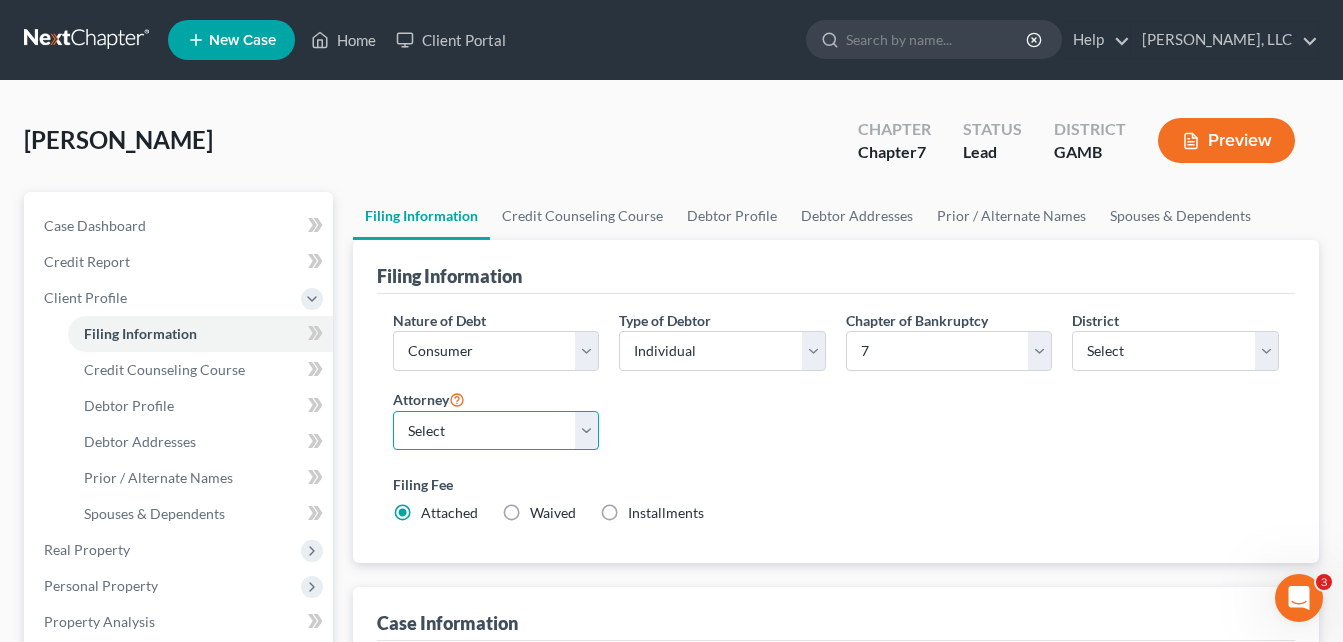 click on "Select [PERSON_NAME] - GASB" at bounding box center (496, 431) 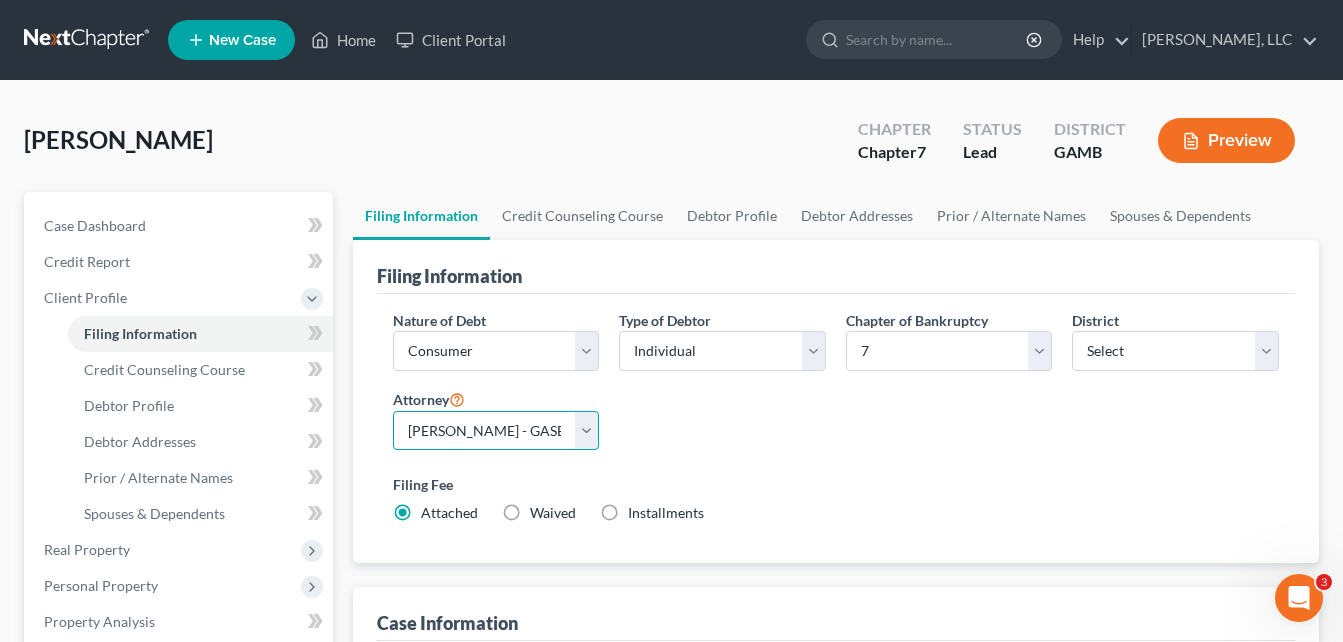 click on "Select [PERSON_NAME] - GASB" at bounding box center (496, 431) 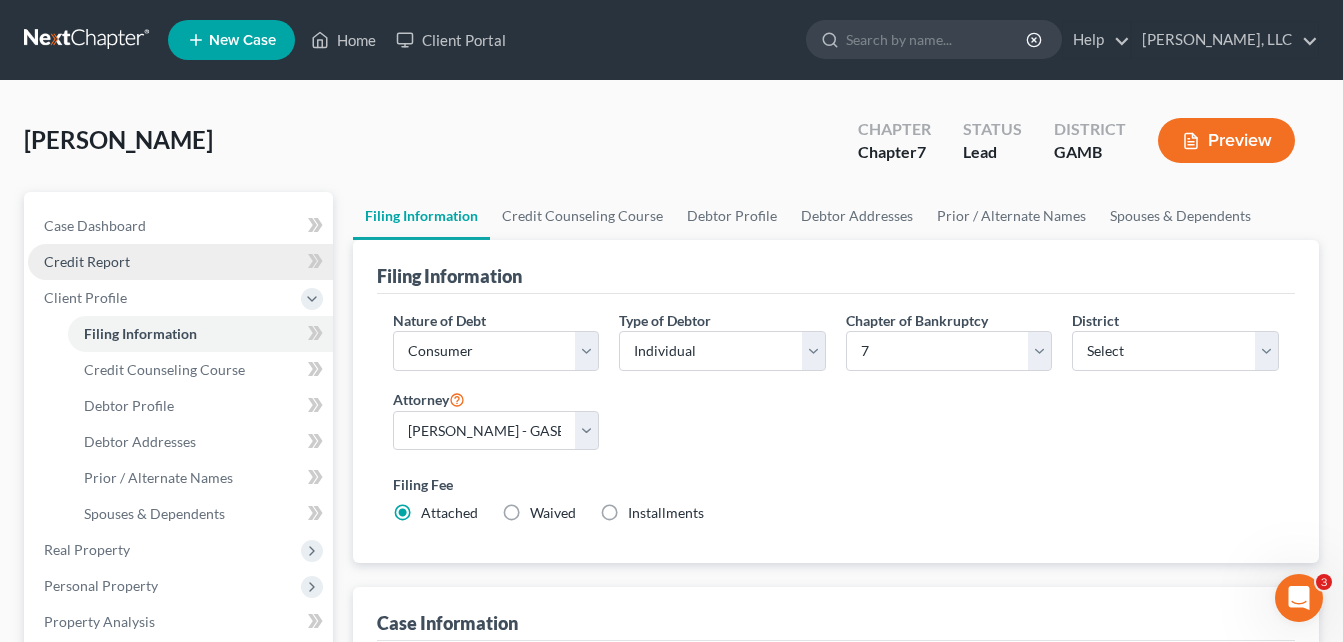 click on "Credit Report" at bounding box center (87, 261) 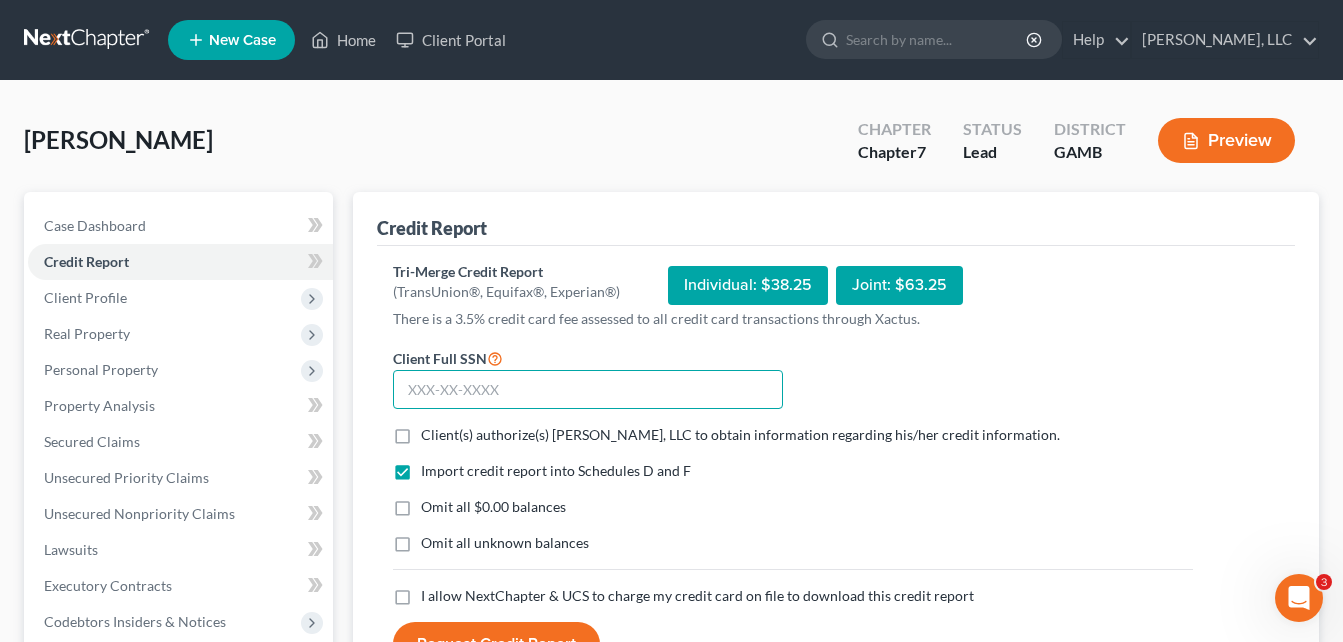 click at bounding box center [588, 390] 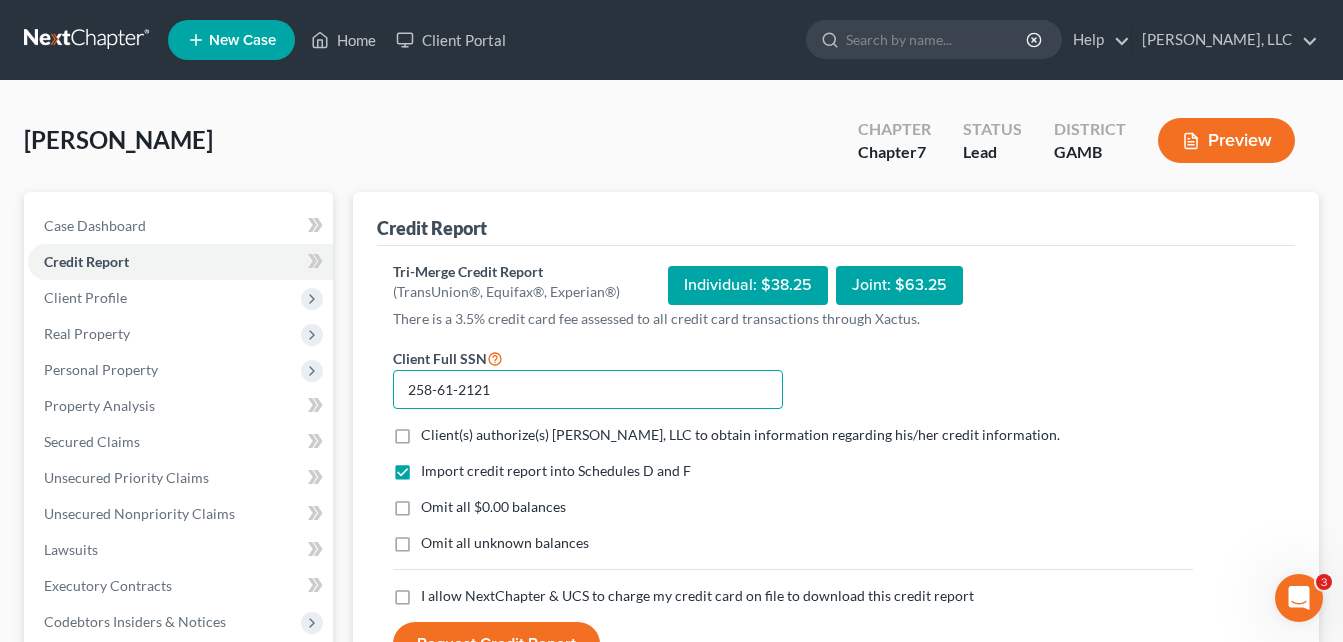 type on "258-61-2121" 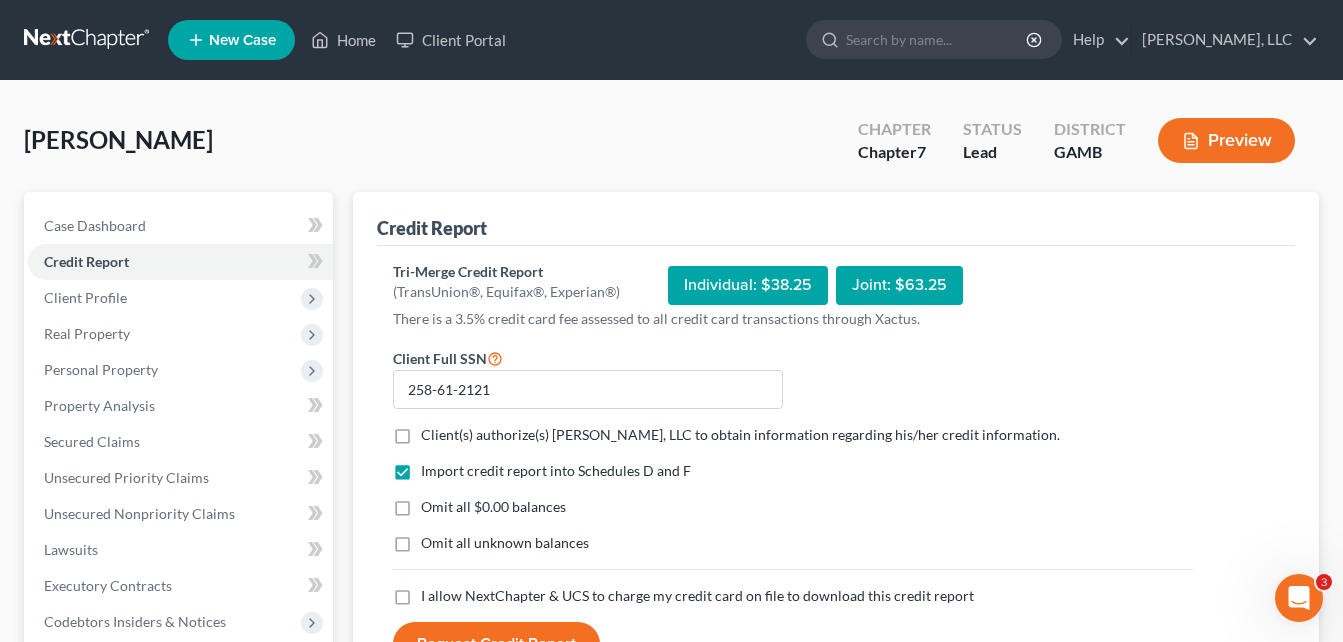 click on "Client(s) authorize(s) [PERSON_NAME], LLC to obtain information regarding his/her credit information.
*" at bounding box center [740, 435] 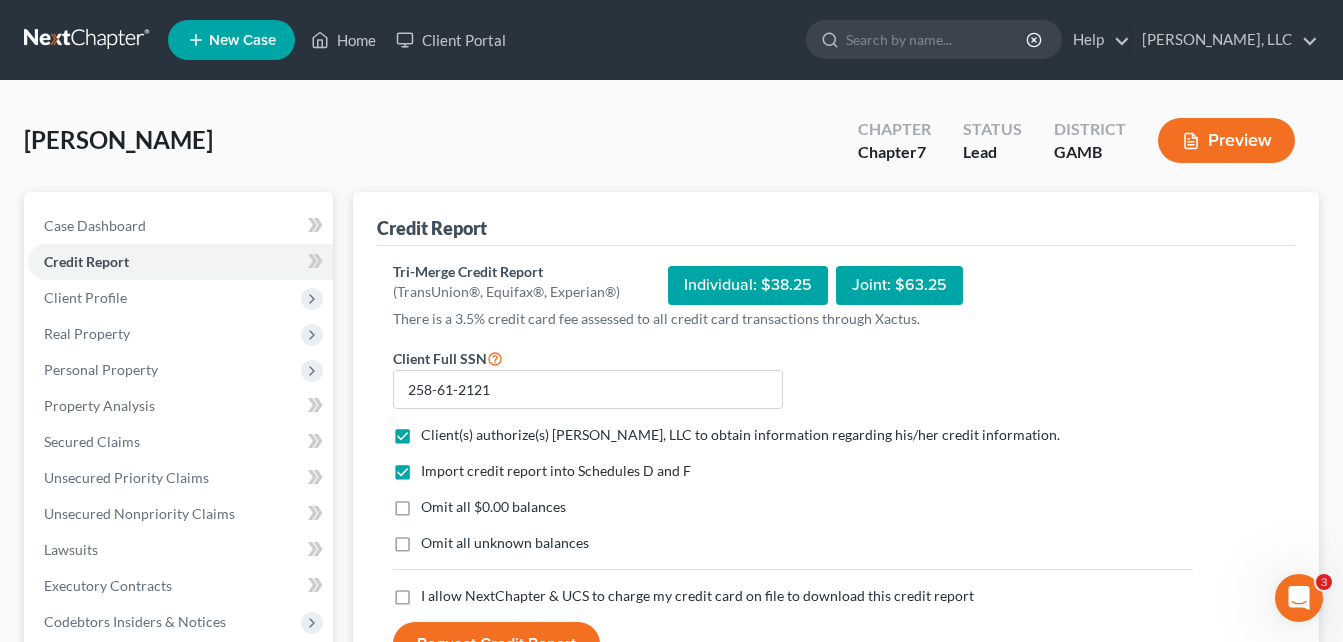 click on "Omit all $0.00 balances" at bounding box center (493, 507) 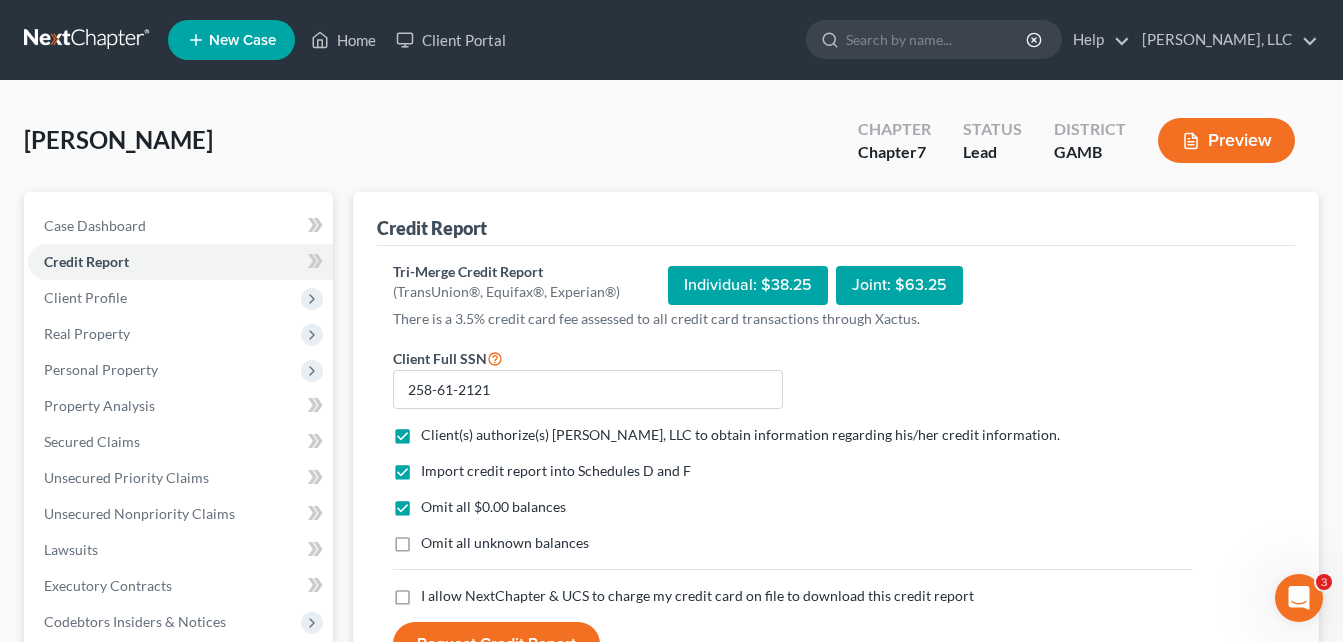 click on "Omit all unknown balances" at bounding box center [505, 543] 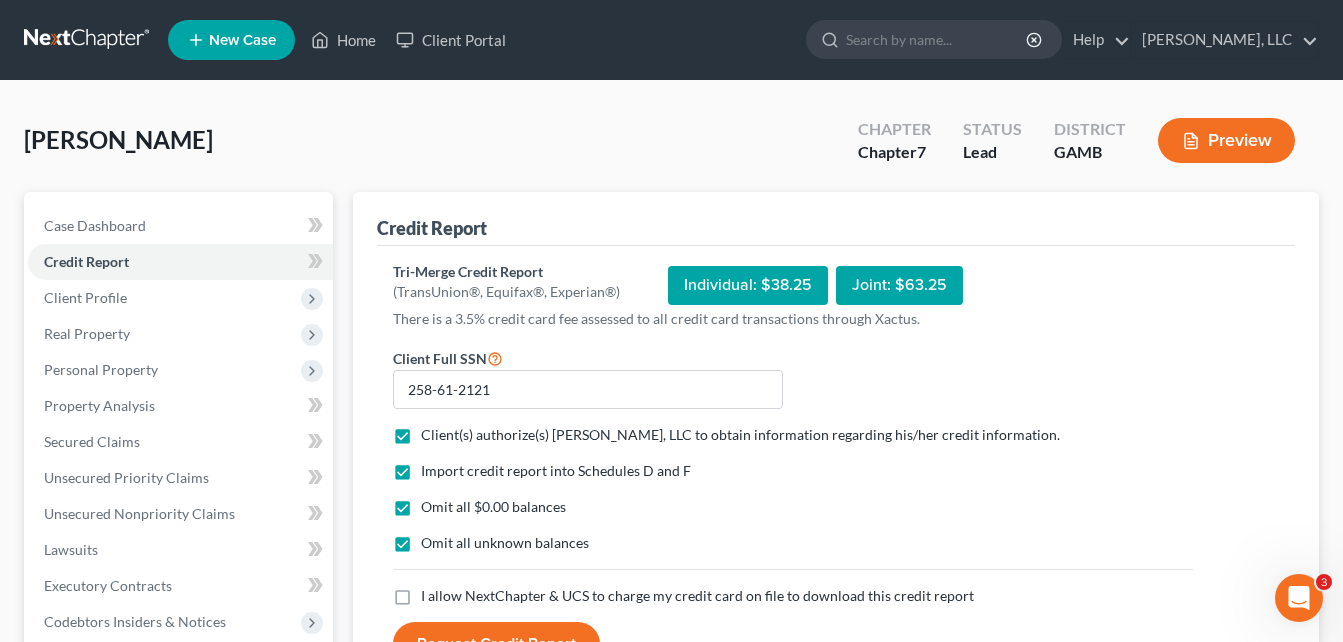 click on "I allow NextChapter & UCS to charge my credit card on file to download this credit report
*" at bounding box center [697, 596] 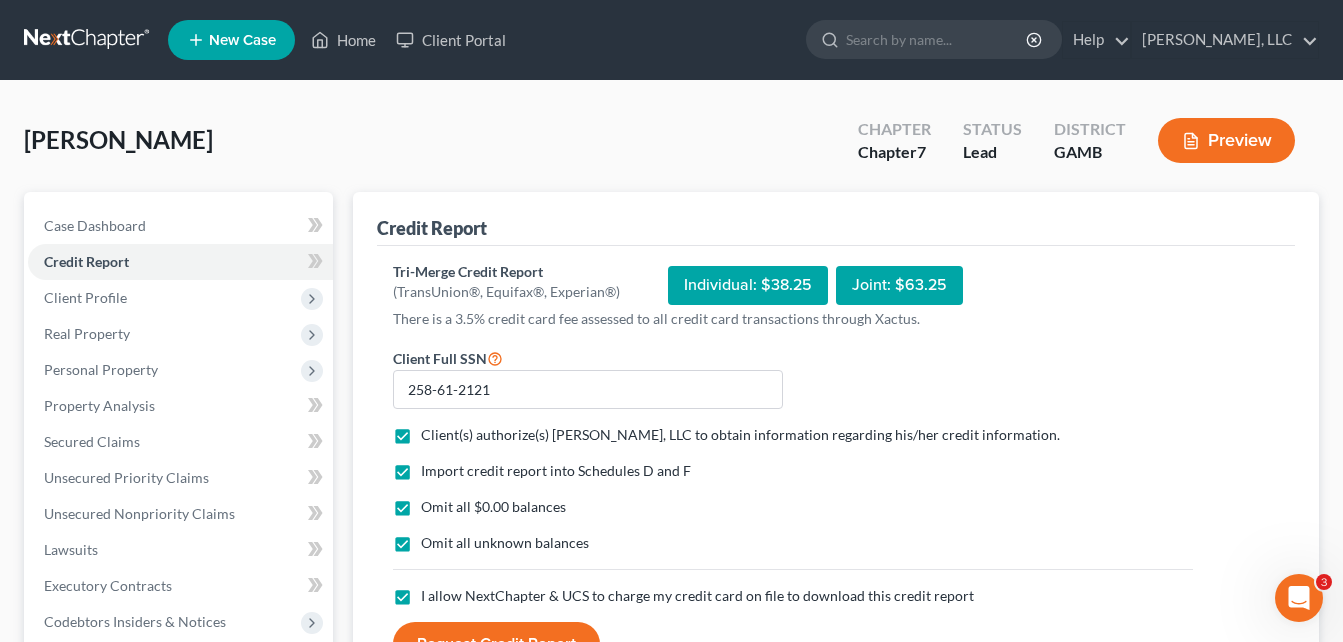 click on "Request Credit Report" at bounding box center [496, 644] 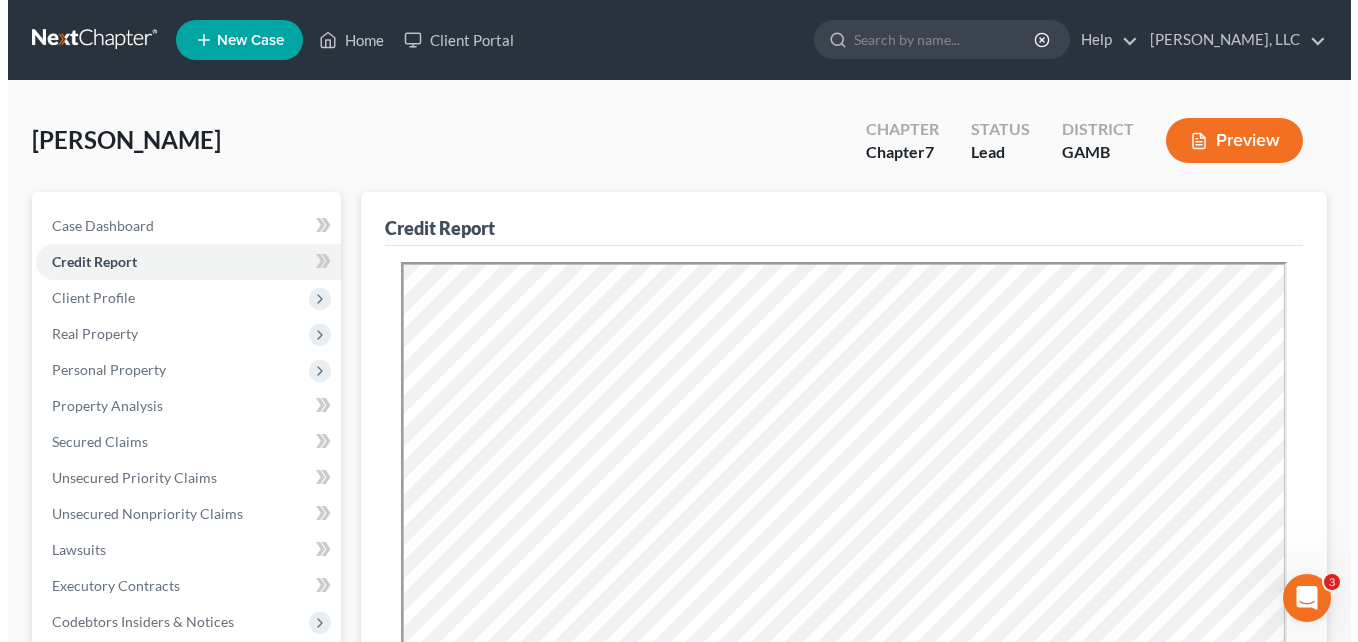 scroll, scrollTop: 0, scrollLeft: 0, axis: both 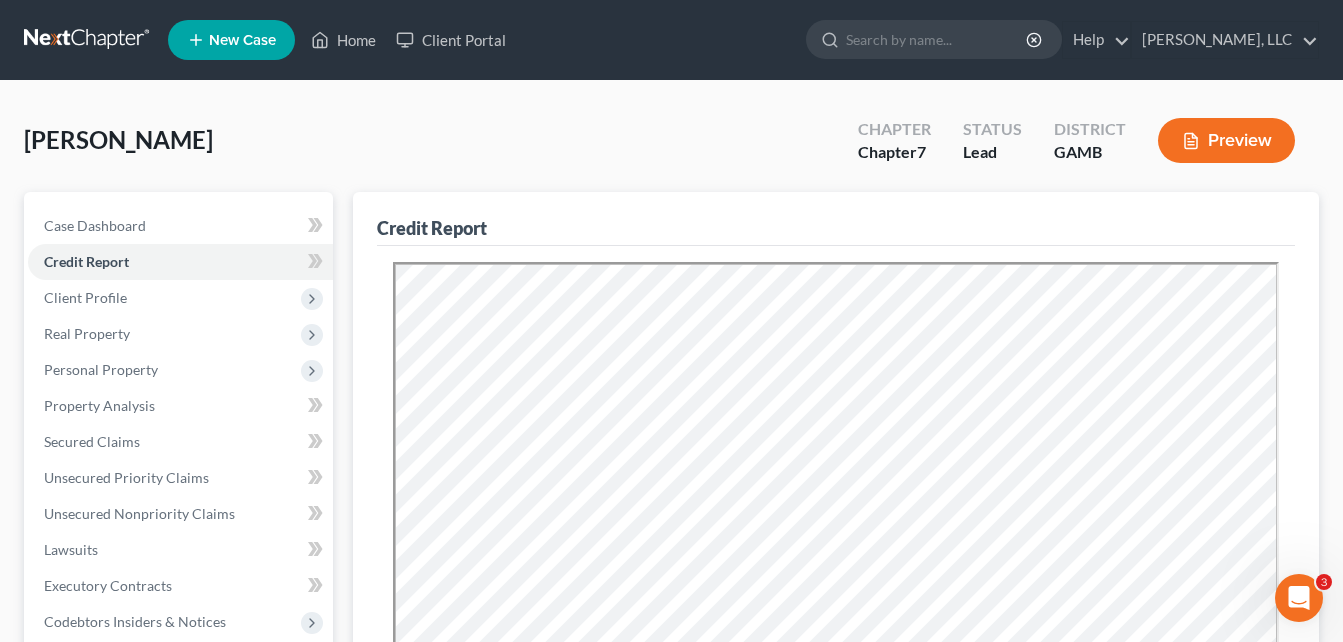click on "Resubmit Download Re-Import Creditors" at bounding box center (836, 710) 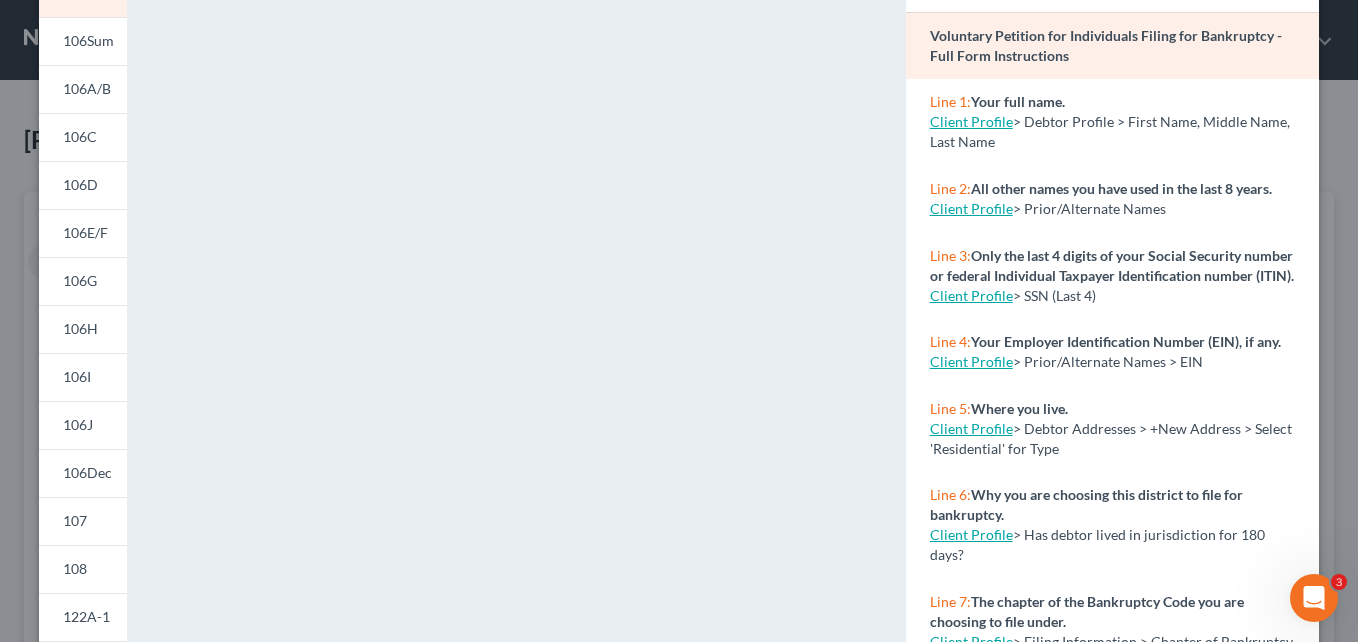 scroll, scrollTop: 160, scrollLeft: 0, axis: vertical 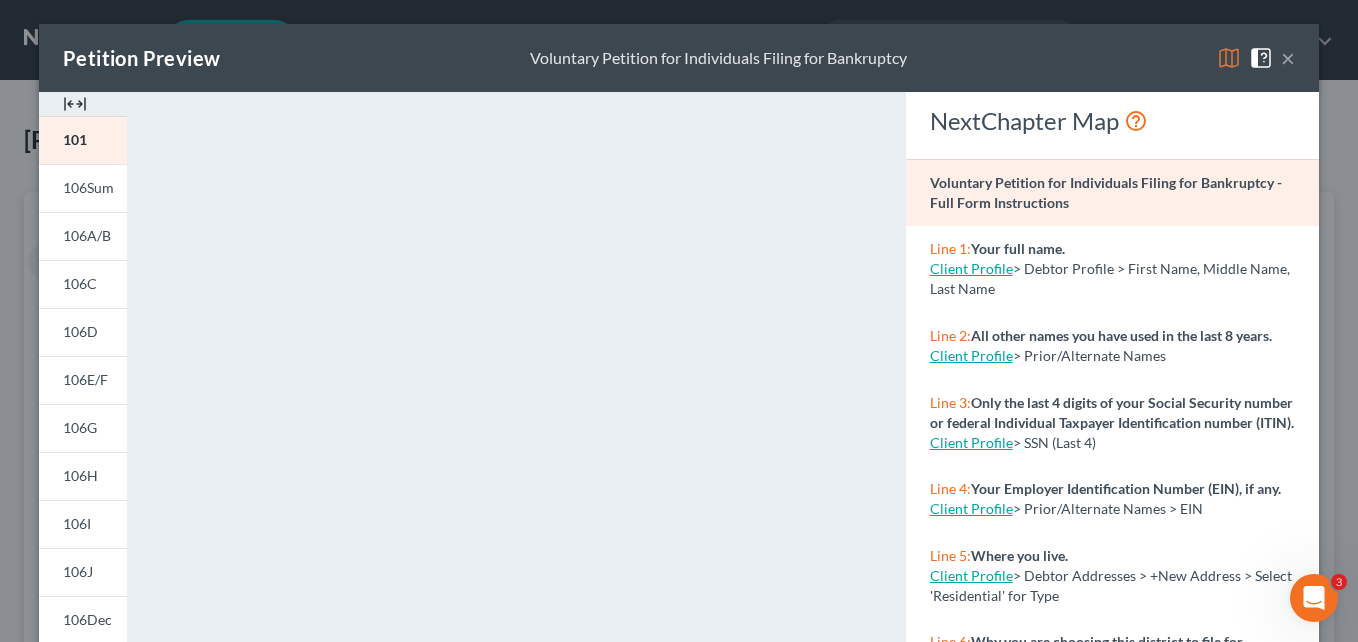 click at bounding box center (75, 104) 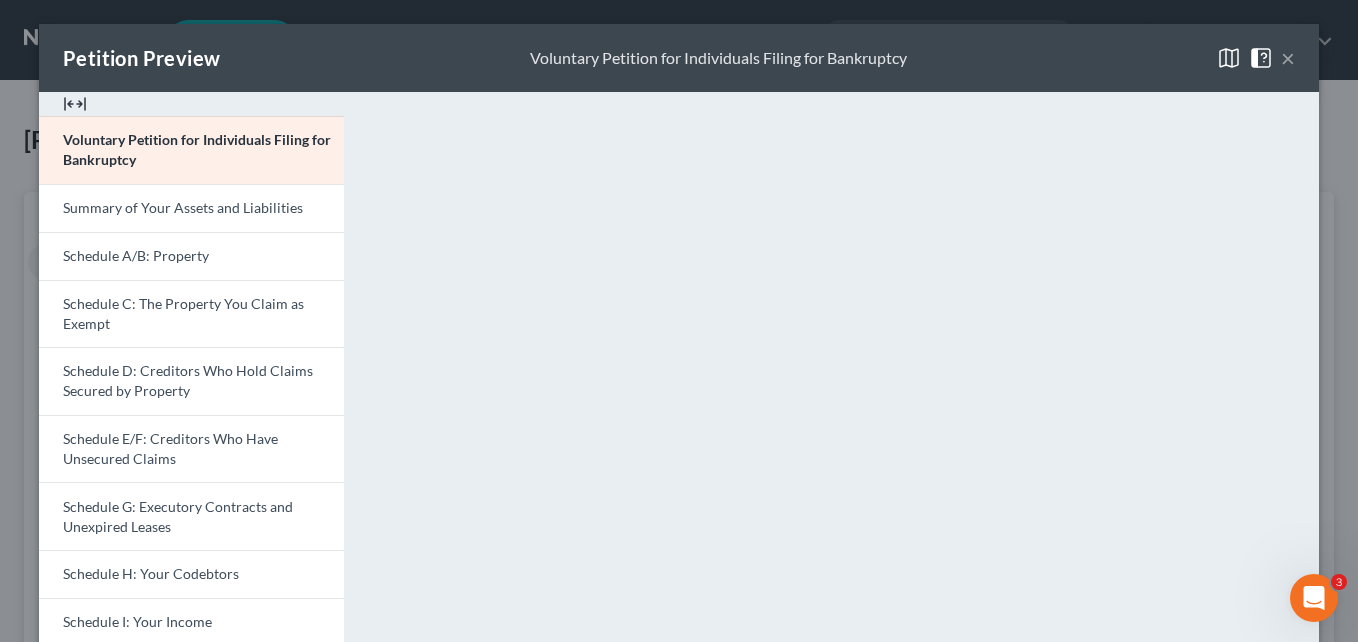scroll, scrollTop: 561, scrollLeft: 0, axis: vertical 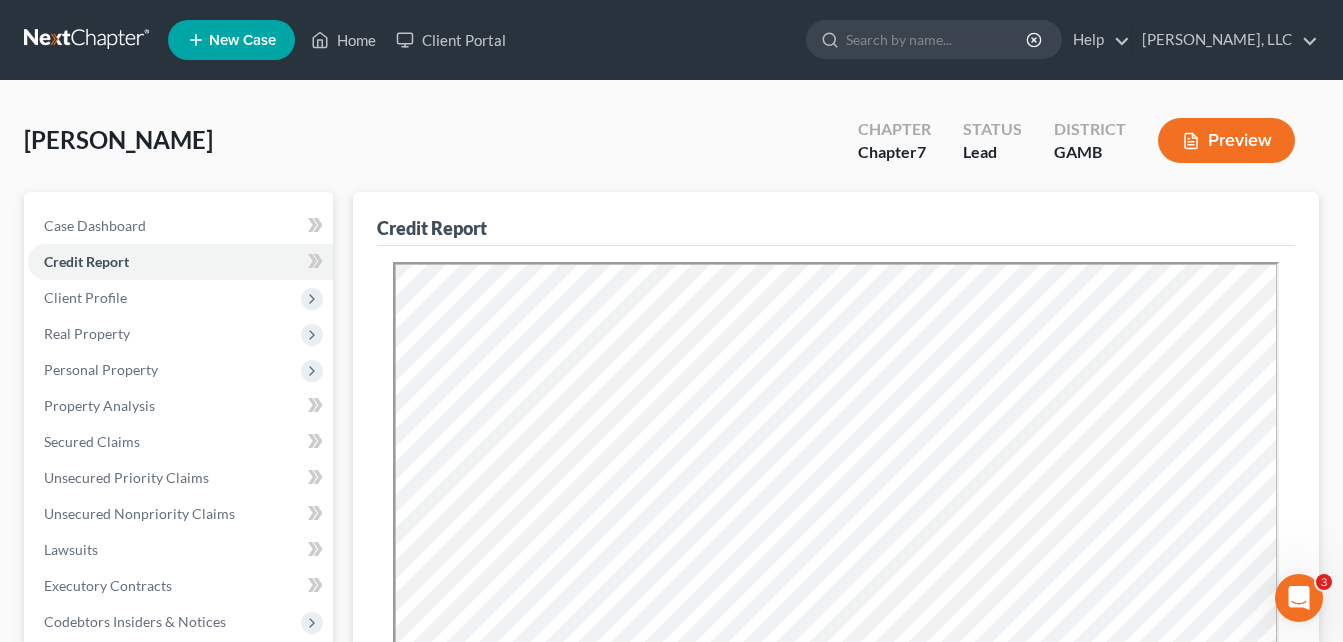 click on "Preview" at bounding box center [1226, 140] 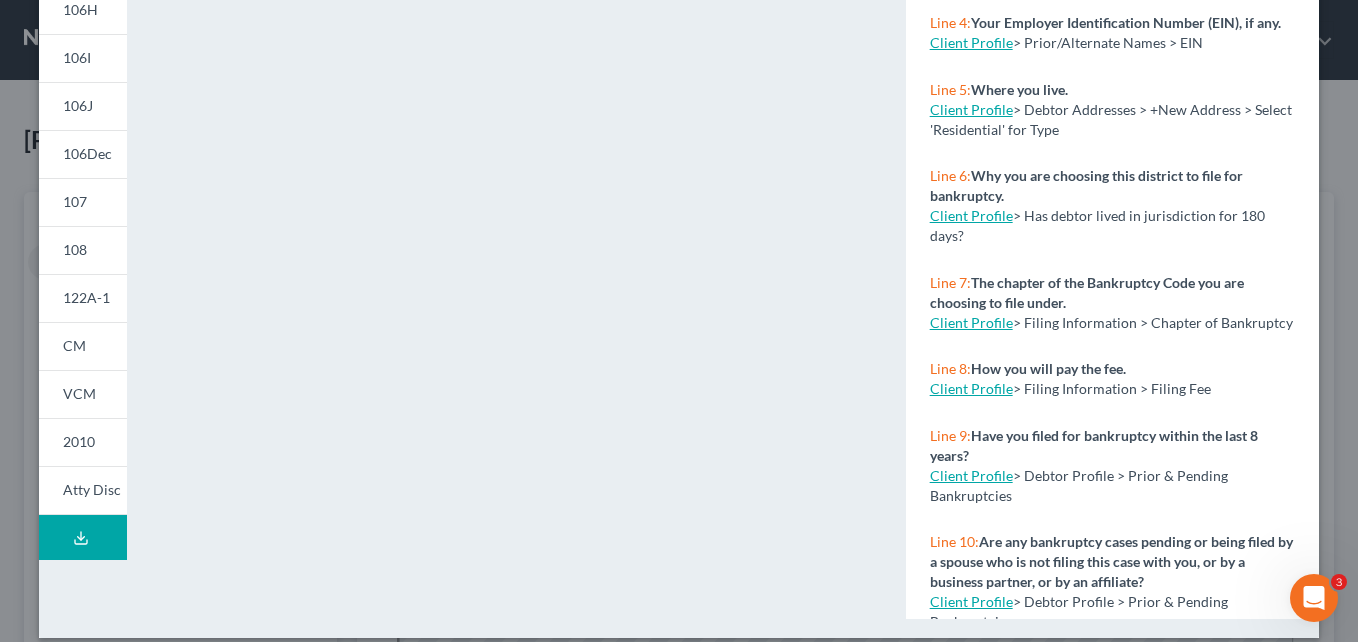 scroll, scrollTop: 486, scrollLeft: 0, axis: vertical 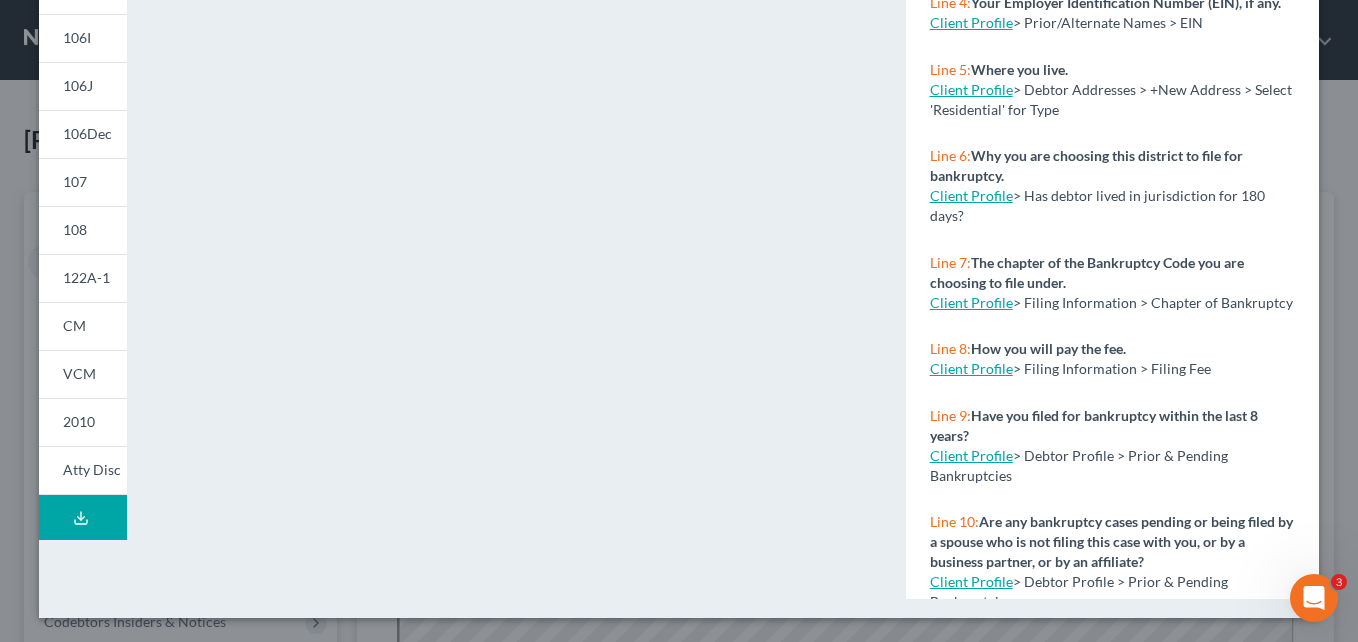 click on "Download Draft" at bounding box center [83, 517] 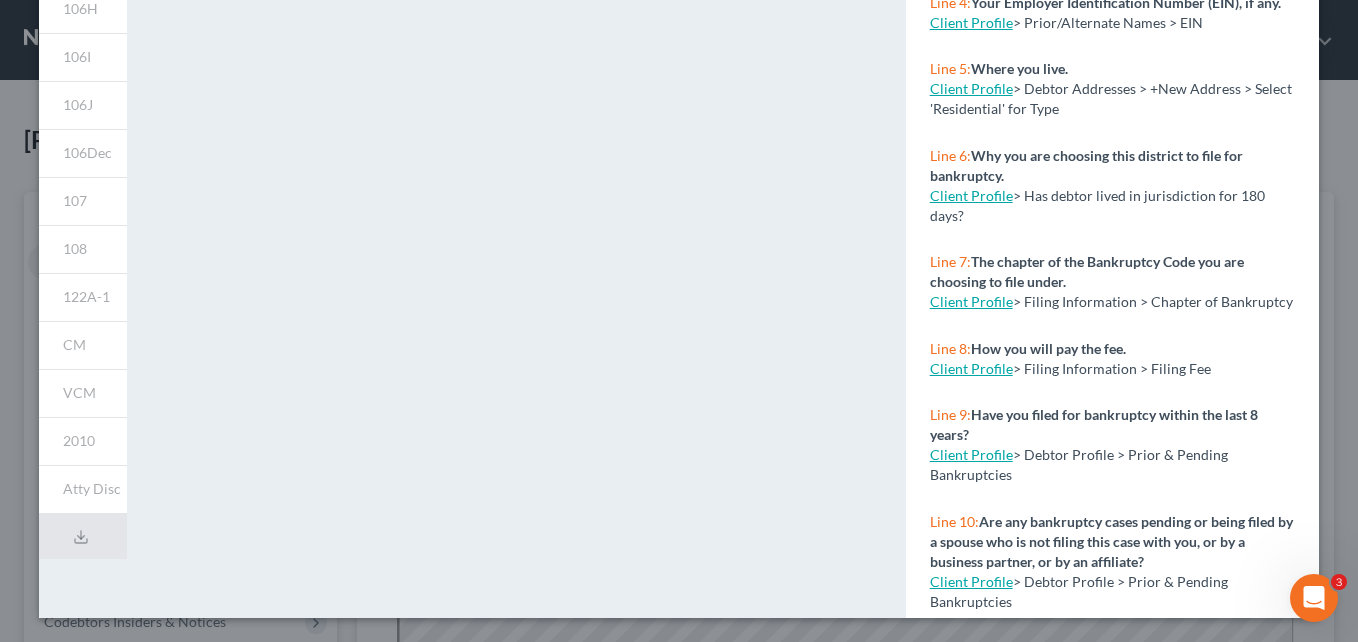 scroll, scrollTop: 467, scrollLeft: 0, axis: vertical 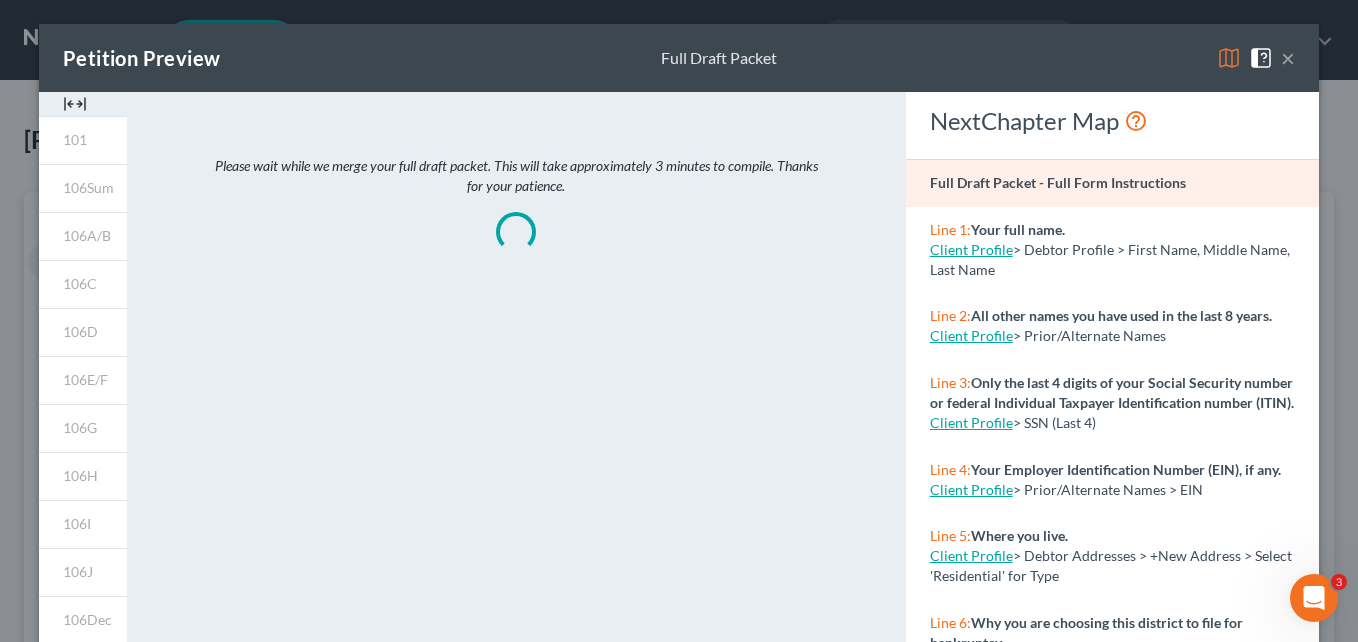click at bounding box center [75, 104] 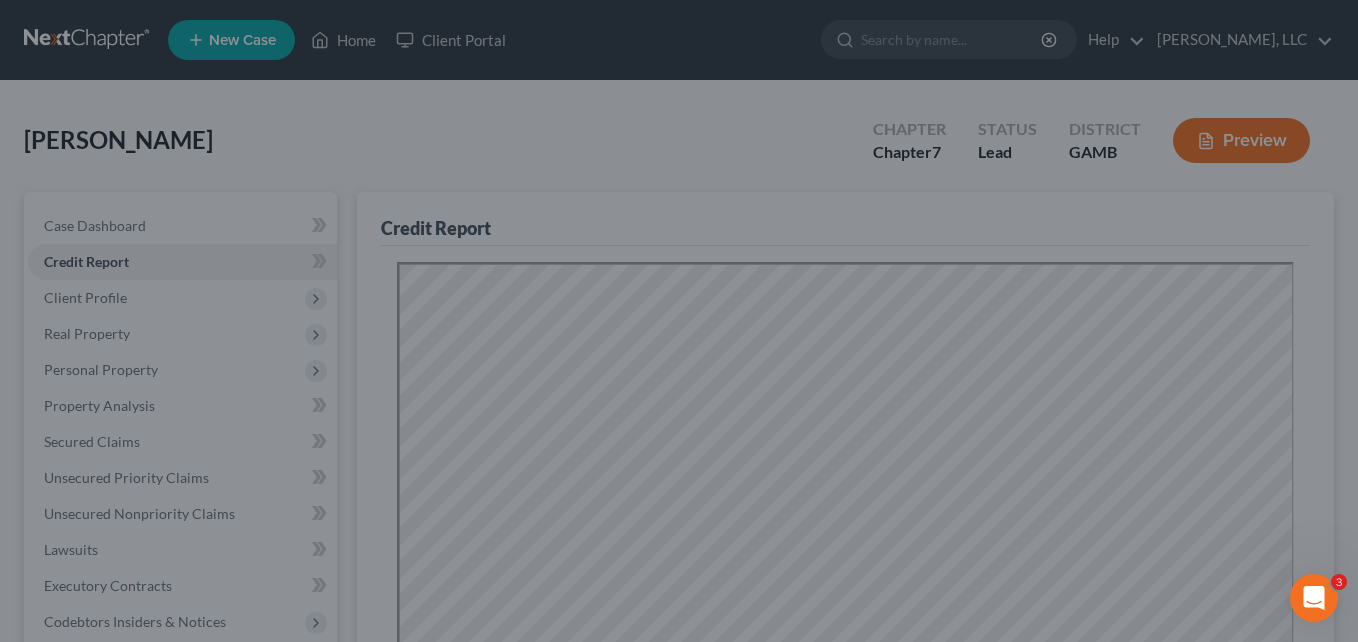 scroll, scrollTop: 53, scrollLeft: 0, axis: vertical 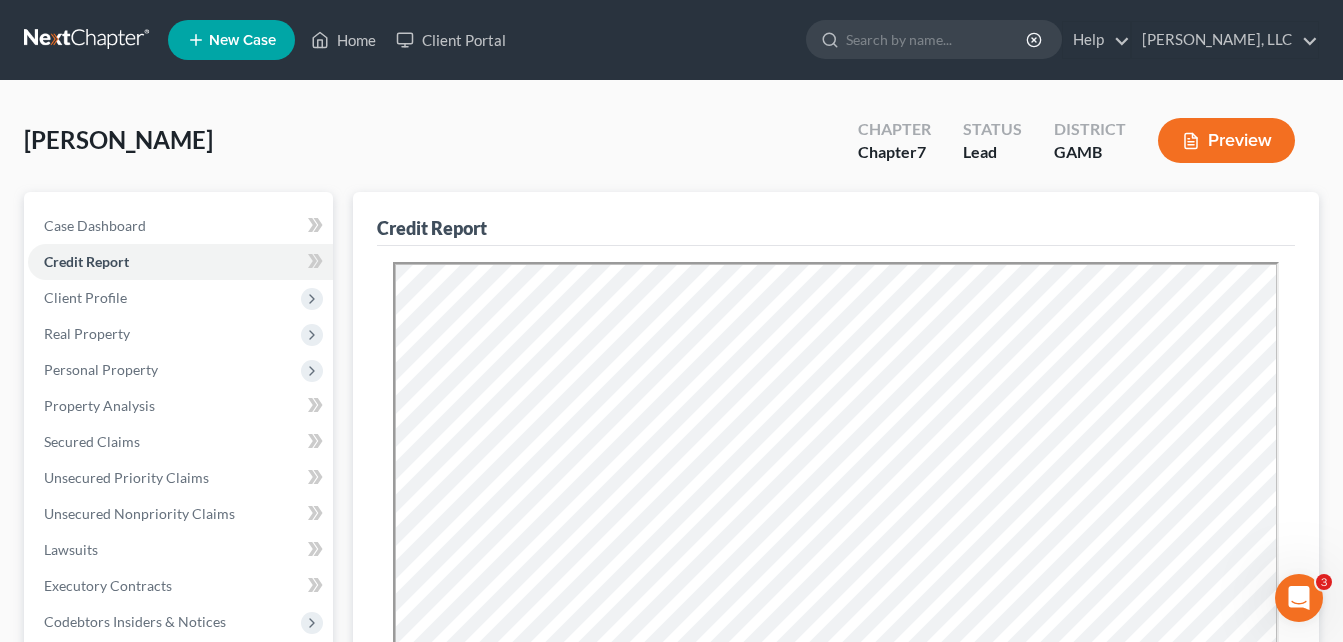 click on "Preview" at bounding box center [1226, 140] 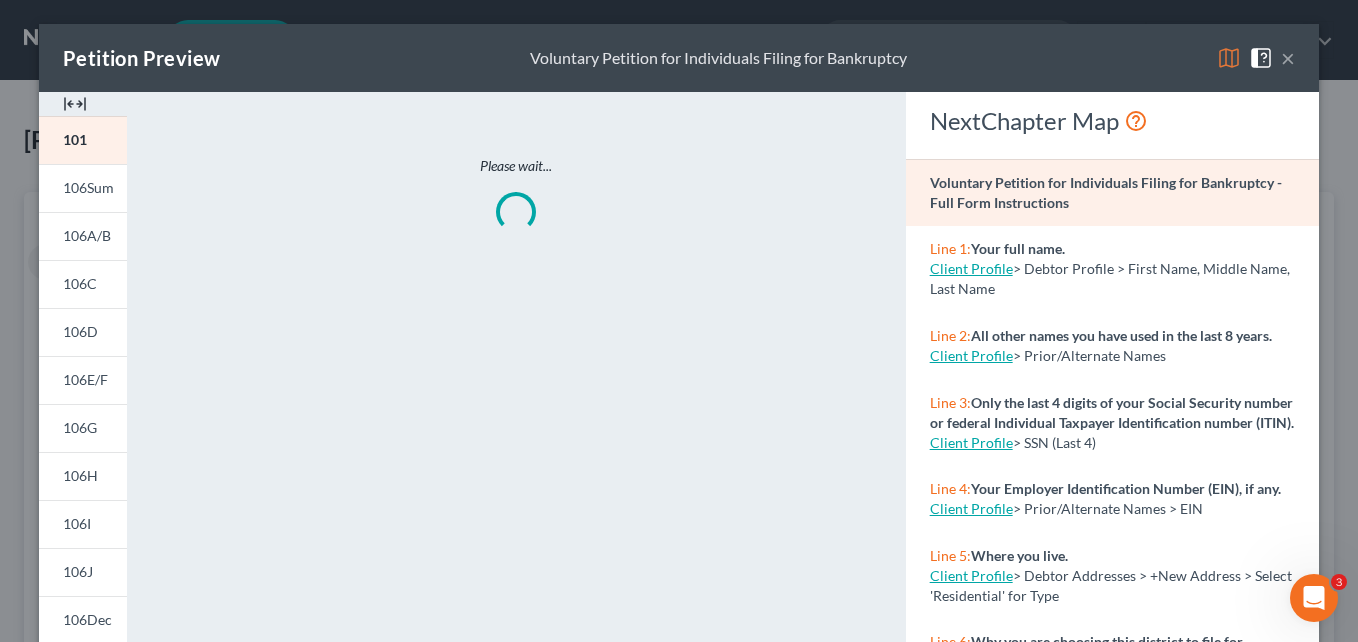 click at bounding box center (75, 104) 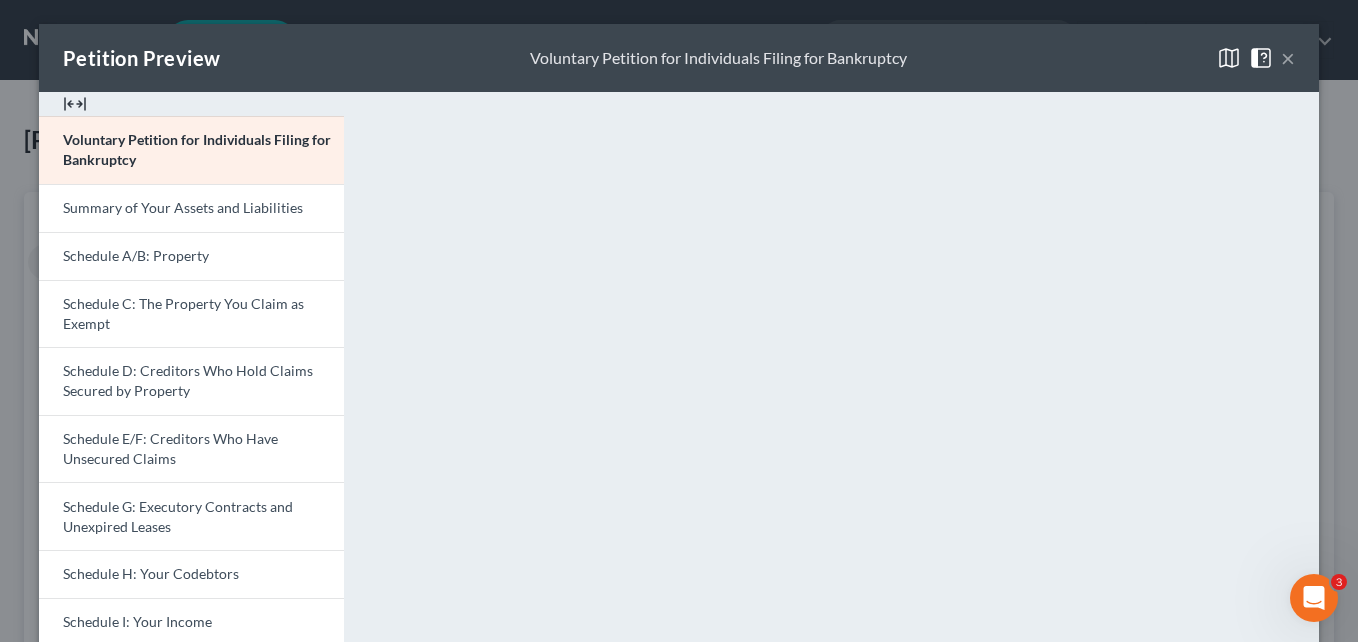 scroll, scrollTop: 561, scrollLeft: 0, axis: vertical 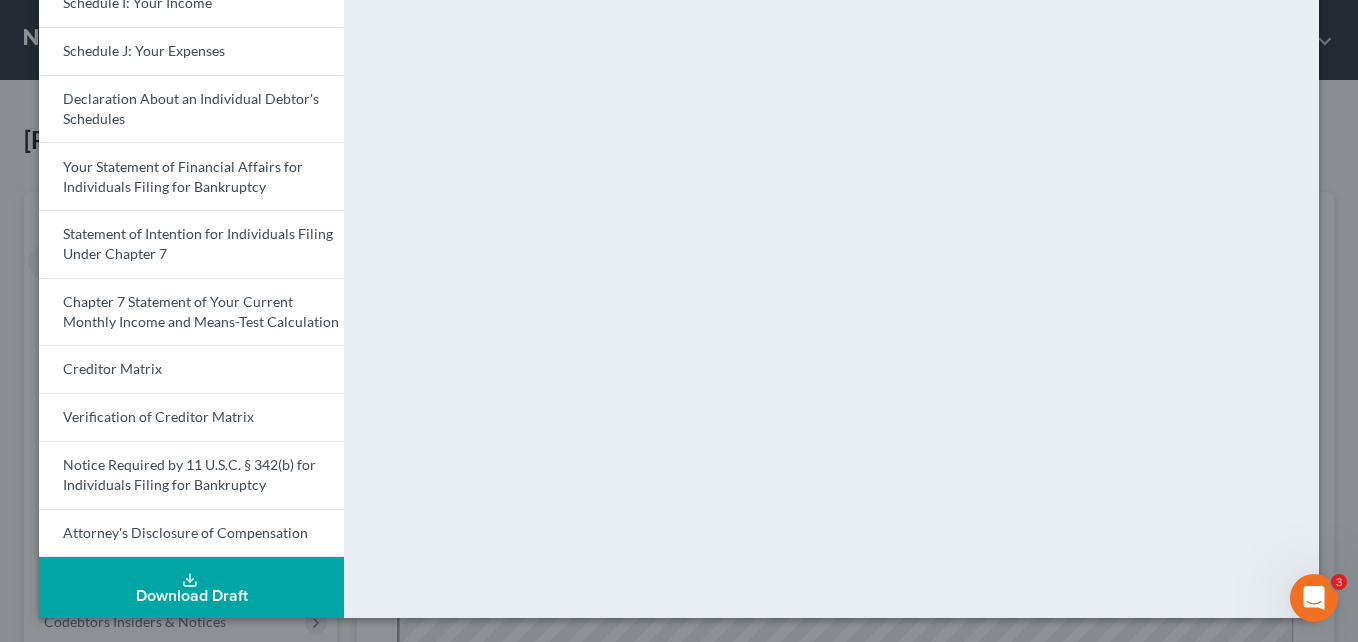 click on "Download Draft" at bounding box center [191, 596] 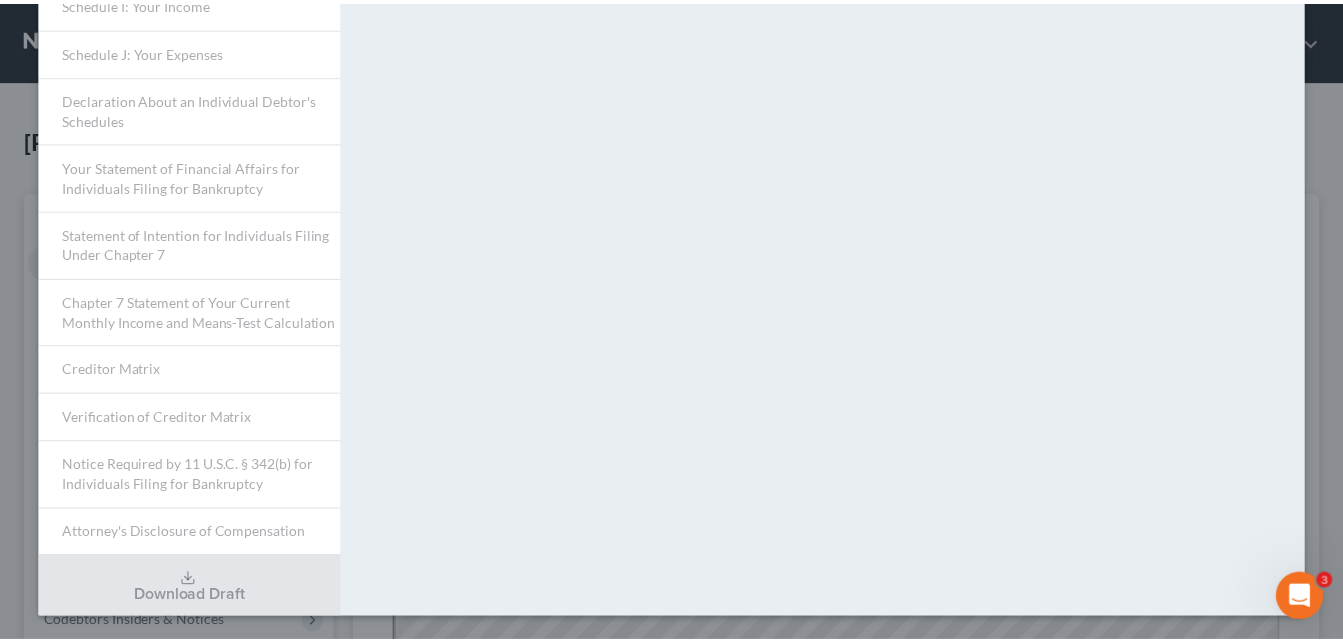 scroll, scrollTop: 18, scrollLeft: 0, axis: vertical 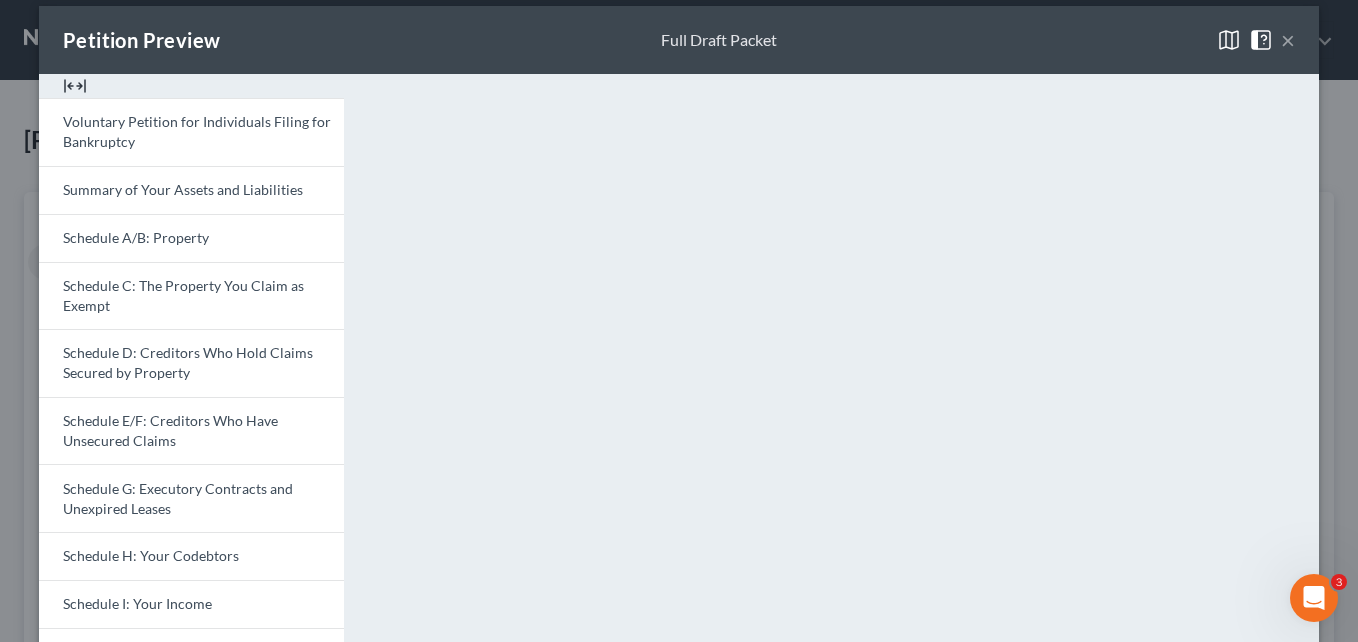 click on "×" at bounding box center (1288, 40) 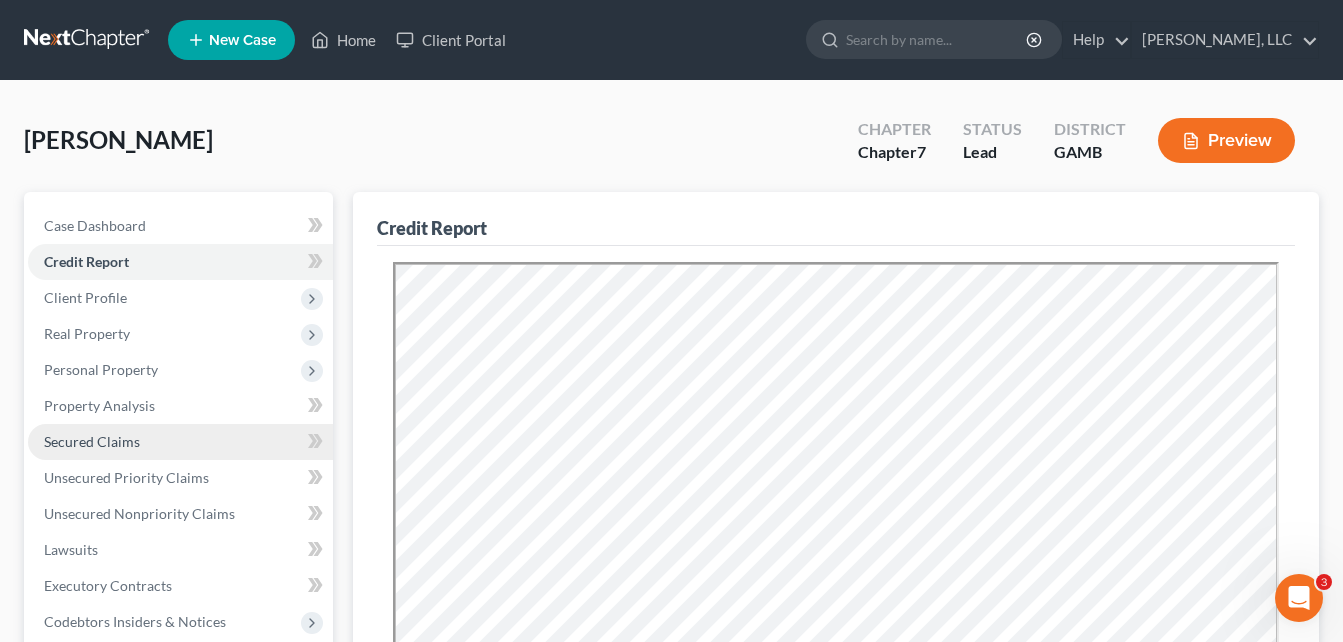 click on "Secured Claims" at bounding box center (92, 441) 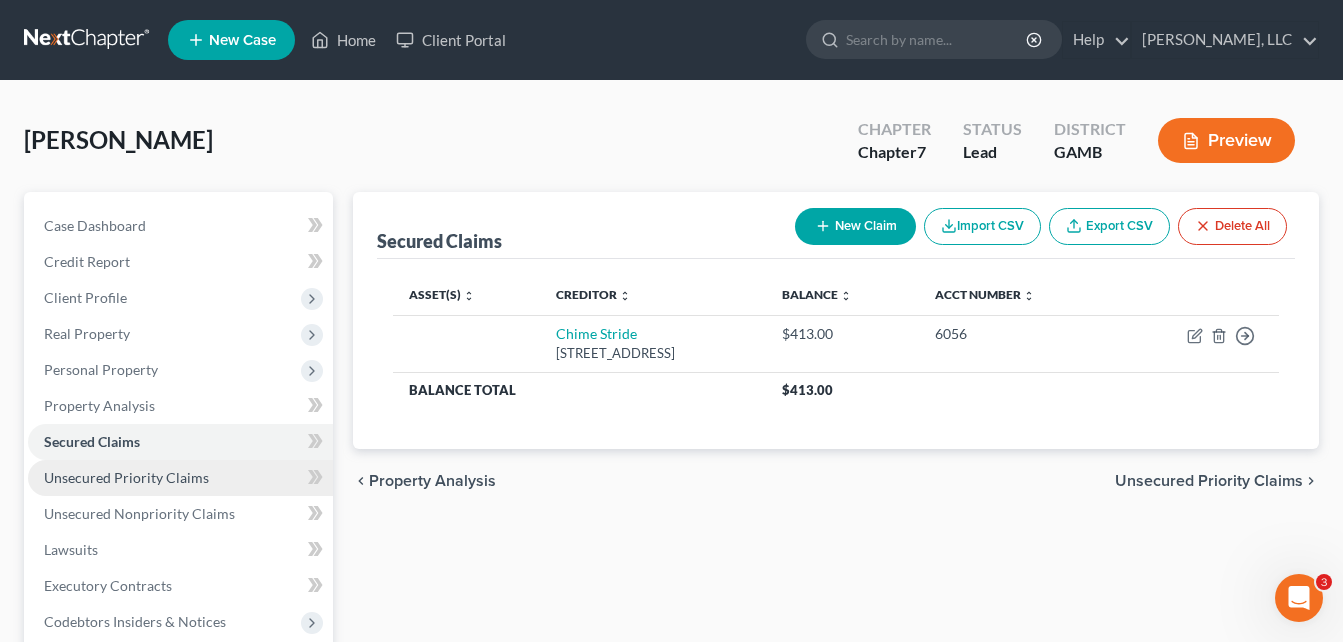 click on "Unsecured Priority Claims" at bounding box center [126, 477] 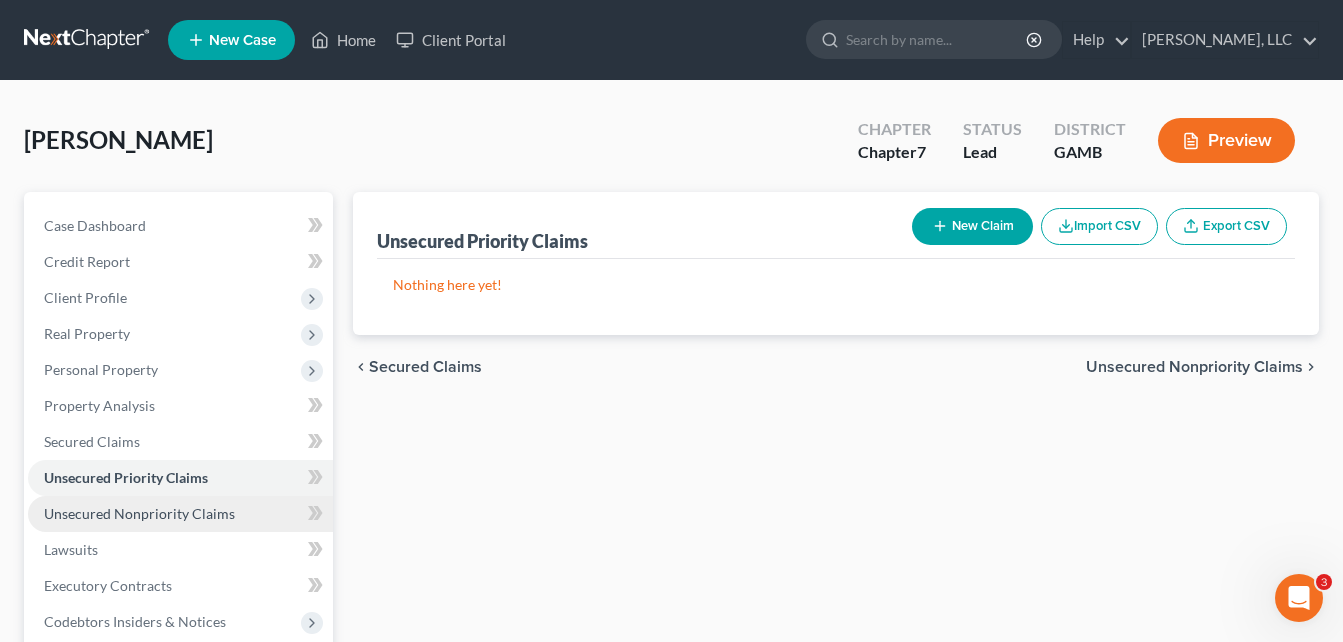 click on "Unsecured Nonpriority Claims" at bounding box center (139, 513) 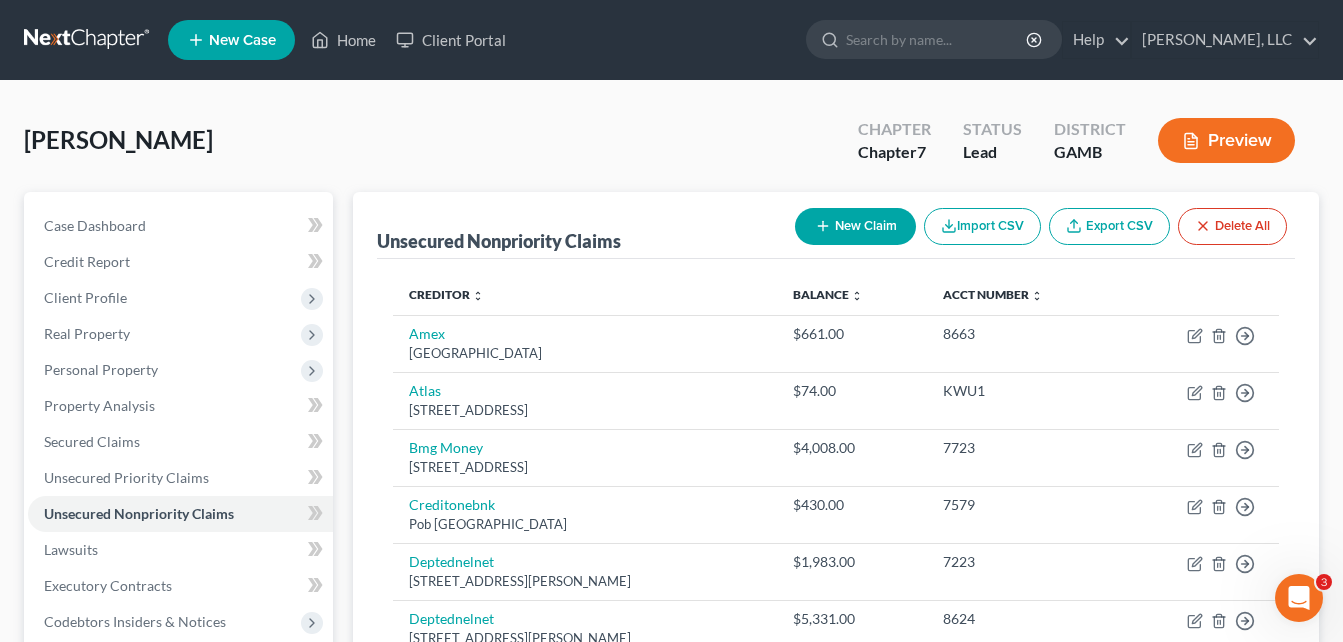 click on "Case Dashboard
Payments
Invoices
Payments
Payments
Credit Report
Client Profile" at bounding box center (178, 865) 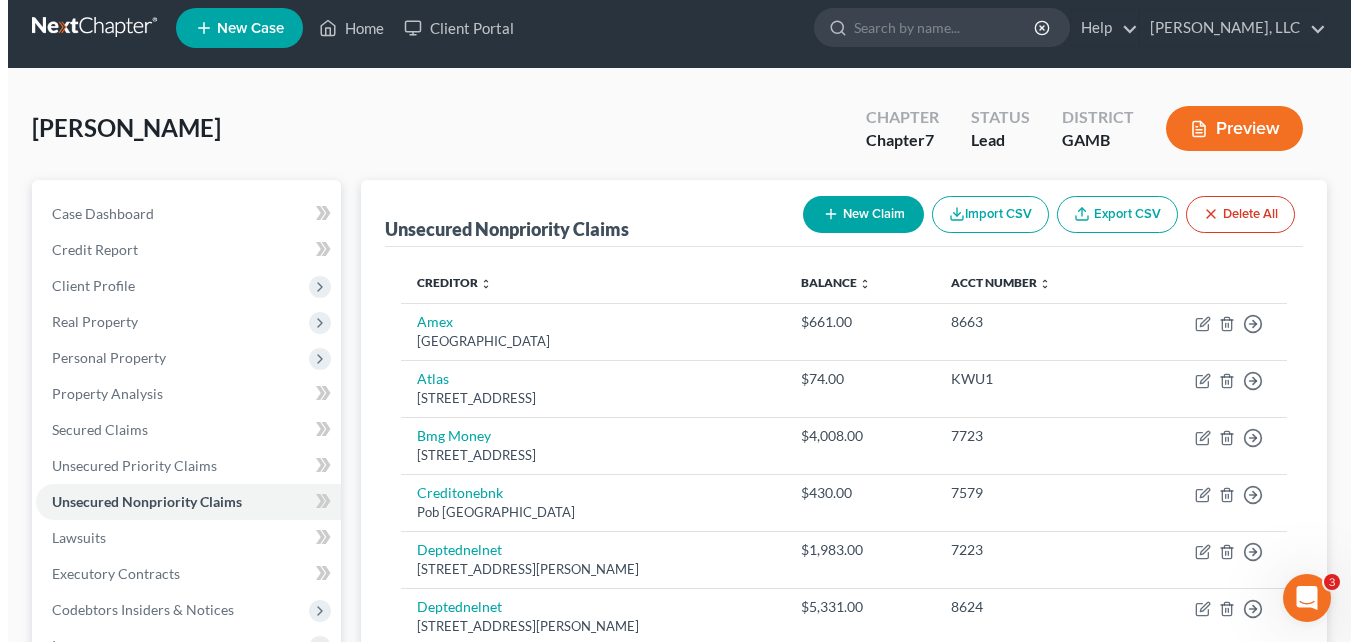 scroll, scrollTop: 0, scrollLeft: 0, axis: both 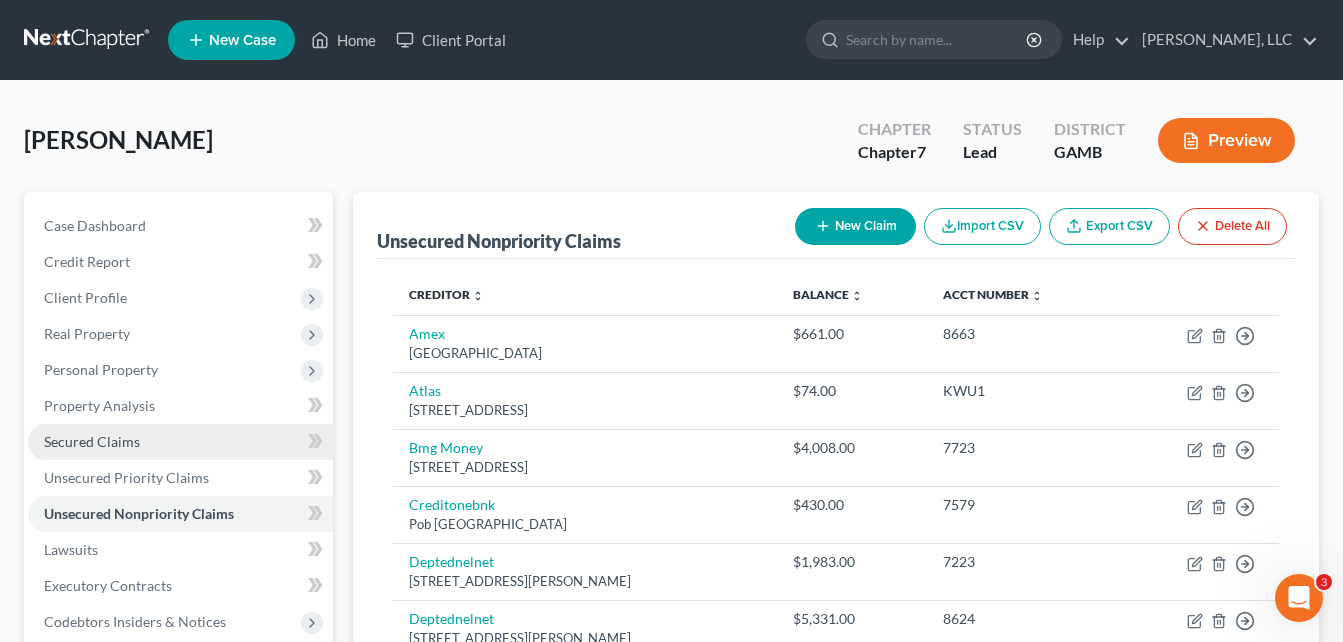 click on "Secured Claims" at bounding box center (92, 441) 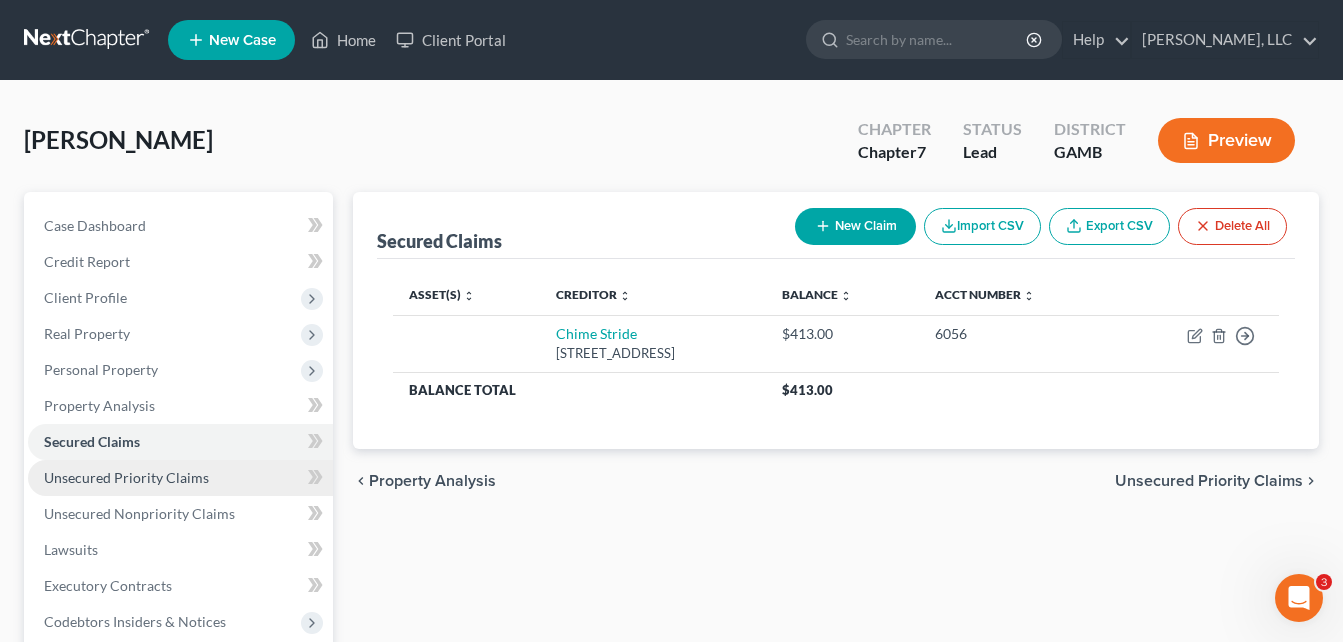 click on "Unsecured Priority Claims" at bounding box center (126, 477) 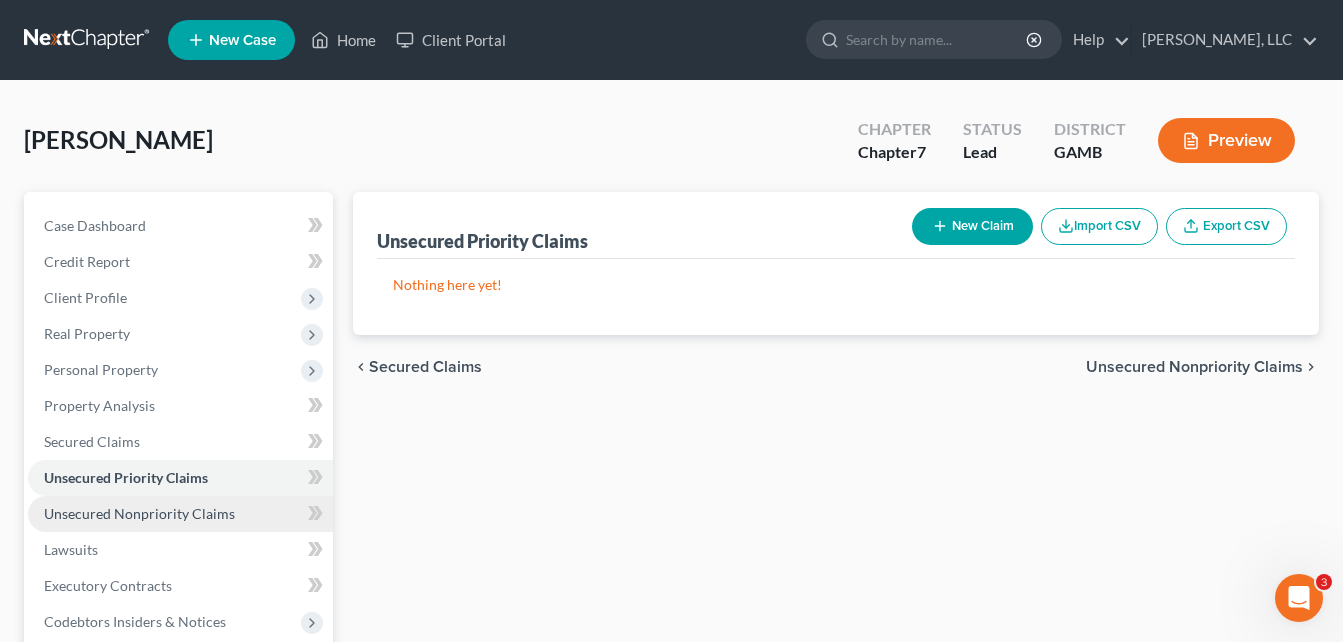 click on "Unsecured Nonpriority Claims" at bounding box center [139, 513] 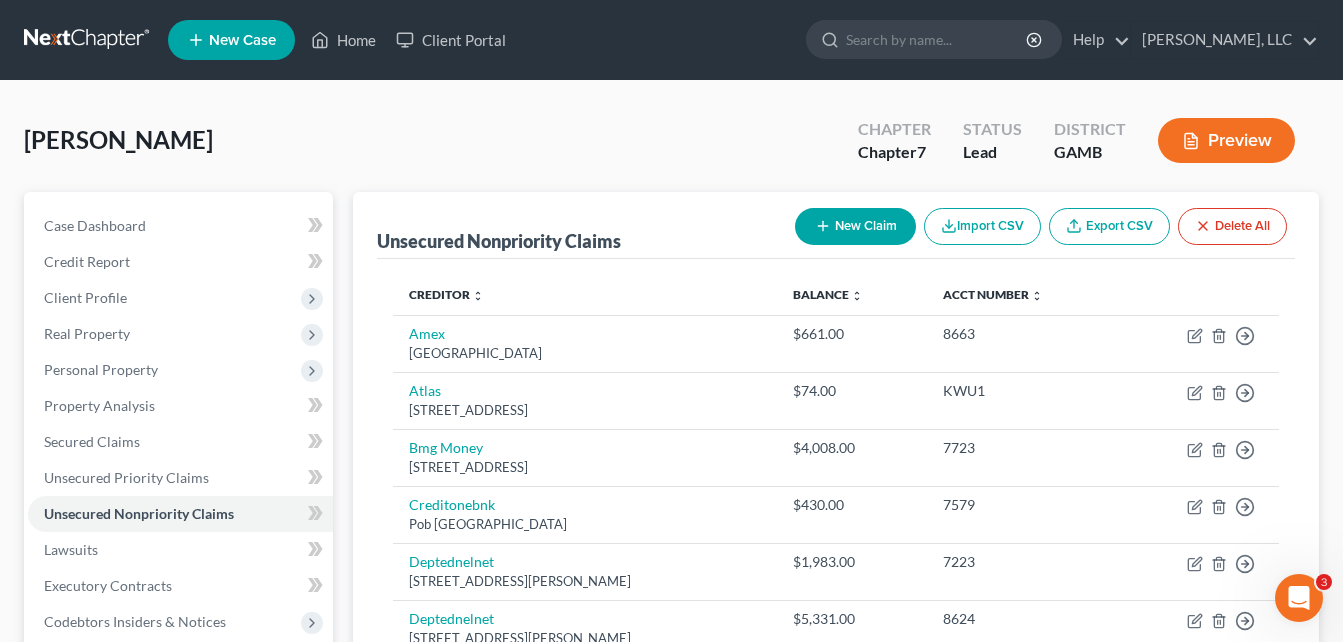 click 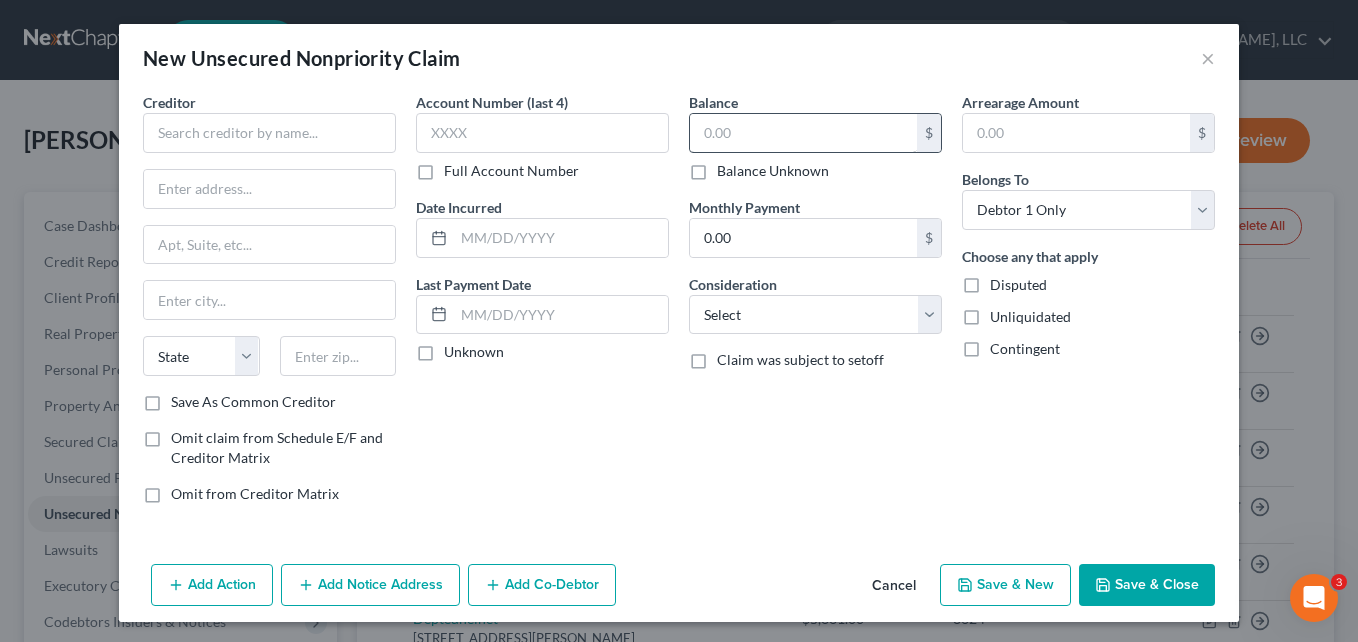 scroll, scrollTop: 1, scrollLeft: 0, axis: vertical 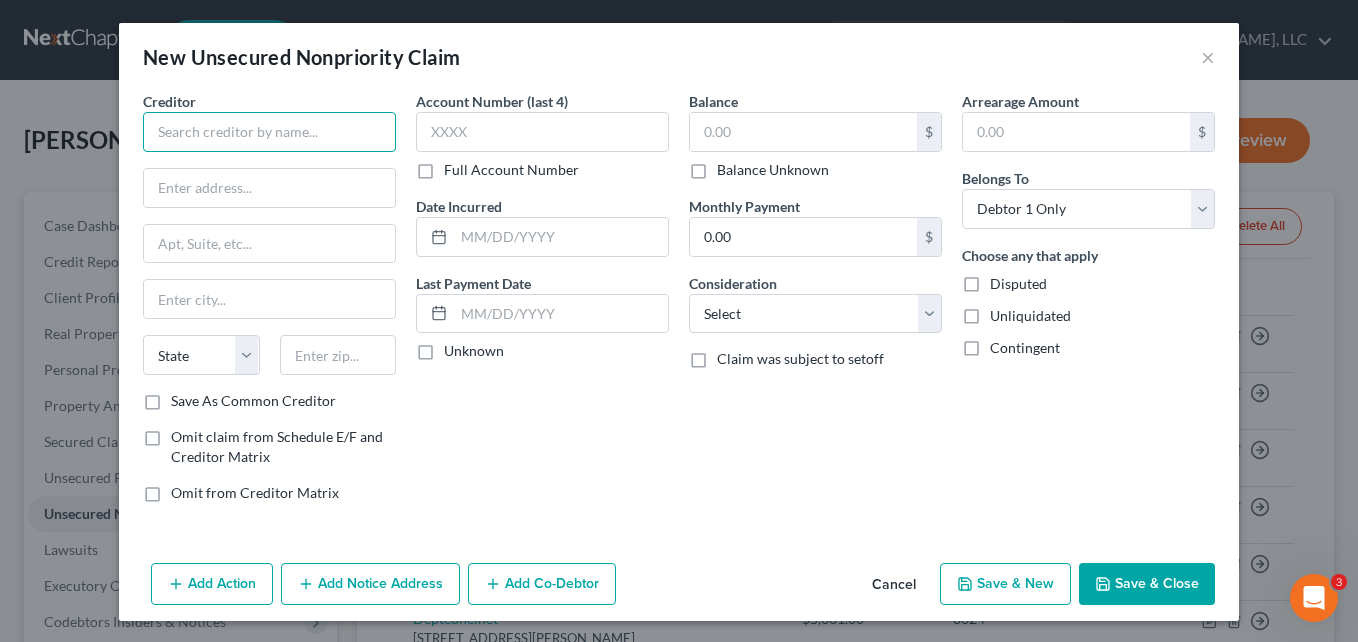 click at bounding box center (269, 132) 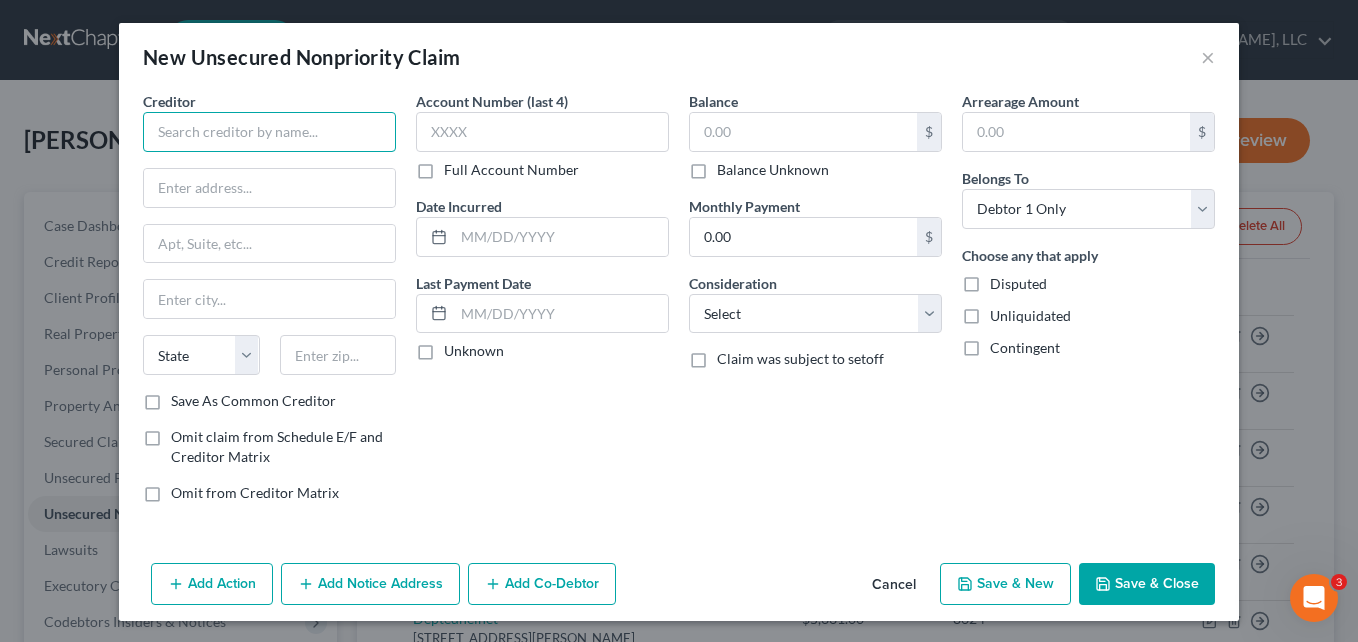 type on "a" 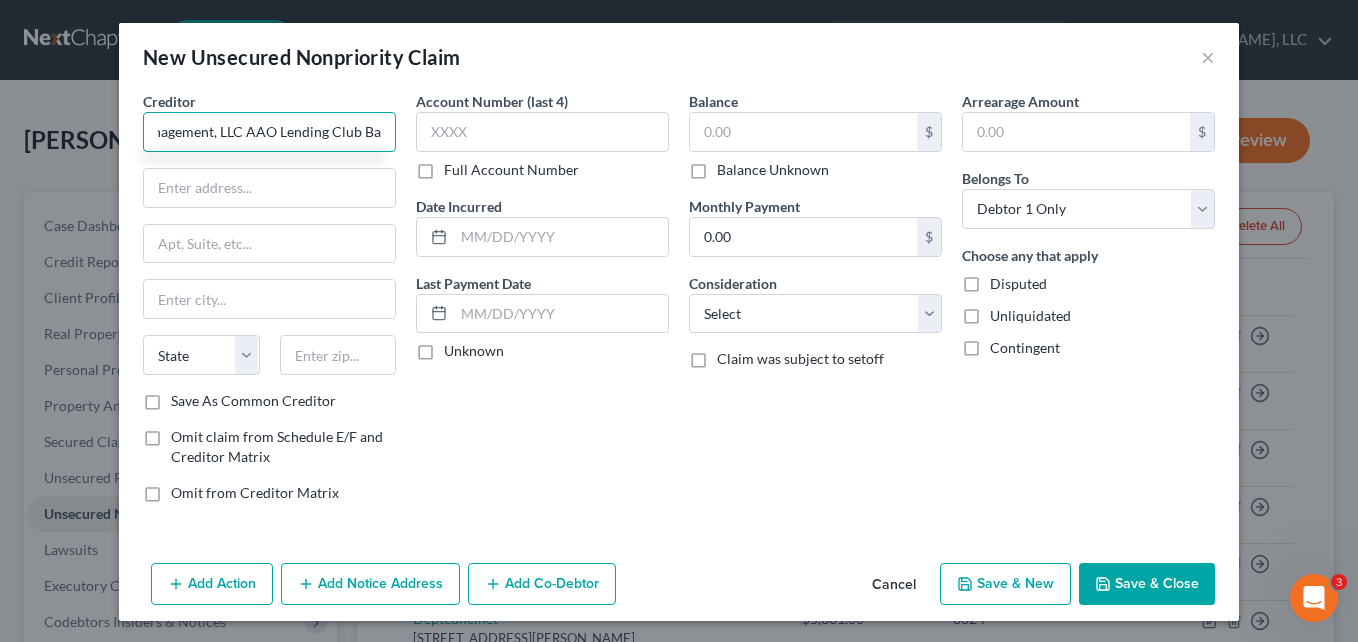 scroll, scrollTop: 0, scrollLeft: 175, axis: horizontal 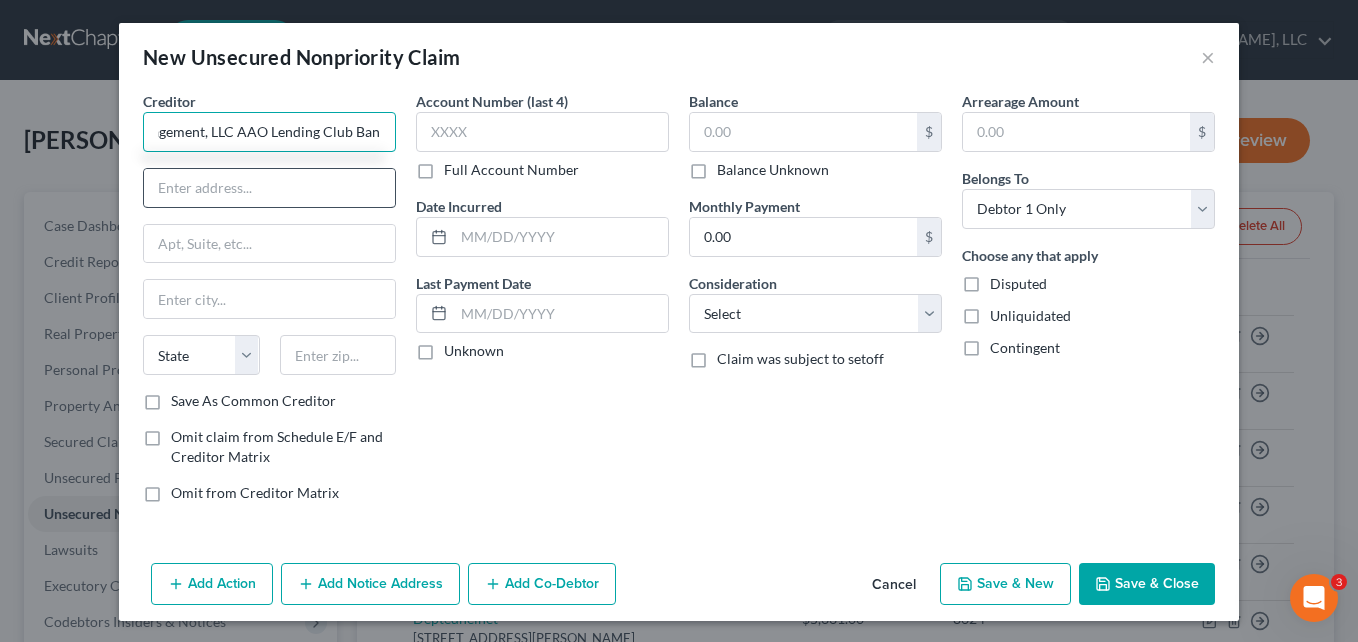 type on "Accelerated Inventory Management, LLC AAO Lending Club Bank" 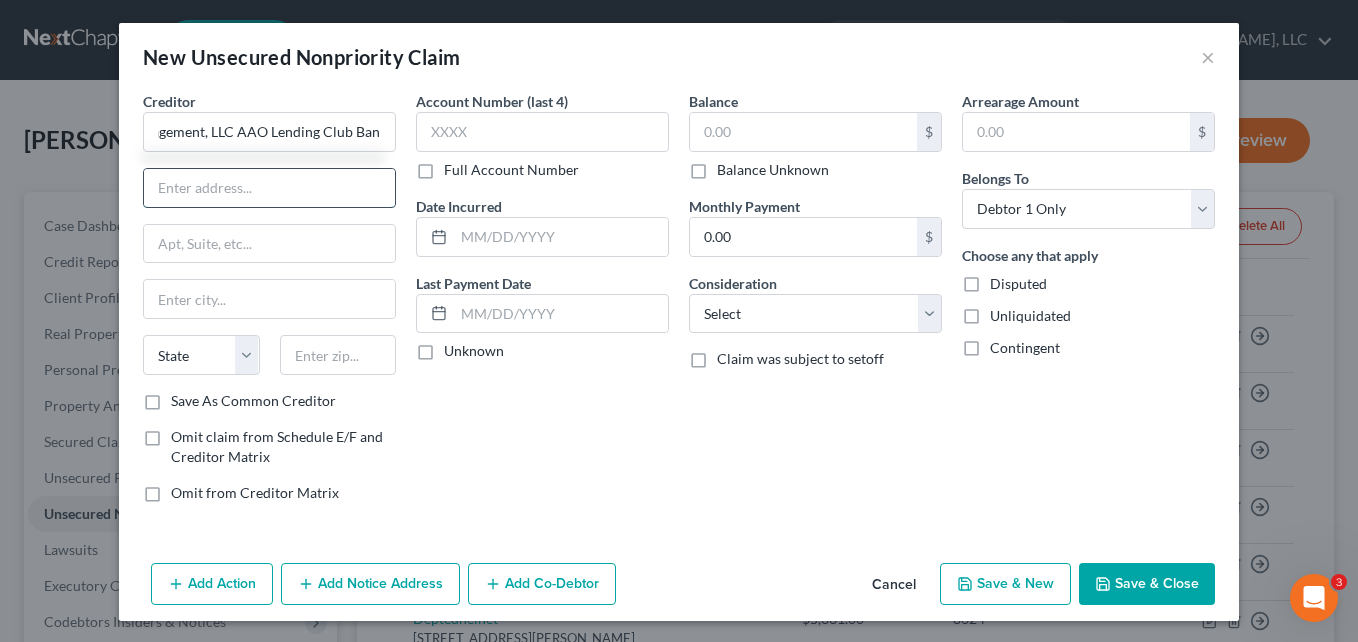 click at bounding box center [269, 188] 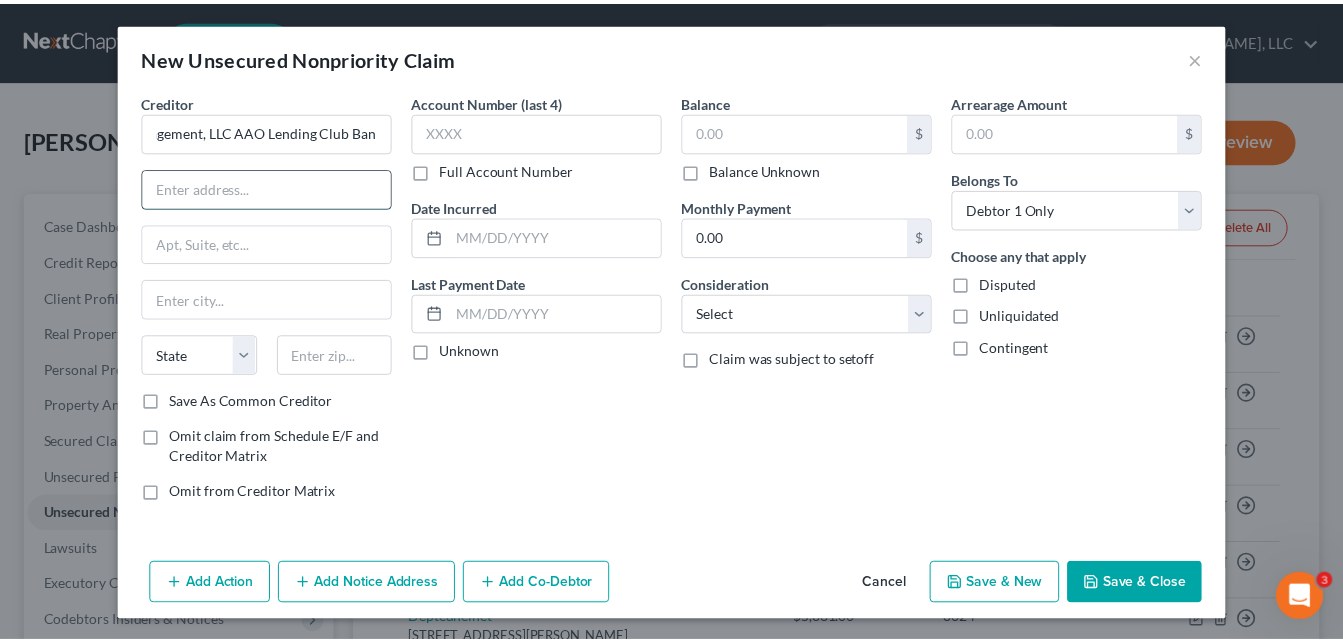 scroll, scrollTop: 0, scrollLeft: 0, axis: both 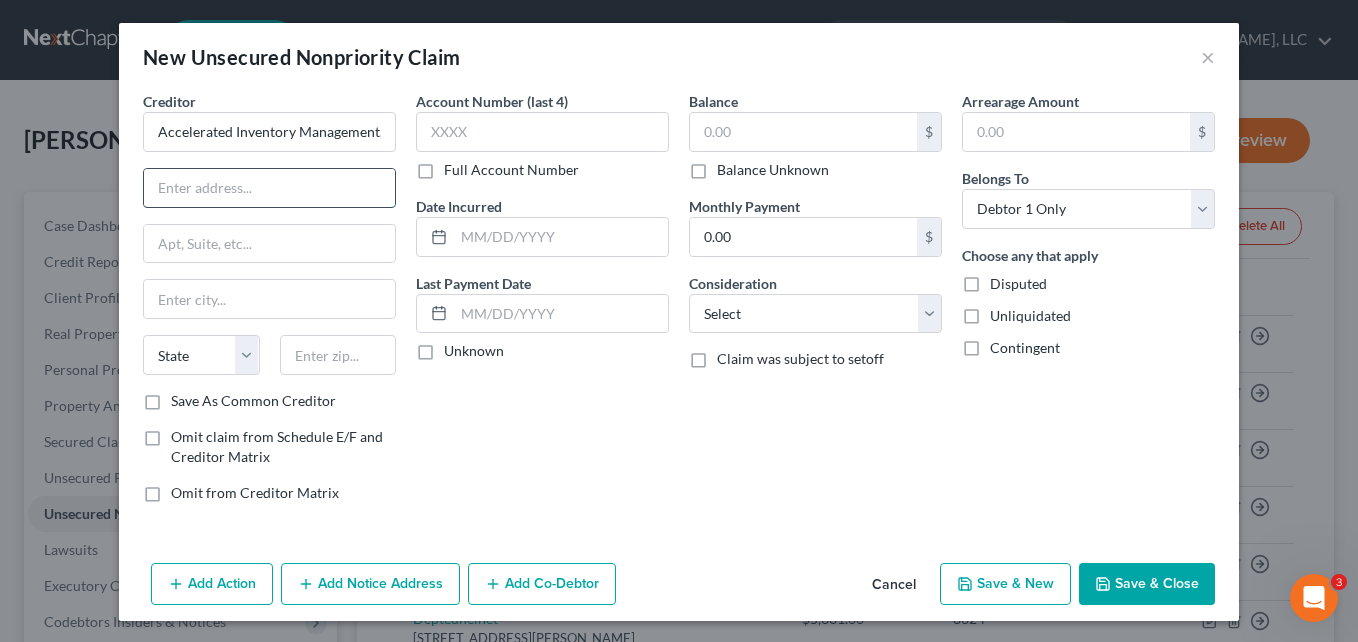 click at bounding box center (269, 188) 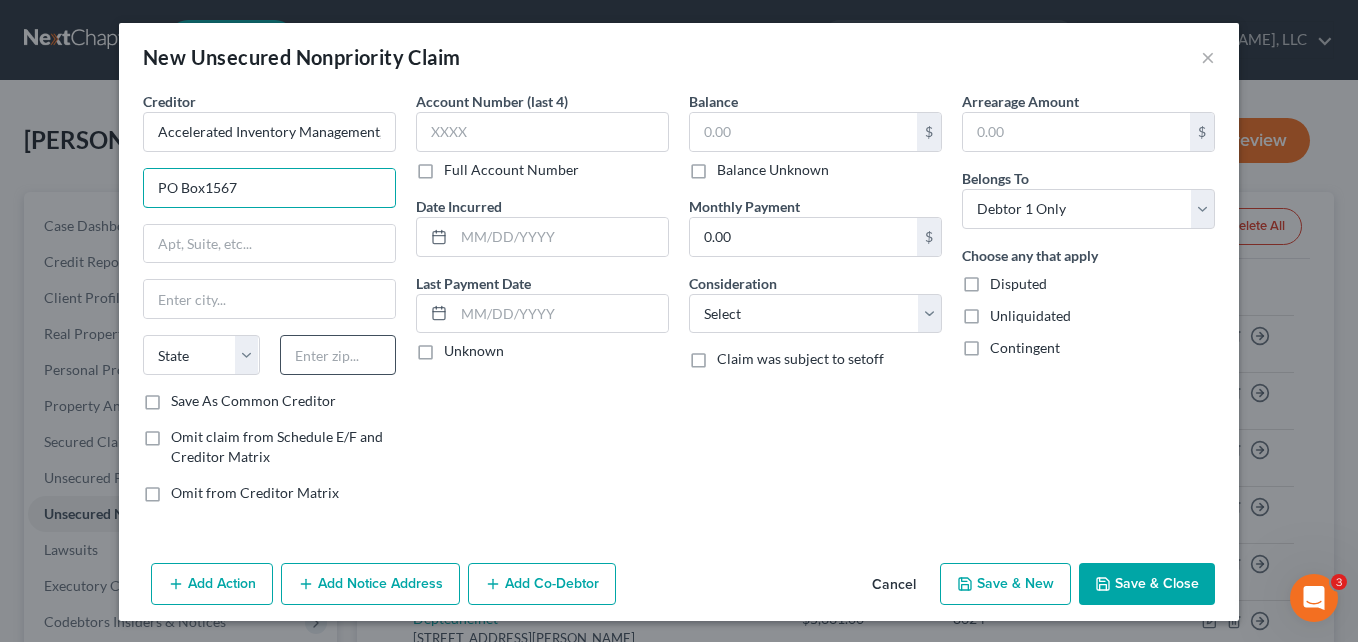 type on "PO Box1567" 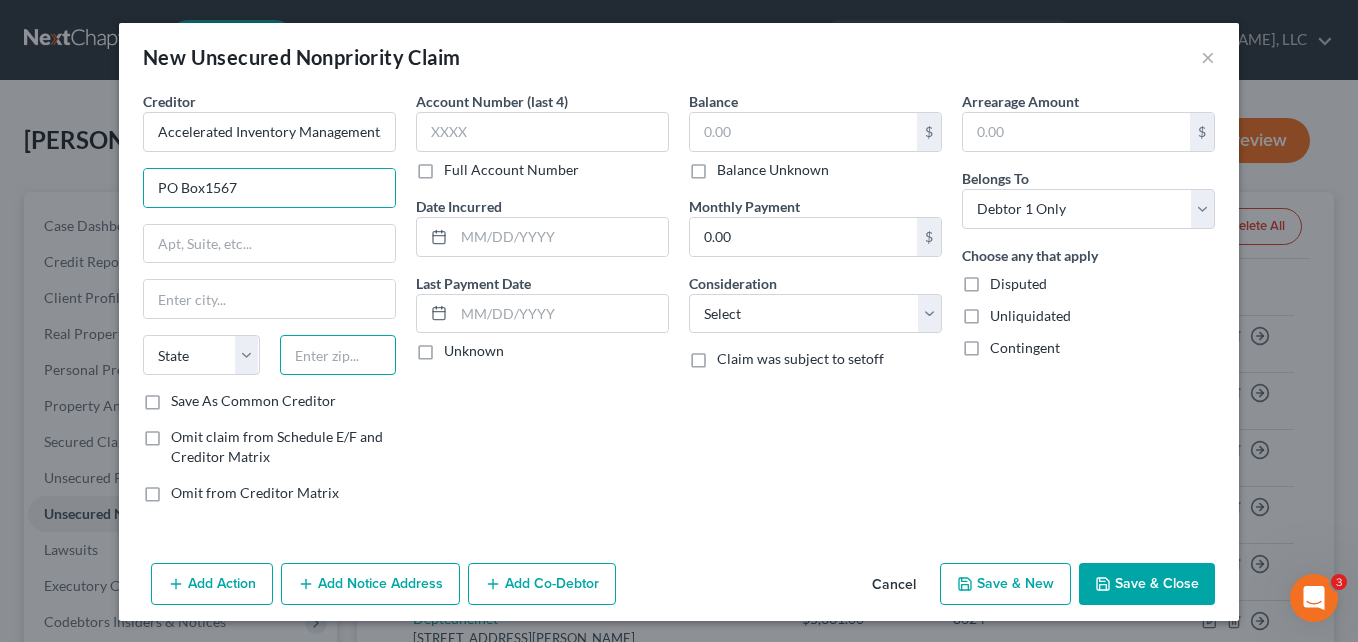 click at bounding box center (338, 355) 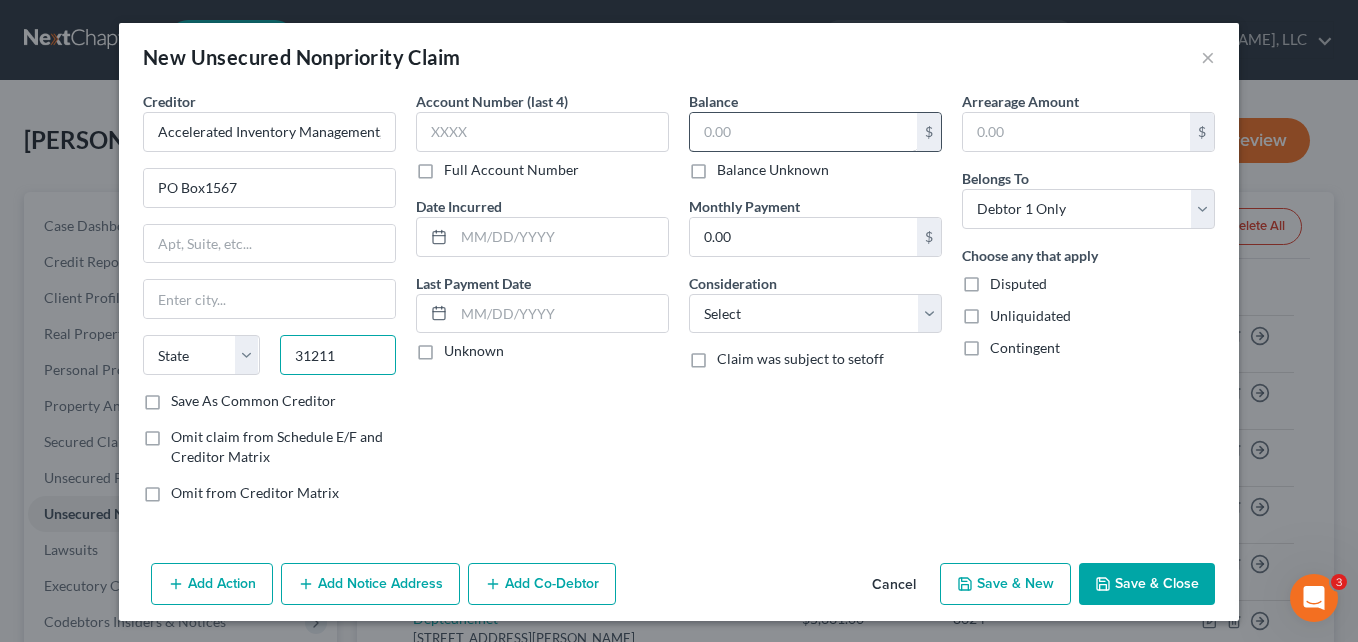 type on "31211" 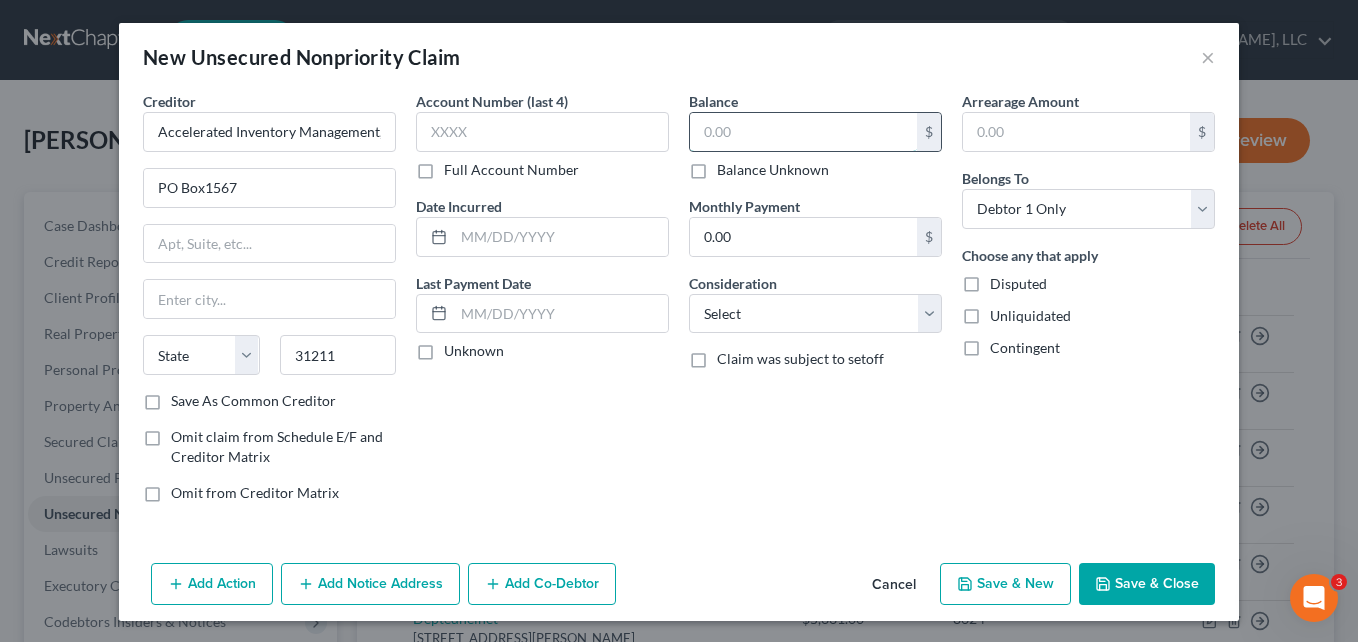 click at bounding box center (803, 132) 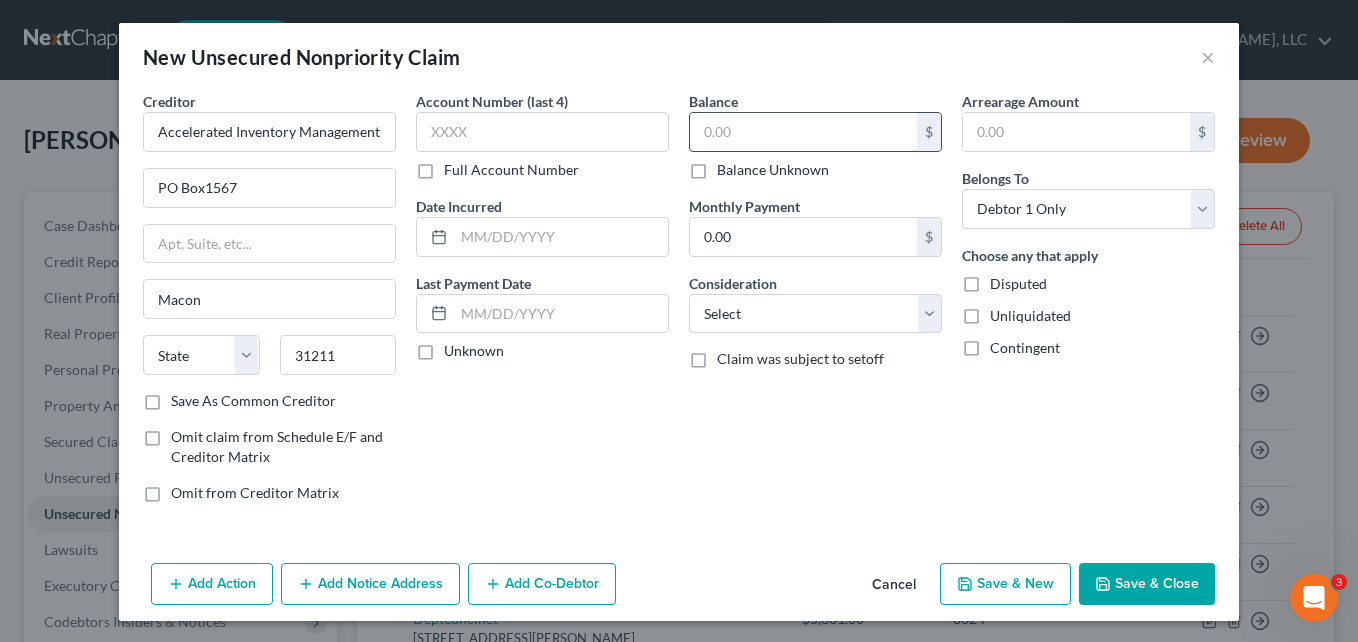 select on "10" 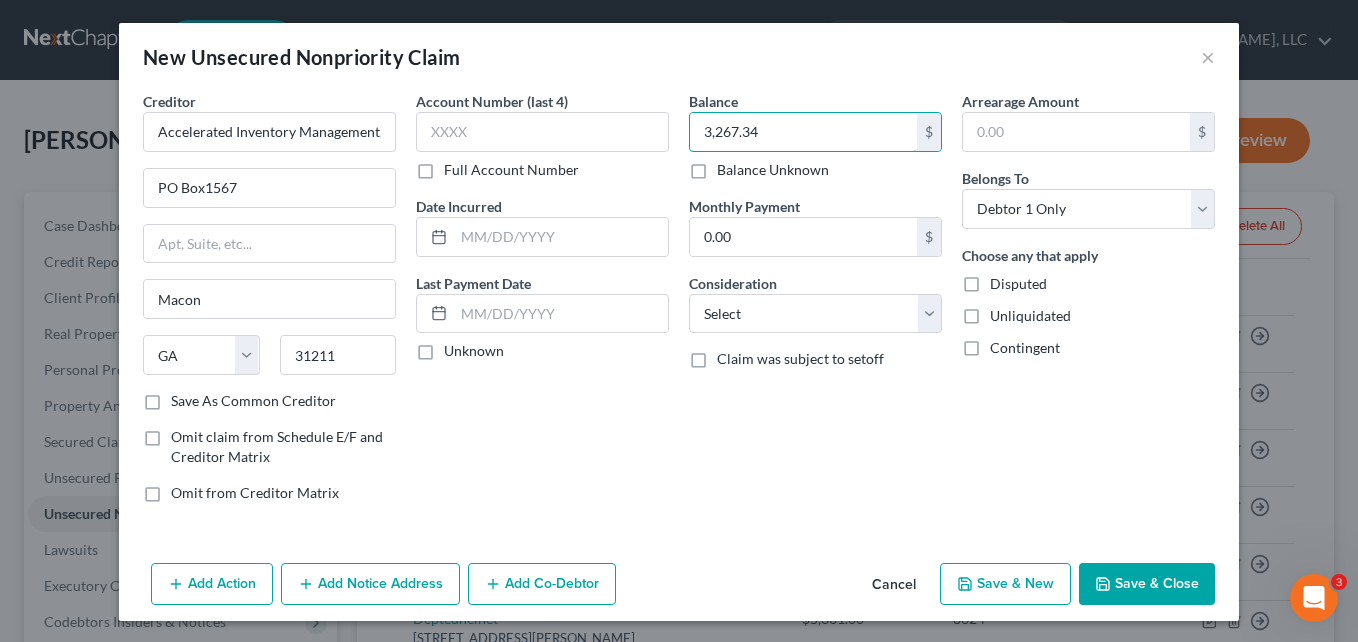 type on "3,267.34" 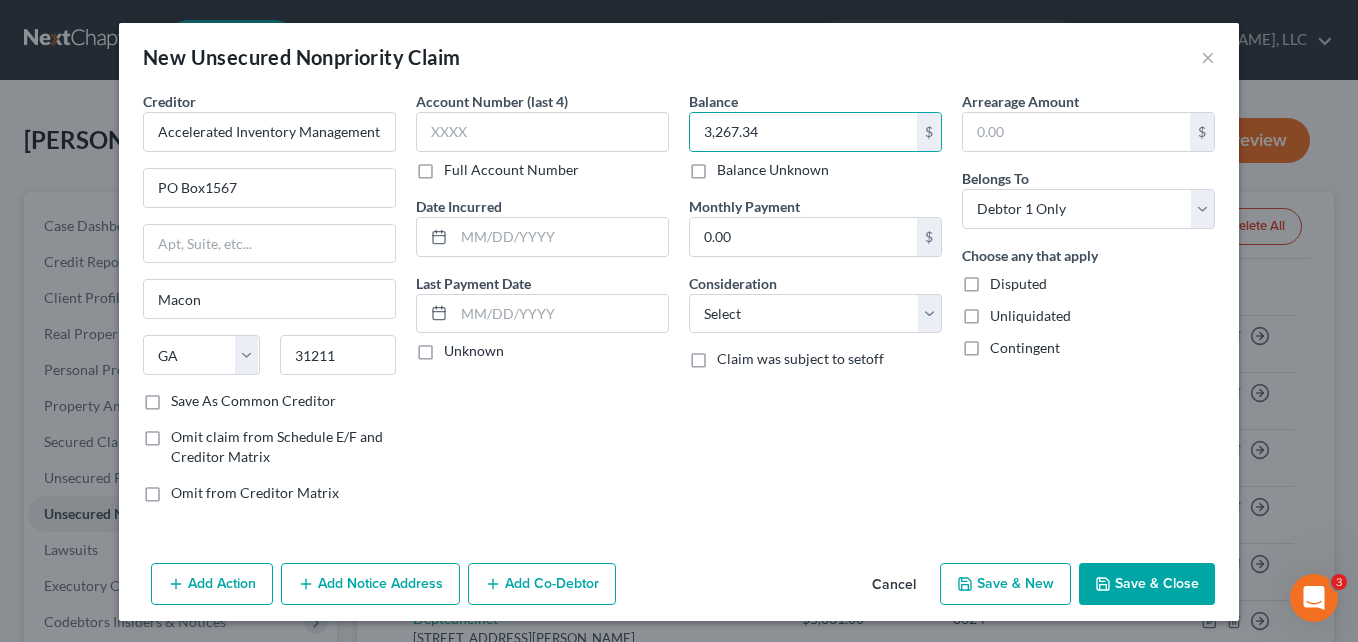 click on "Save & Close" at bounding box center (1147, 584) 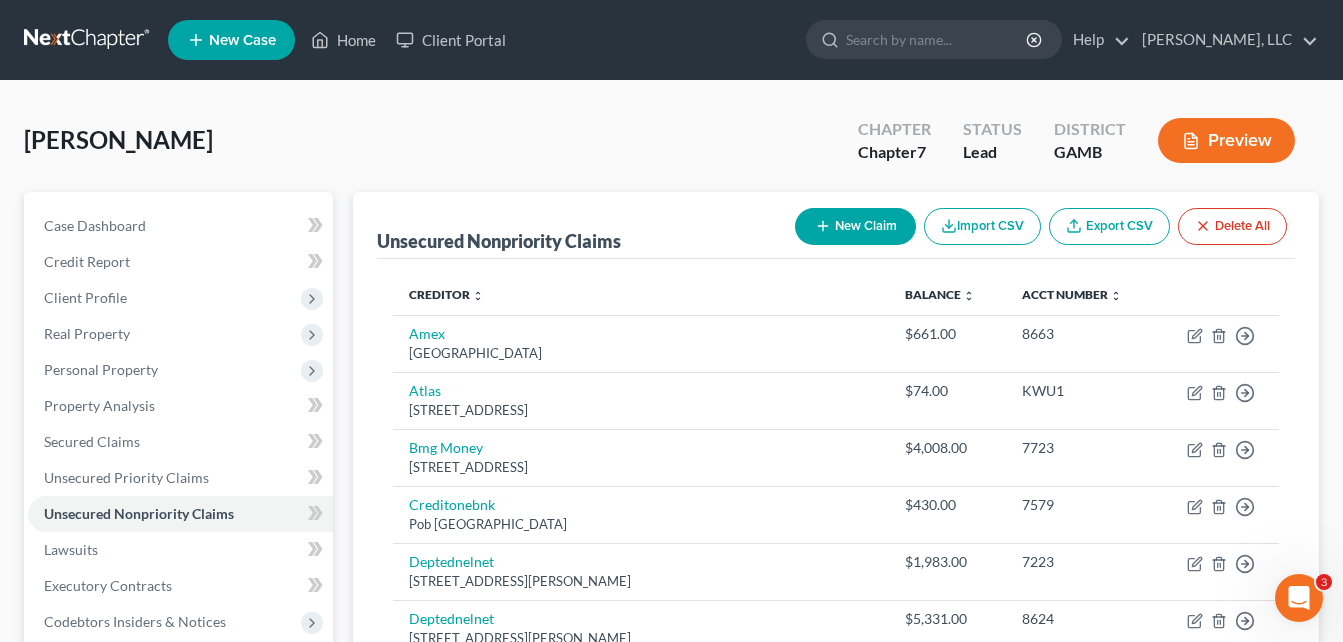 click on "Case Dashboard
Payments
Invoices
Payments
Payments
Credit Report
Client Profile" at bounding box center (178, 893) 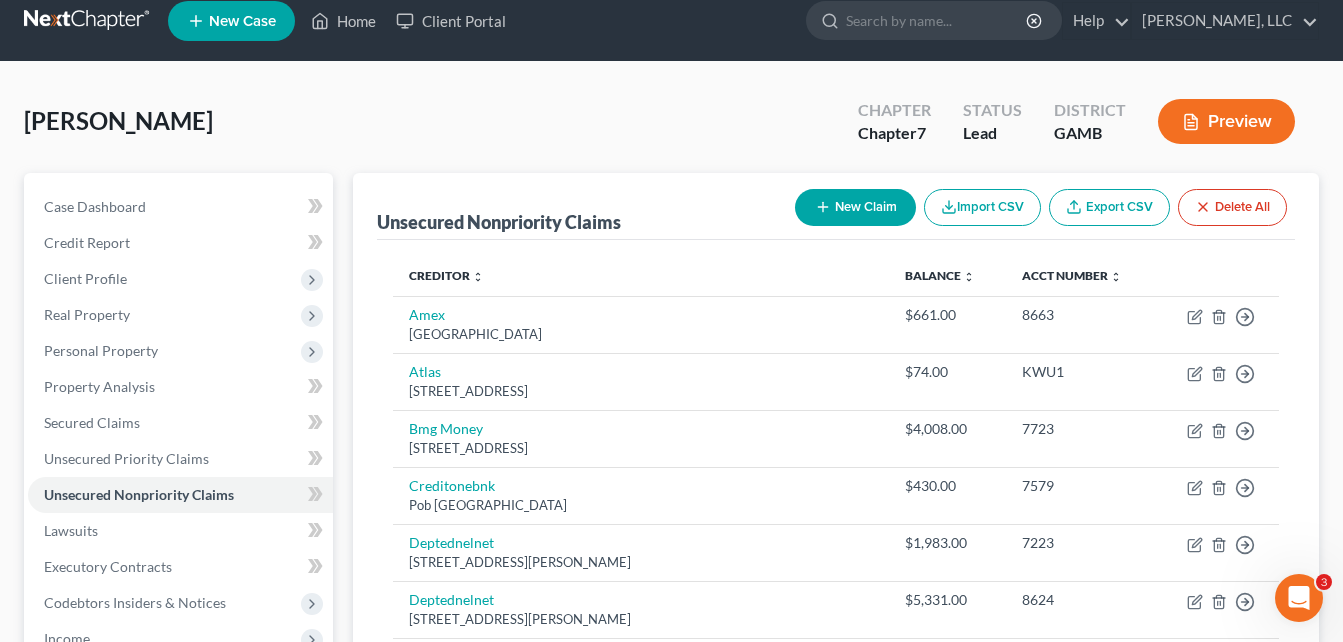 scroll, scrollTop: 0, scrollLeft: 0, axis: both 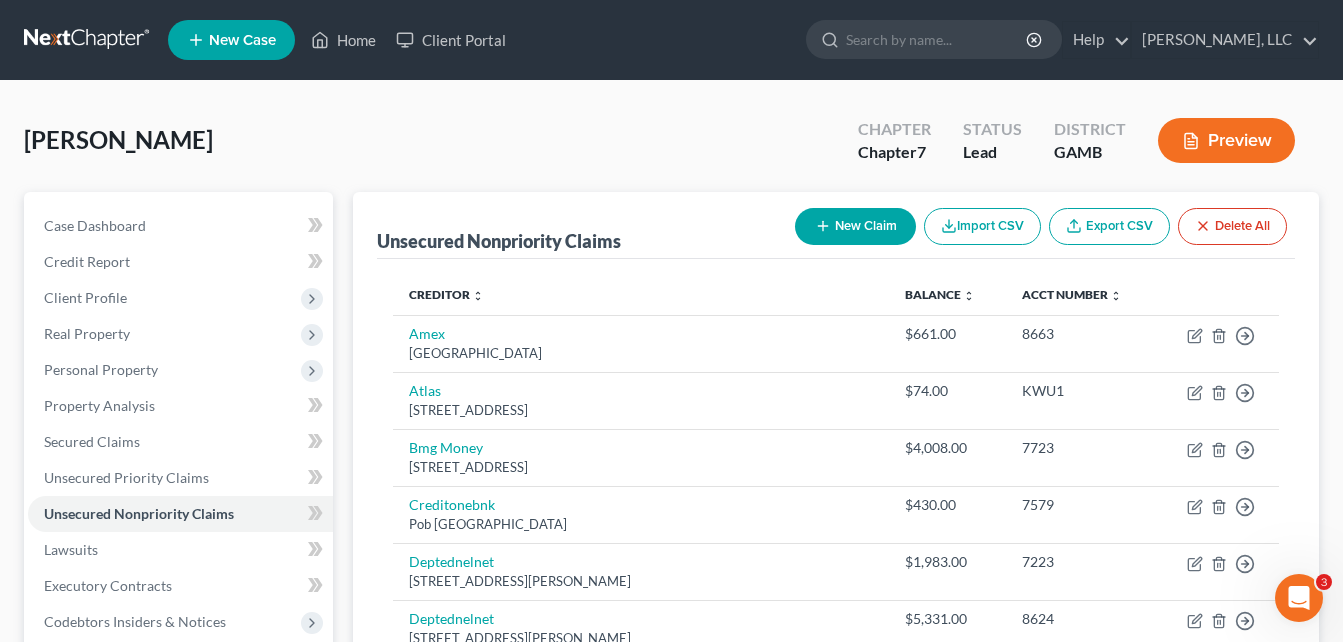 click on "New Claim" at bounding box center [855, 226] 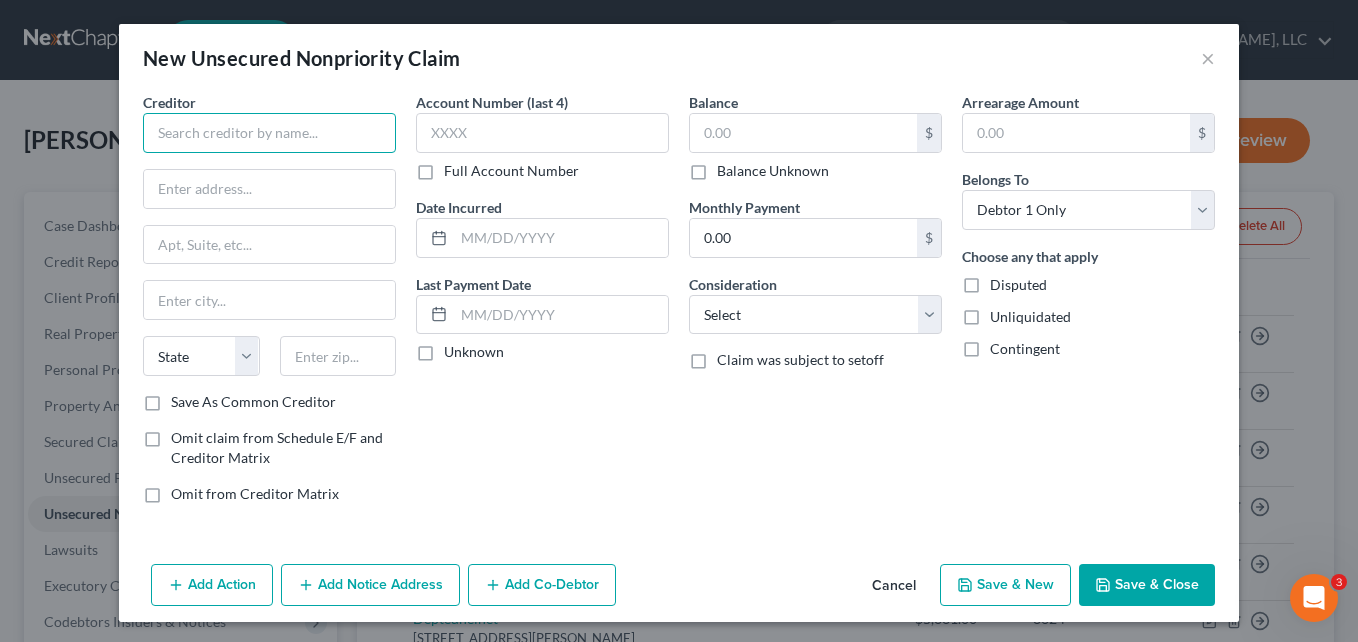 click at bounding box center [269, 133] 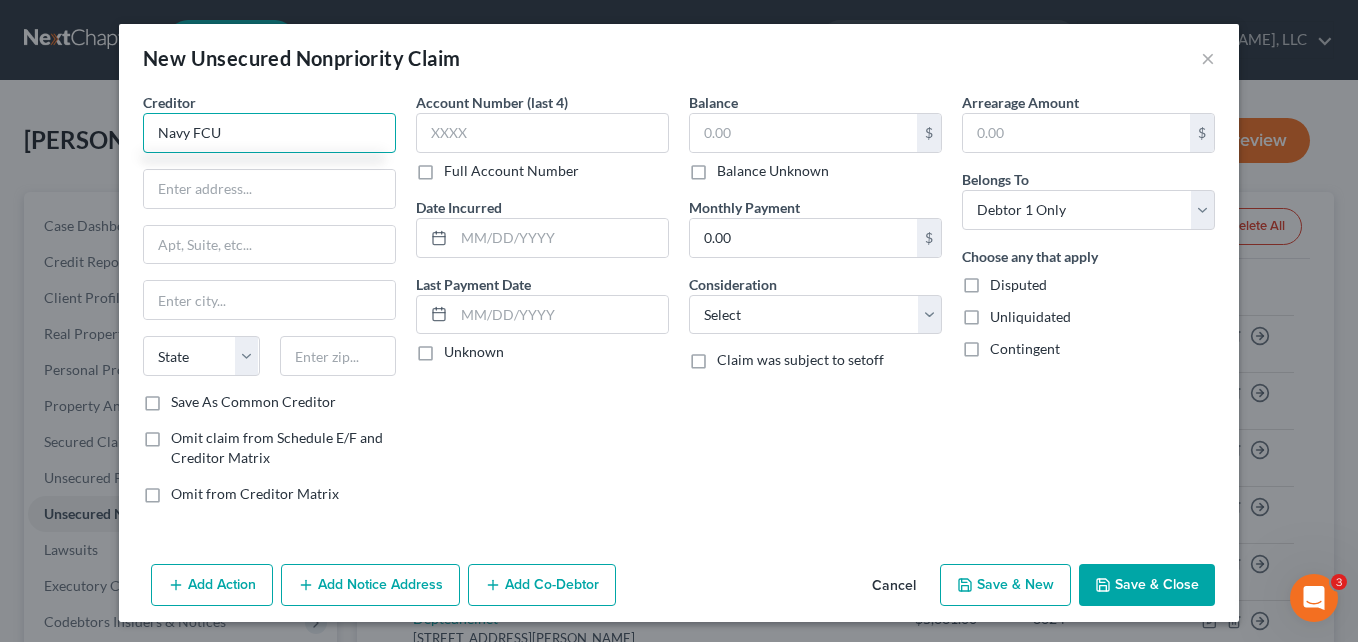 type on "Navy FCU" 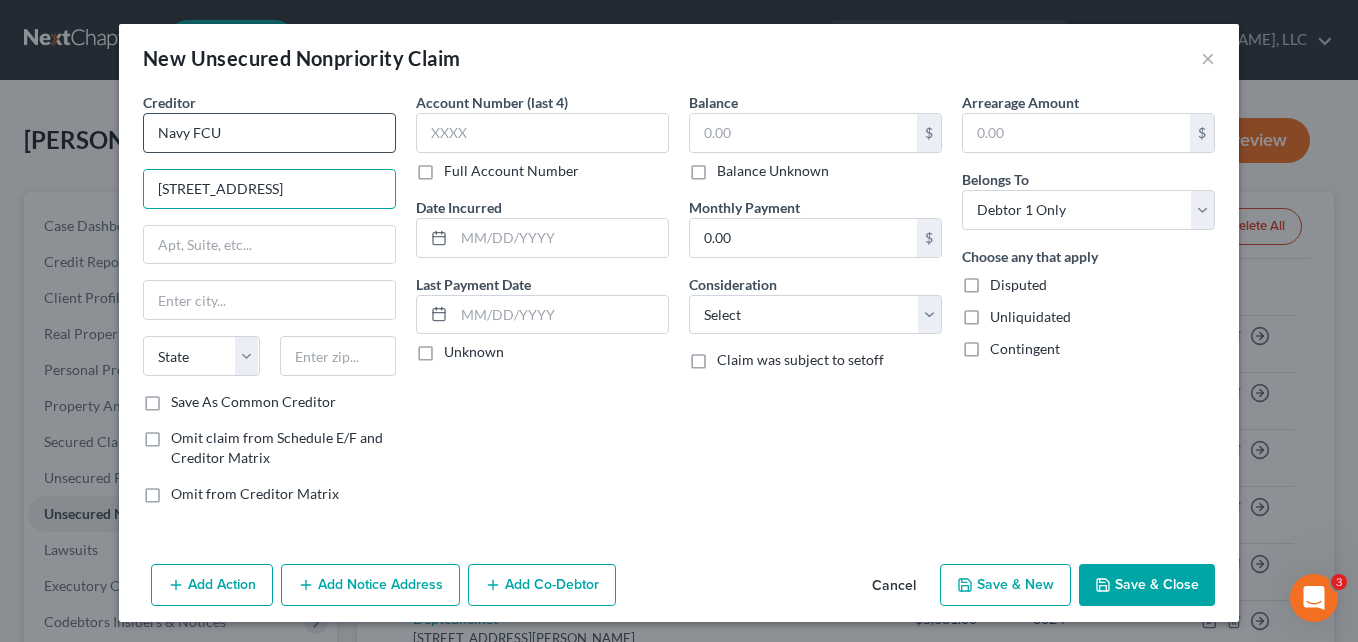 type on "[STREET_ADDRESS]" 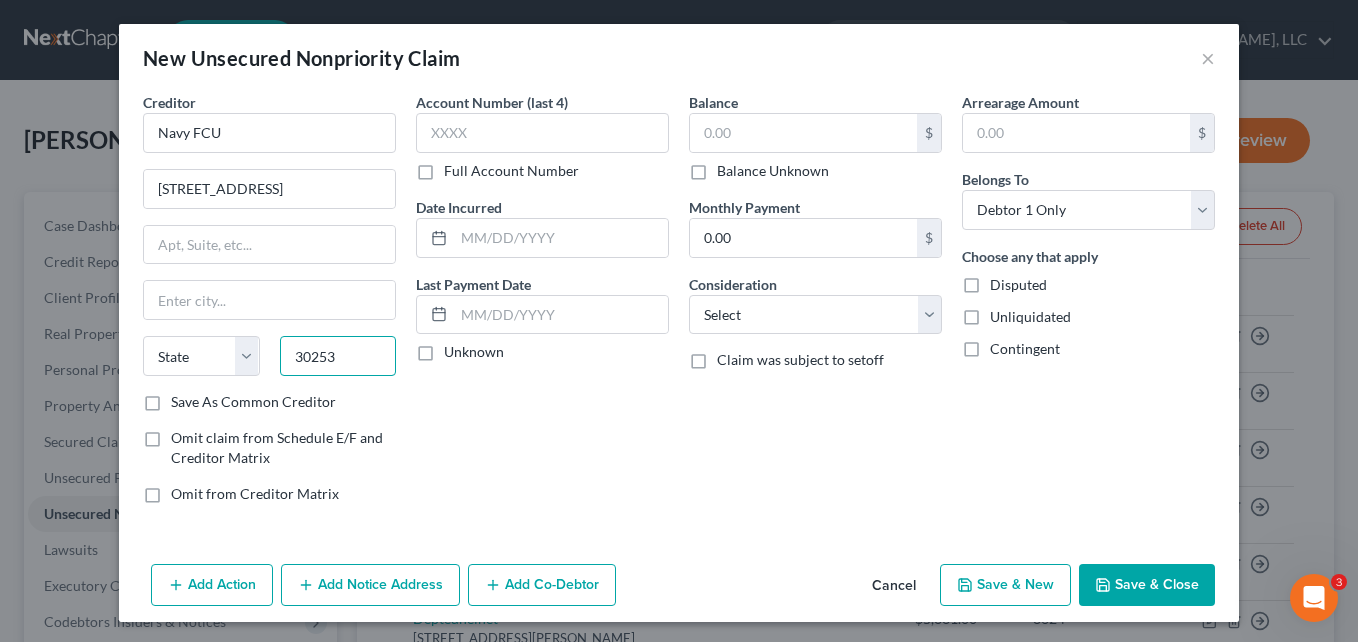 type on "30253" 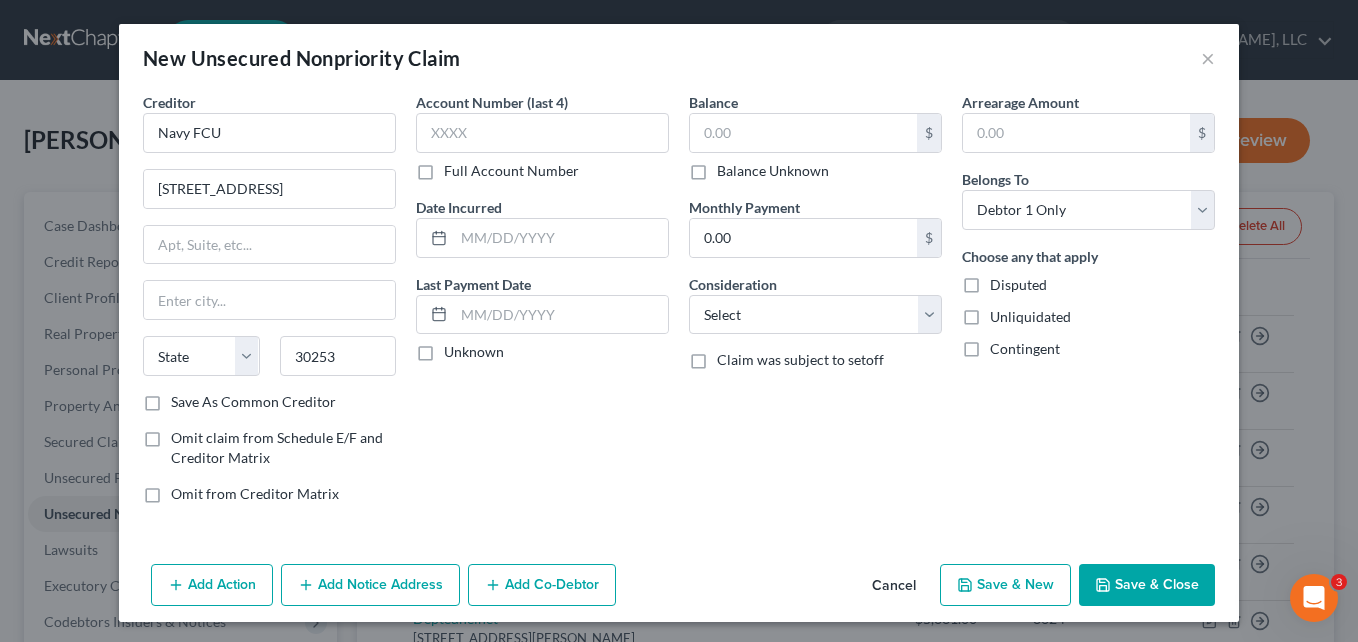 click on "Account Number (last 4)
Full Account Number
Date Incurred         Last Payment Date         Unknown" at bounding box center [542, 306] 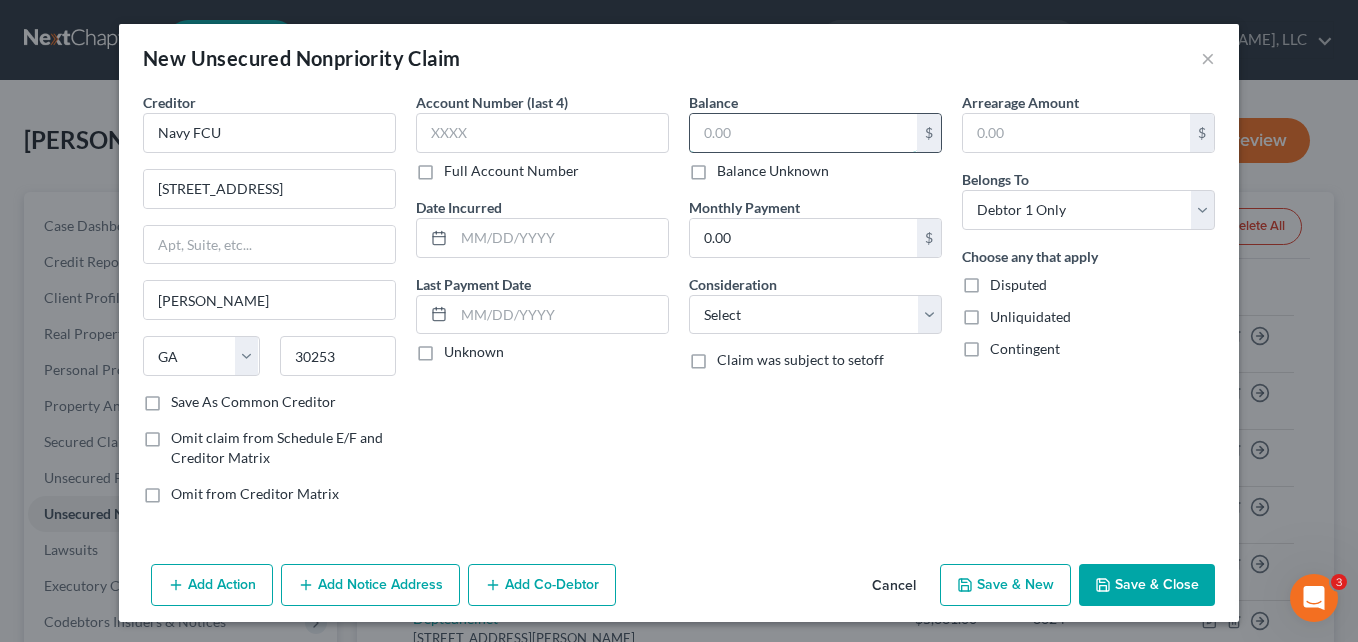 click at bounding box center [803, 133] 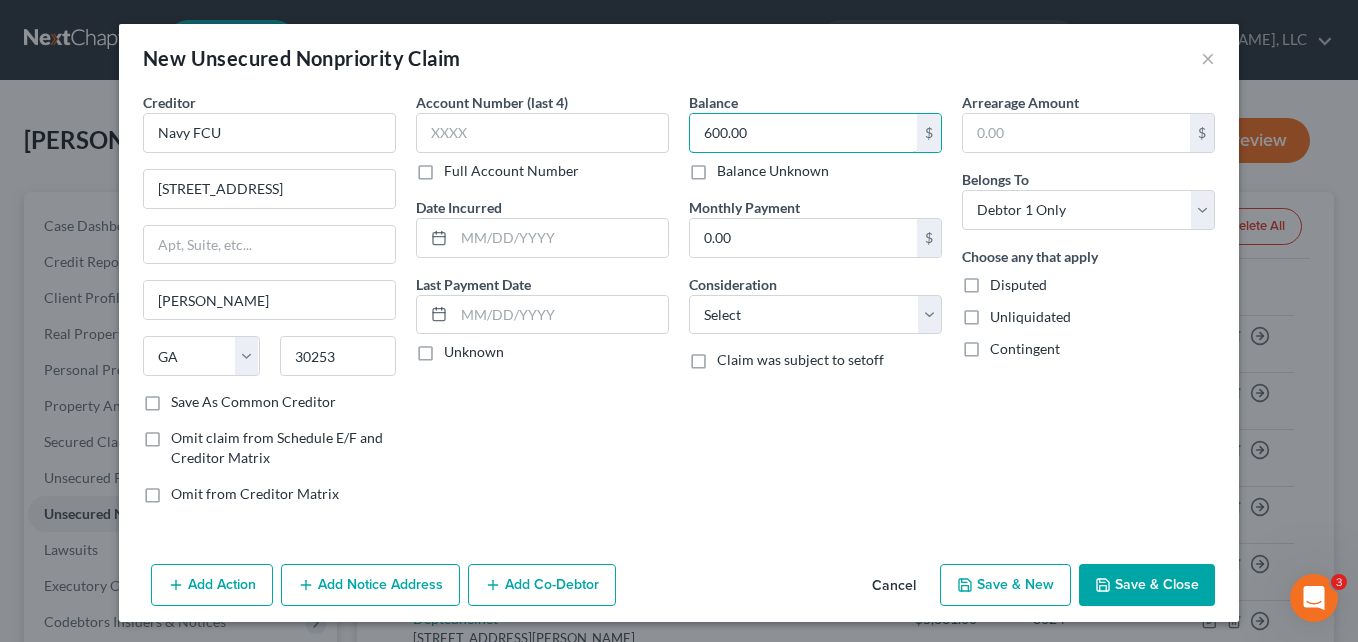 type on "600.00" 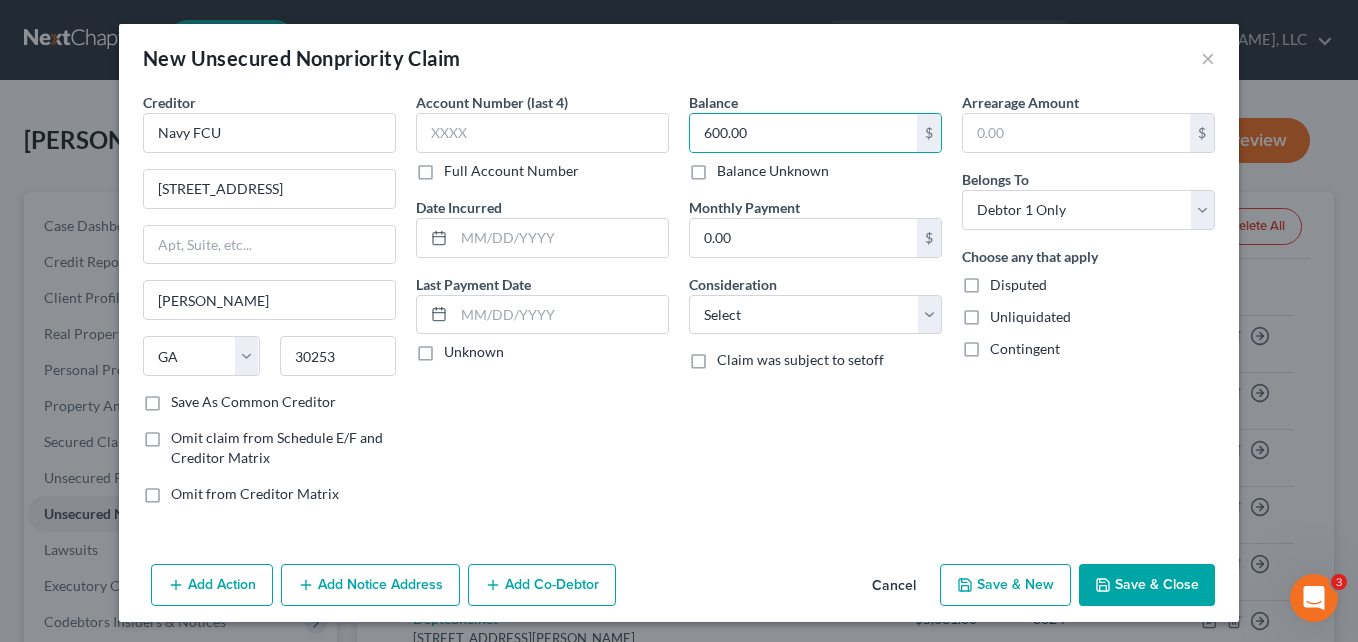 click on "Save & Close" at bounding box center [1147, 585] 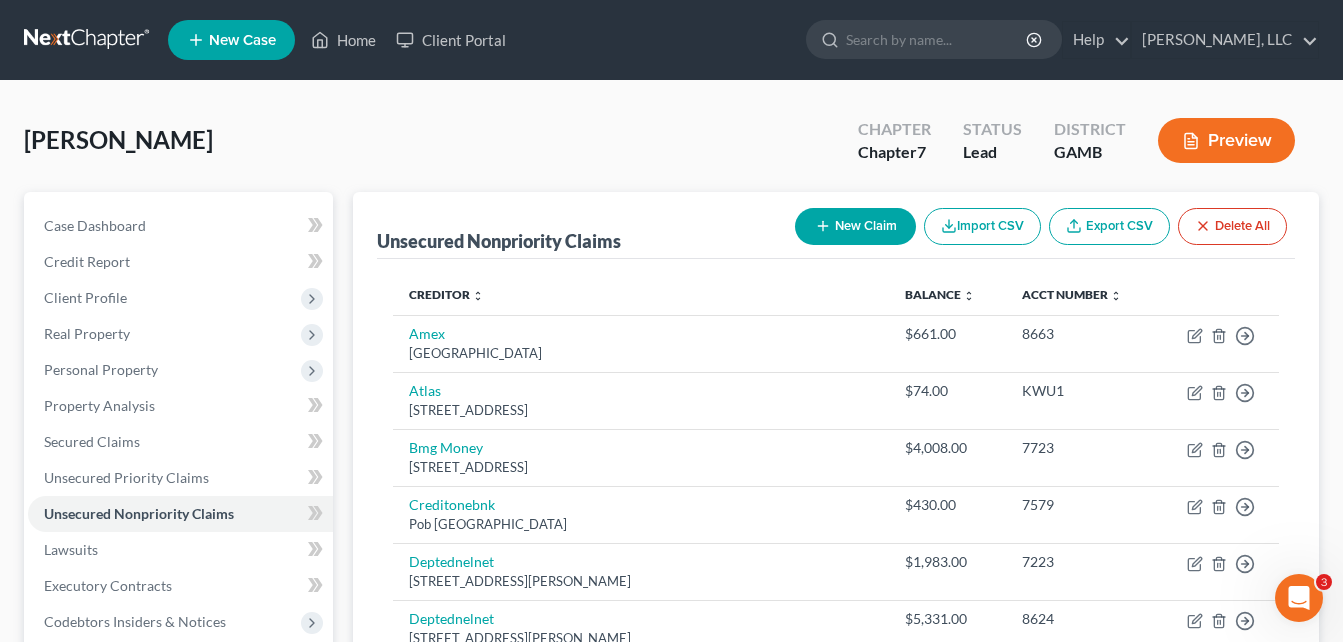 click on "Unsecured Nonpriority Claims New Claim
Import CSV
Export CSV Delete All
Creditor  expand_more   expand_less   unfold_more Balance  expand_more   expand_less   unfold_more Acct Number  expand_more   expand_less   unfold_more Amex P O Box 981537, [GEOGRAPHIC_DATA] $661.00 8663 Move to D Move to E Move to G Move to Notice Only [GEOGRAPHIC_DATA][STREET_ADDRESS] $74.00 KWU1 Move to D Move to E Move to G Move to Notice Only Bmg Money [STREET_ADDRESS] $4,008.00 7723 Move to D Move to E Move to G Move to Notice Only Creditonebnk Pob 98872, [GEOGRAPHIC_DATA] $430.00 7579 Move to D Move to E Move to G Move to Notice Only Deptednelnet [STREET_ADDRESS][PERSON_NAME] $1,983.00 7223 Move to D Move to E Move to G Move to Notice Only Deptednelnet [STREET_ADDRESS][PERSON_NAME] $5,331.00 8624 Move to D Move to E Move to G Move to Notice Only Deptednelnet [STREET_ADDRESS][PERSON_NAME] $1,638.00 7323 Move to D Move to E Move to G Move to Notice Only Deptednelnet $5,206.00" at bounding box center (836, 922) 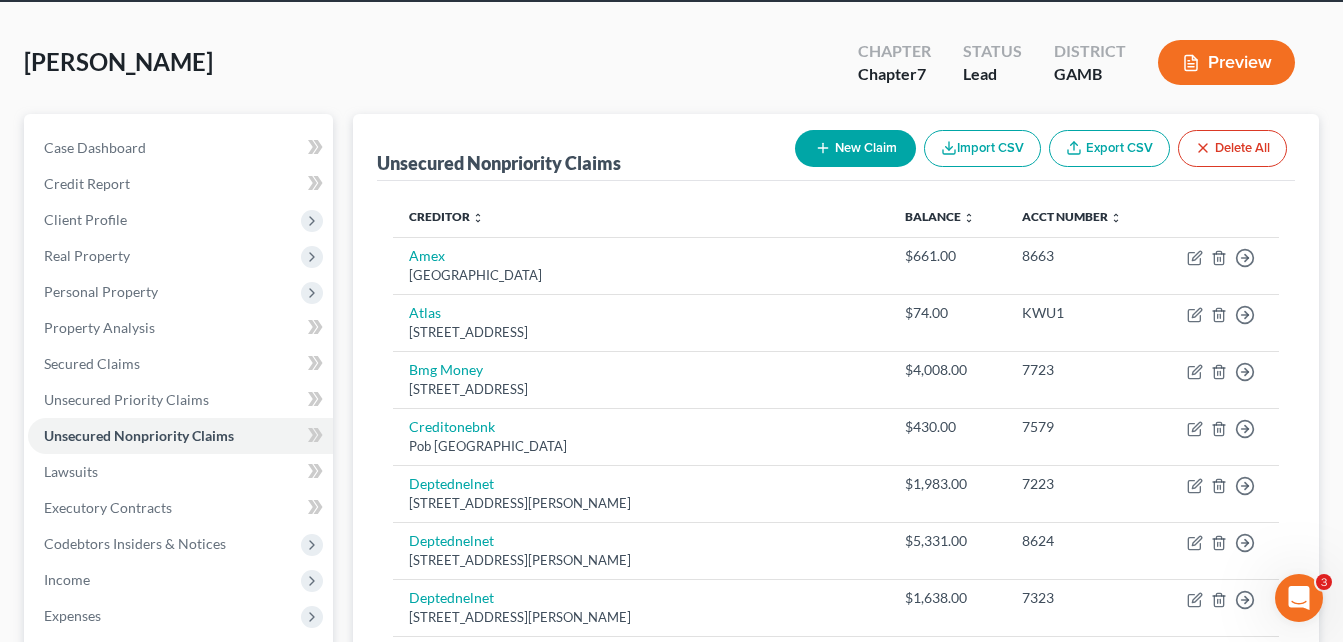 scroll, scrollTop: 80, scrollLeft: 0, axis: vertical 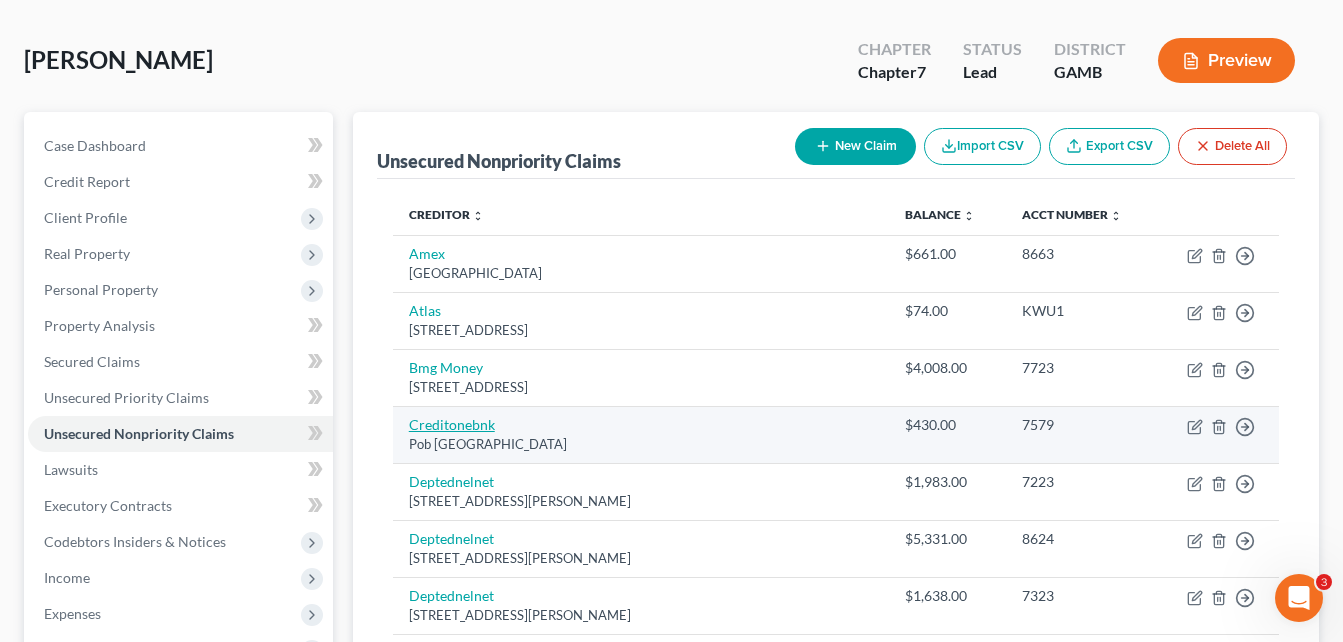 click on "Creditonebnk" at bounding box center [452, 424] 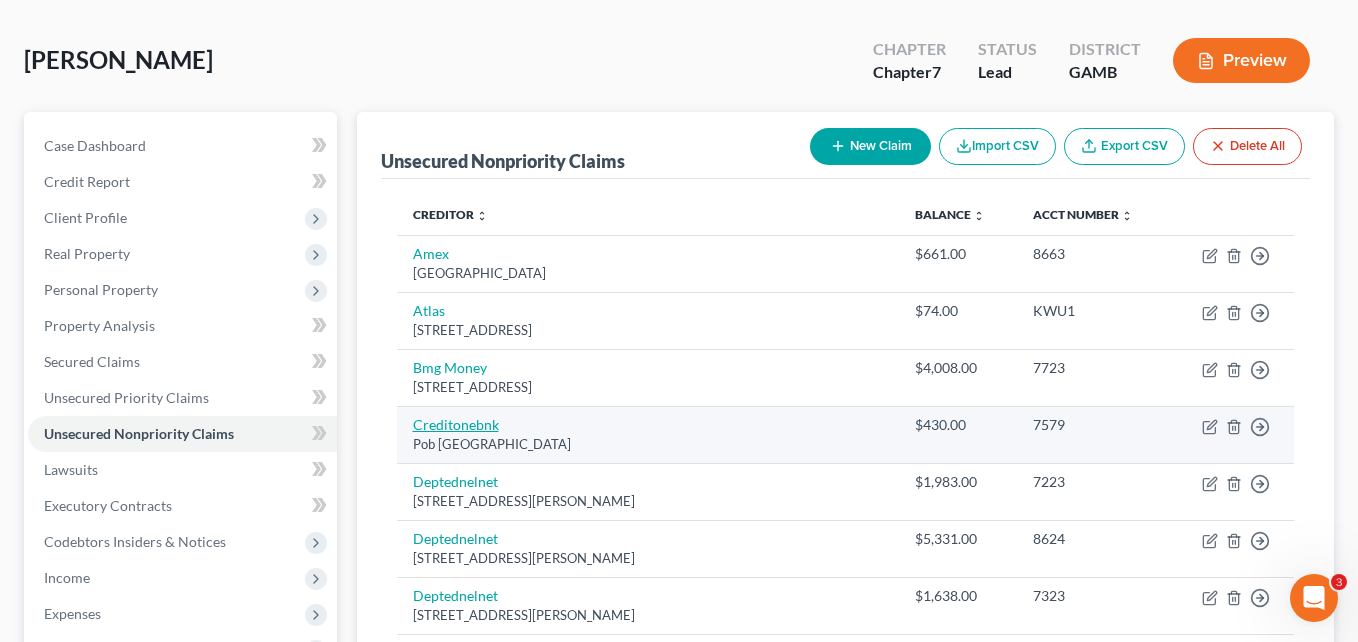 select on "31" 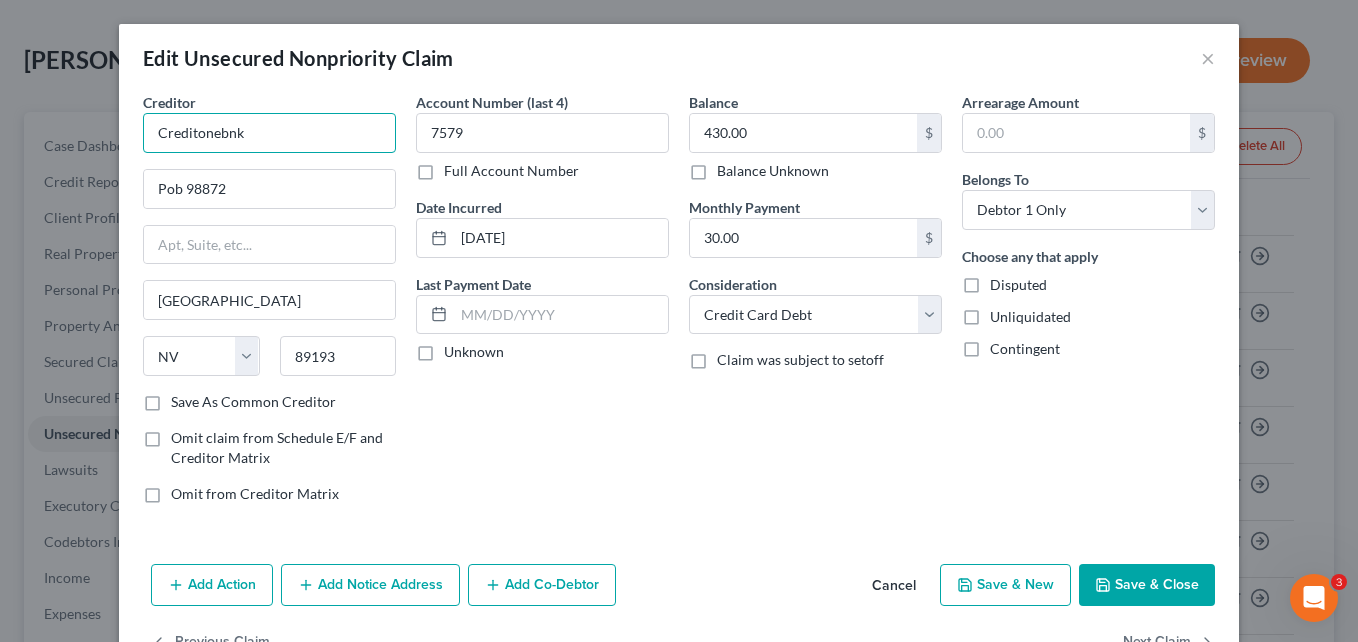 click on "Creditonebnk" at bounding box center [269, 133] 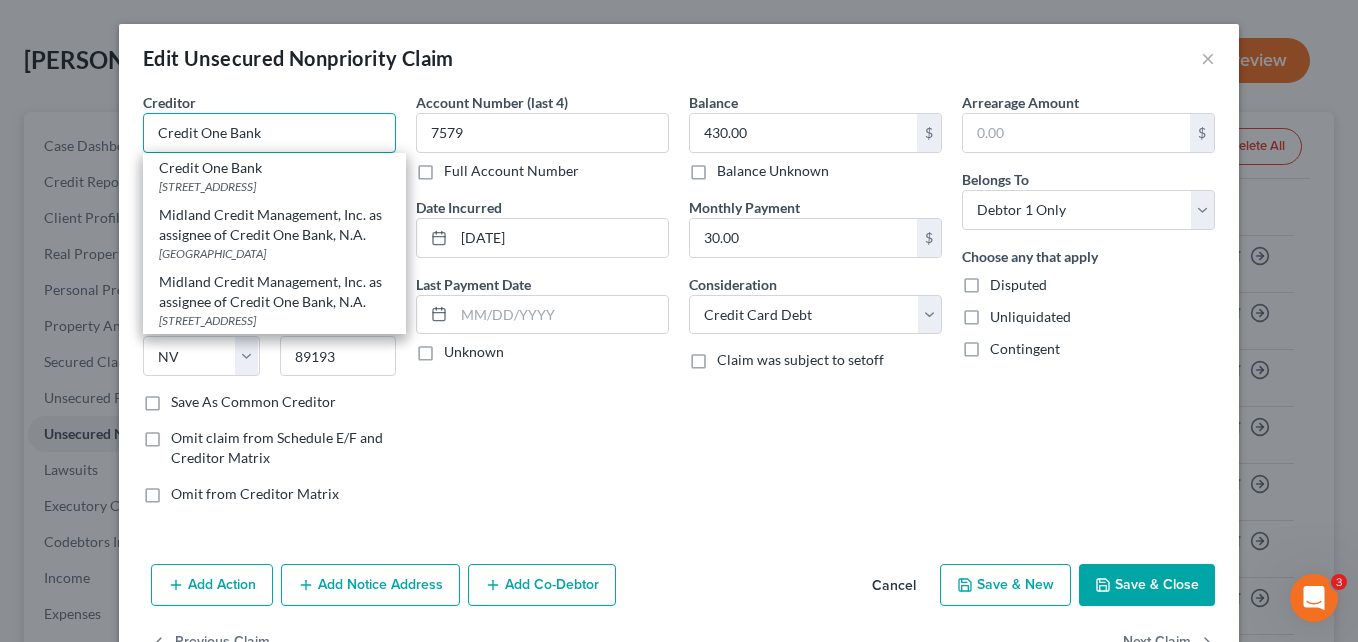 type on "Credit One Bank" 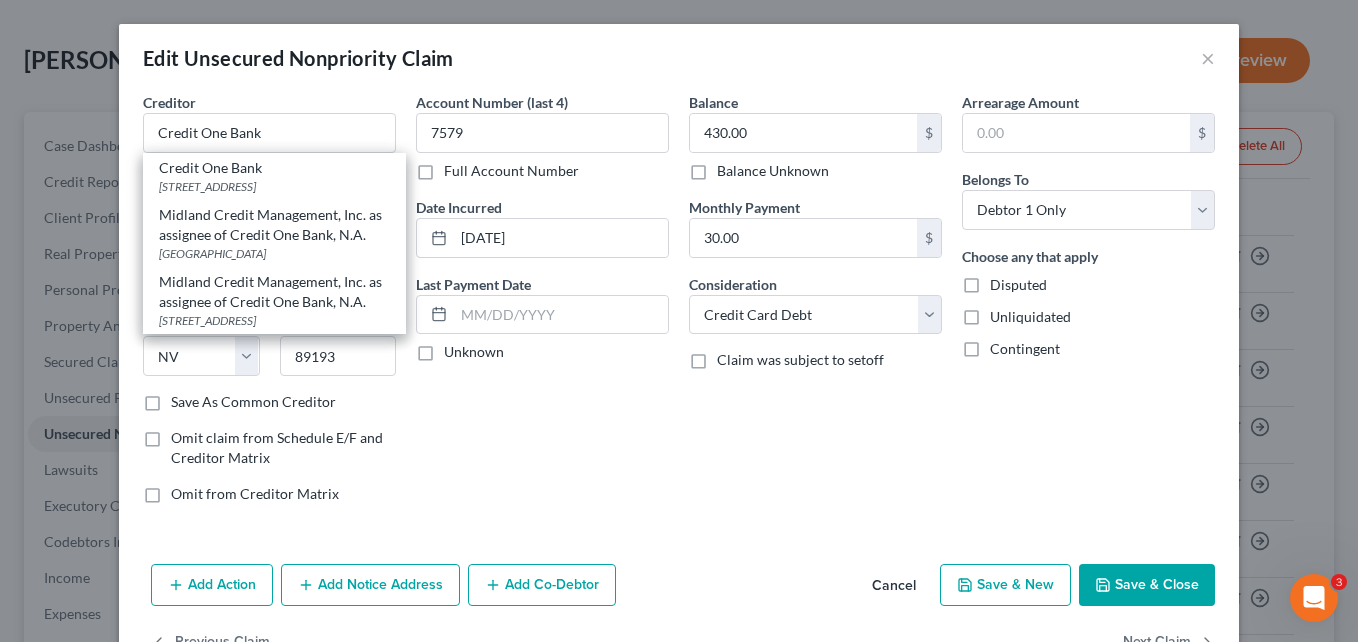 click on "Save & Close" at bounding box center [1147, 585] 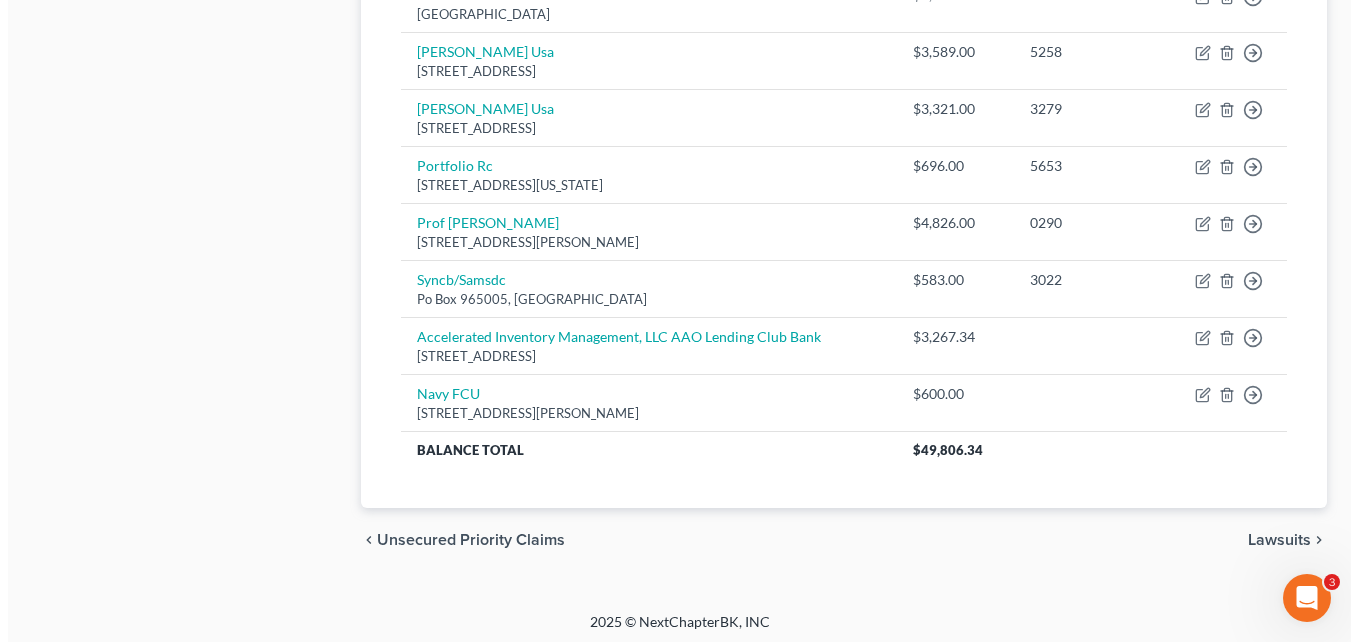 scroll, scrollTop: 1086, scrollLeft: 0, axis: vertical 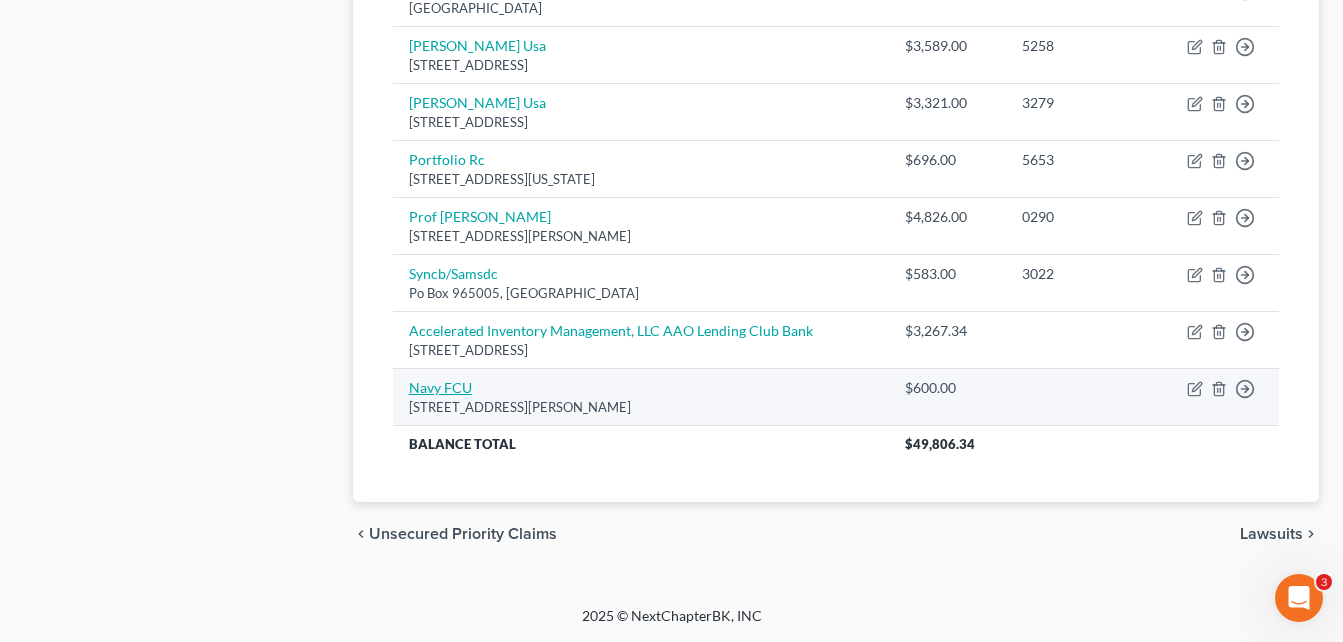 click on "Navy FCU" at bounding box center (440, 387) 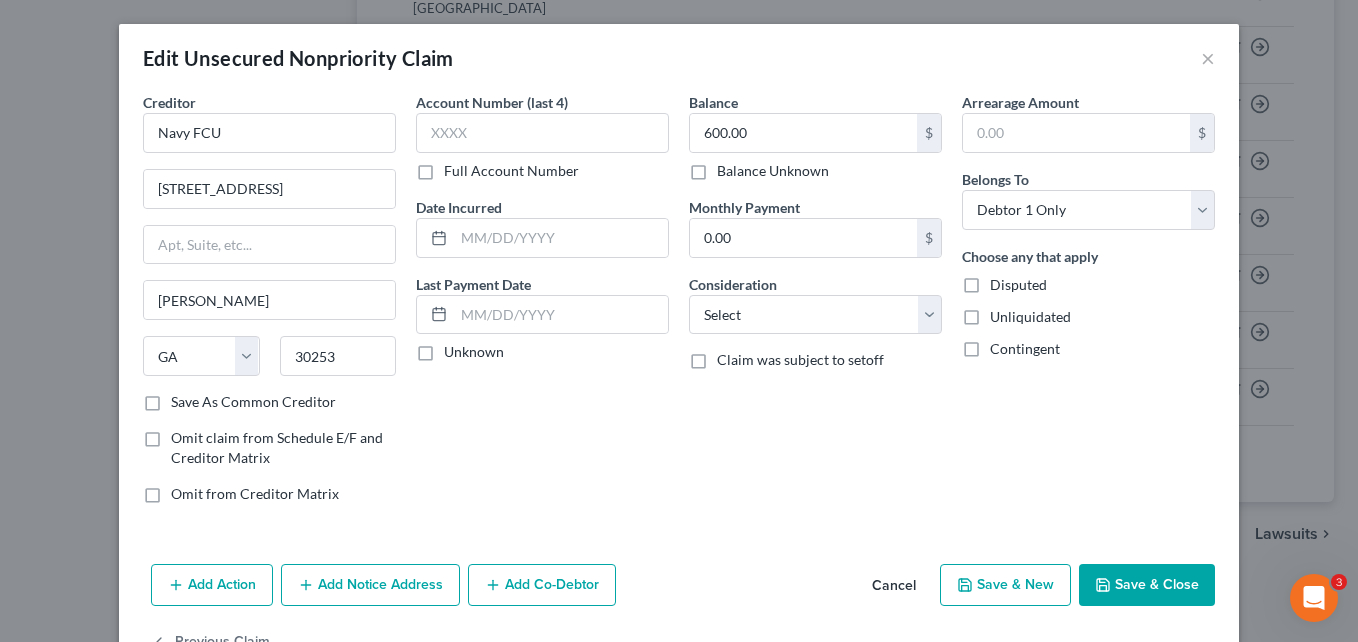 click on "Add Notice Address" at bounding box center [370, 585] 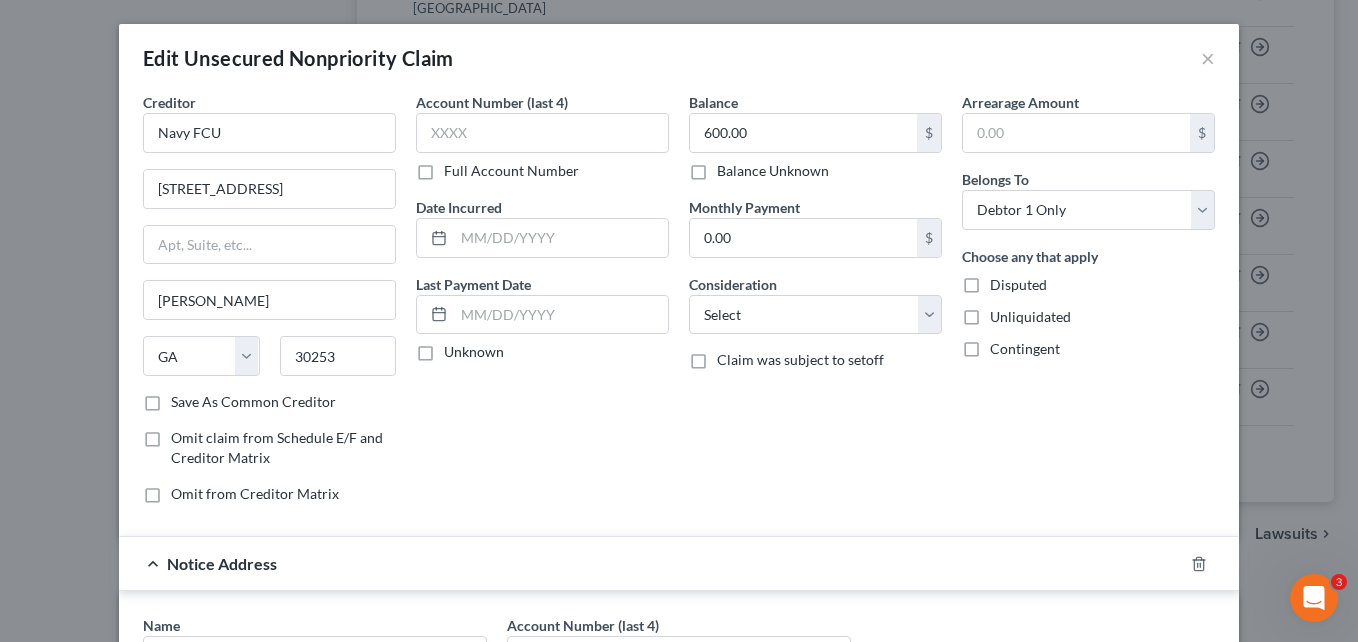 type 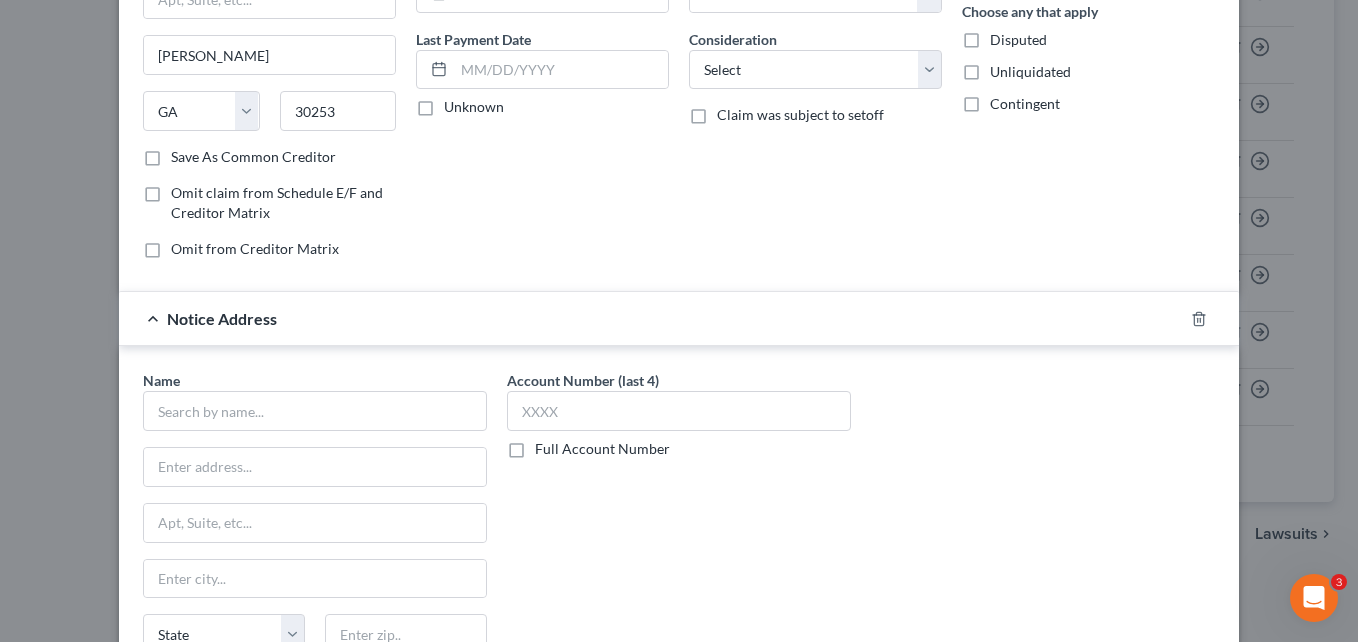 scroll, scrollTop: 280, scrollLeft: 0, axis: vertical 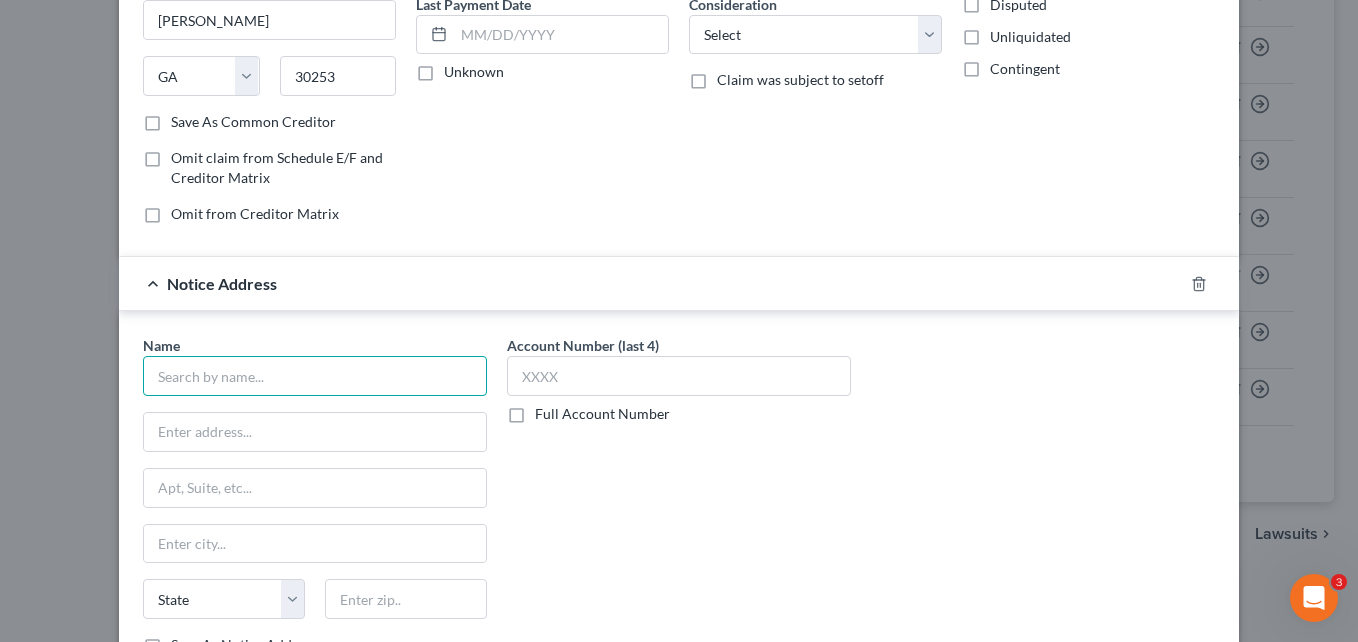 click at bounding box center [315, 376] 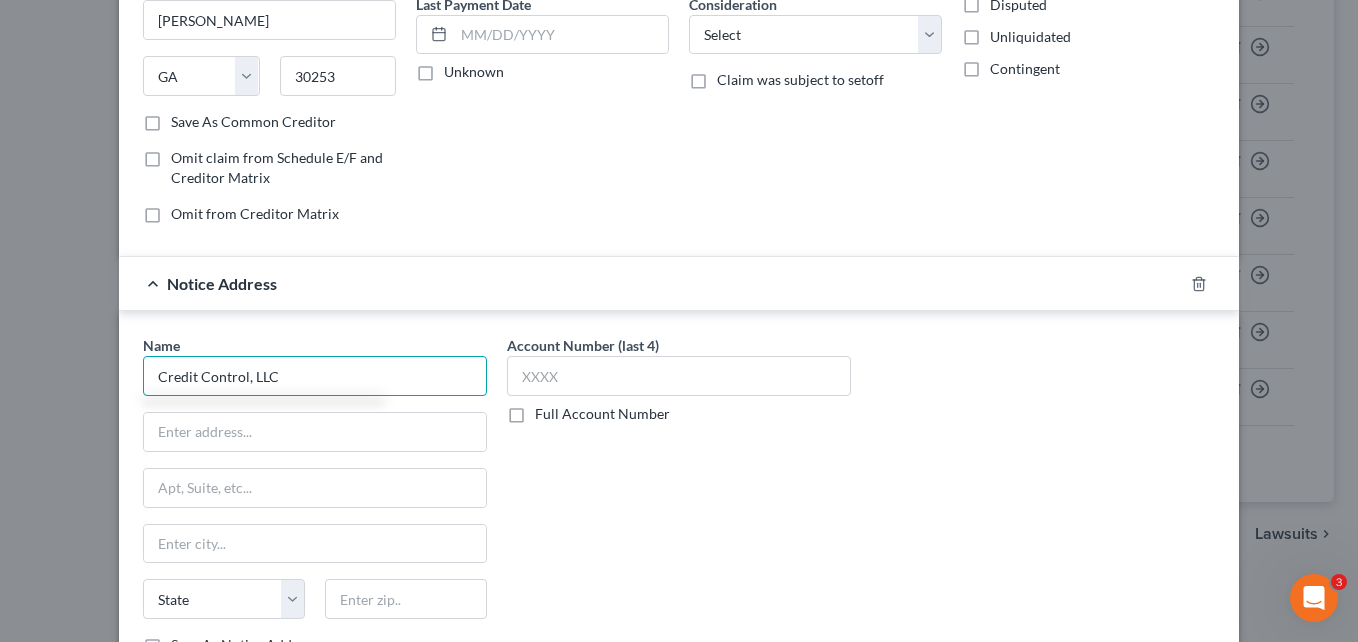 type on "Credit Control, LLC" 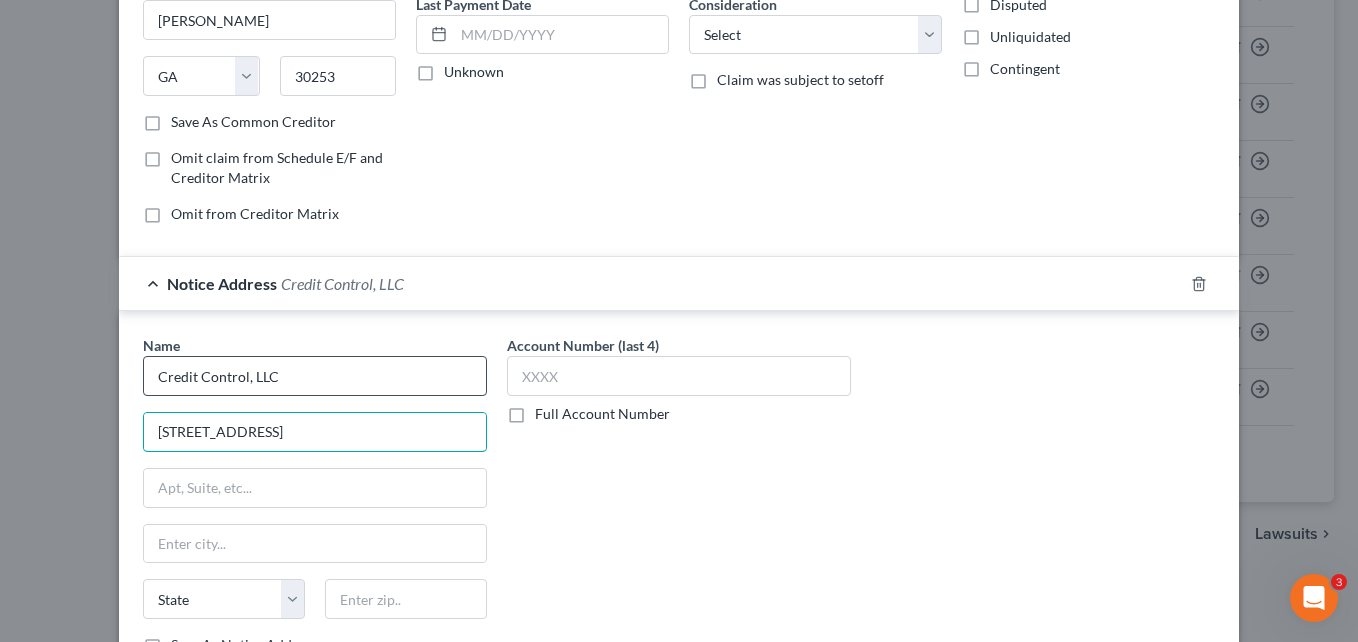 type on "[STREET_ADDRESS]" 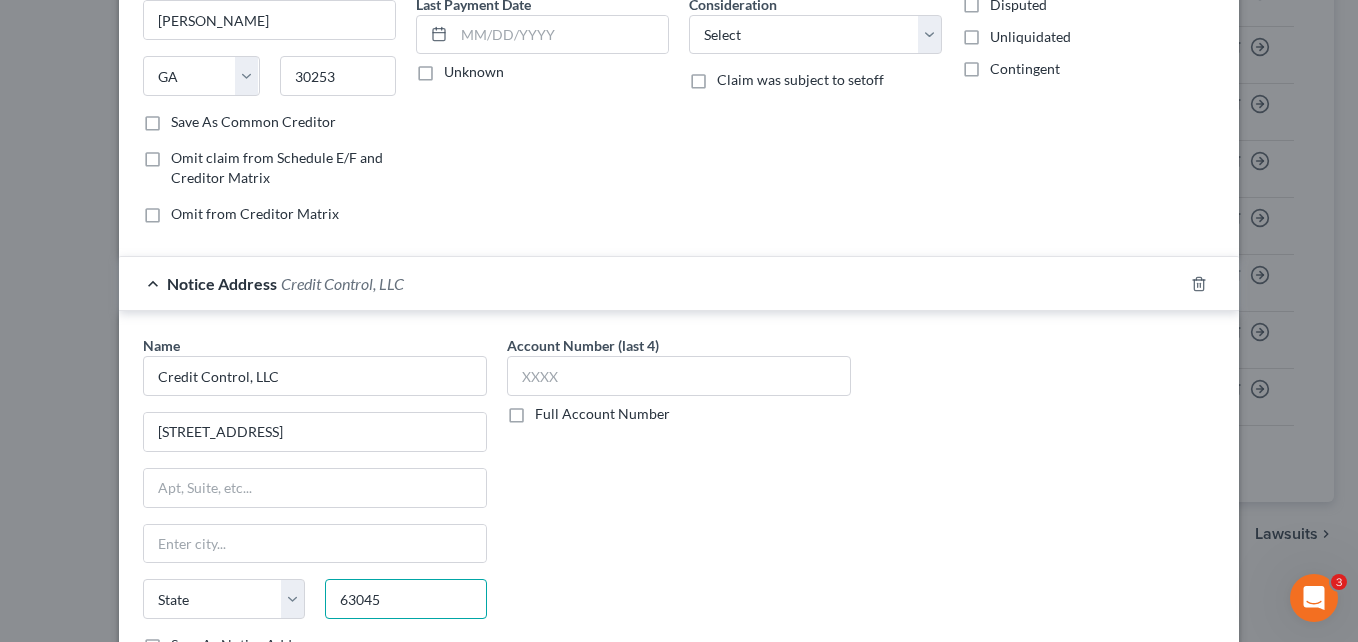 type on "63045" 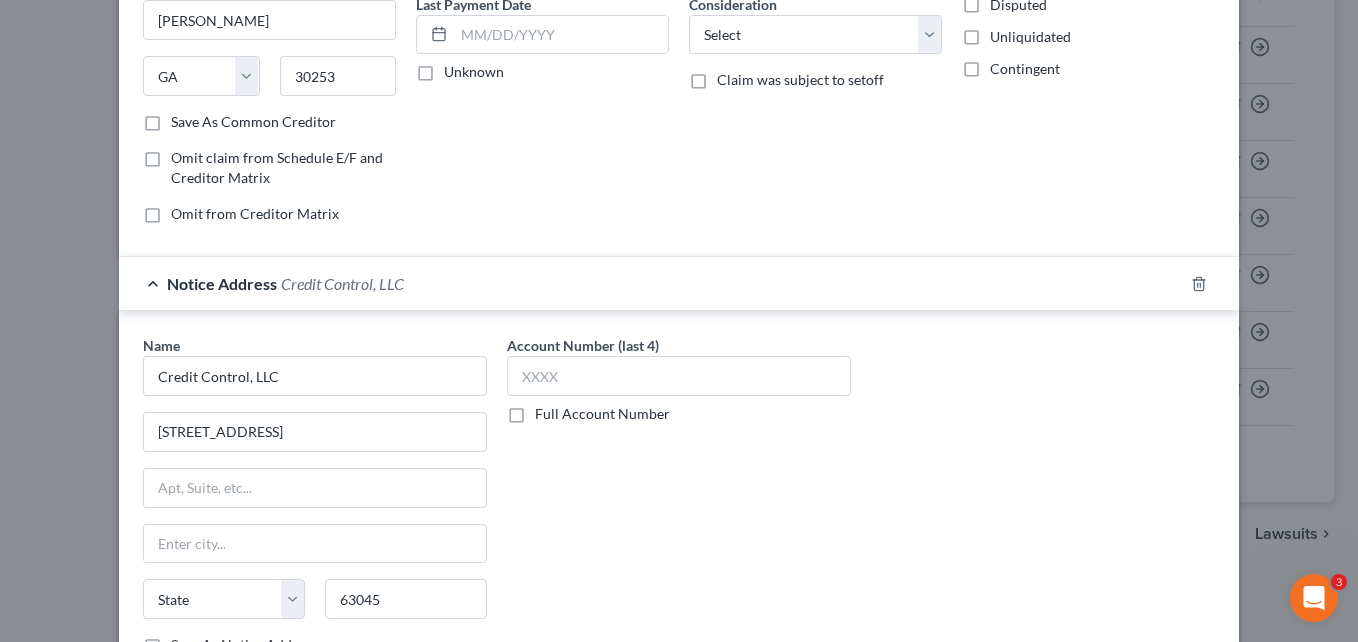 click on "Account Number (last 4)
Full Account Number" at bounding box center (679, 503) 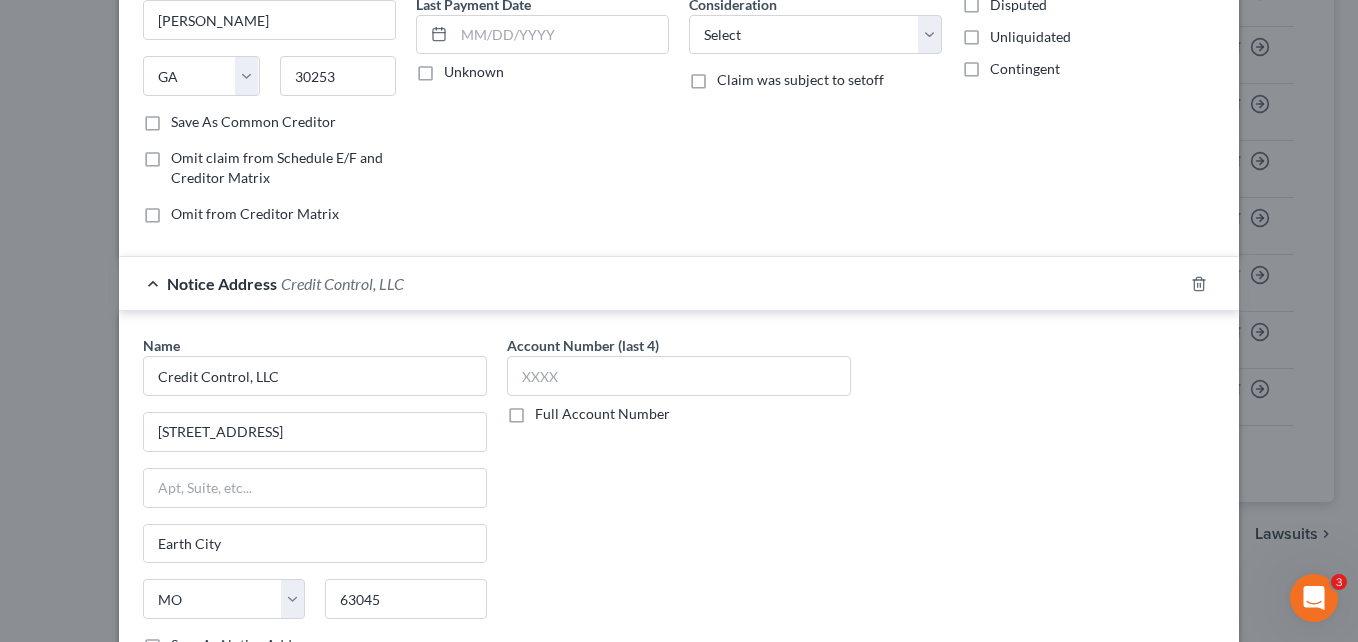 click on "Full Account Number" at bounding box center (602, 414) 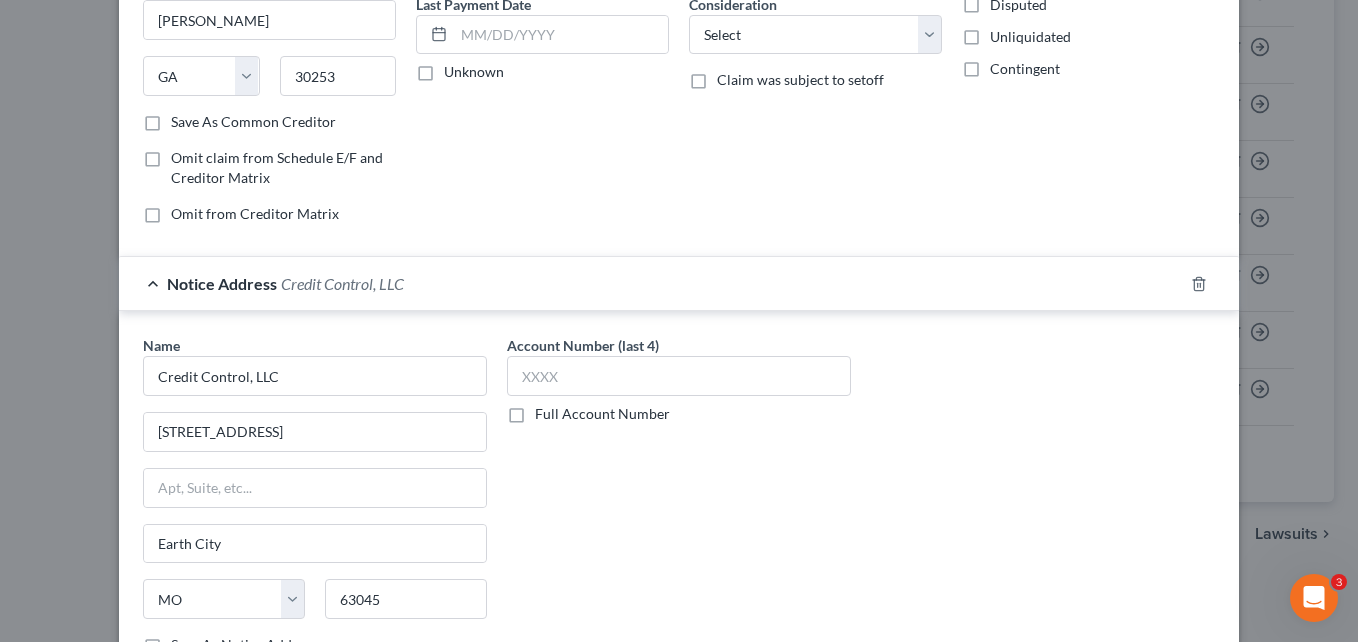 click on "Full Account Number" at bounding box center [549, 410] 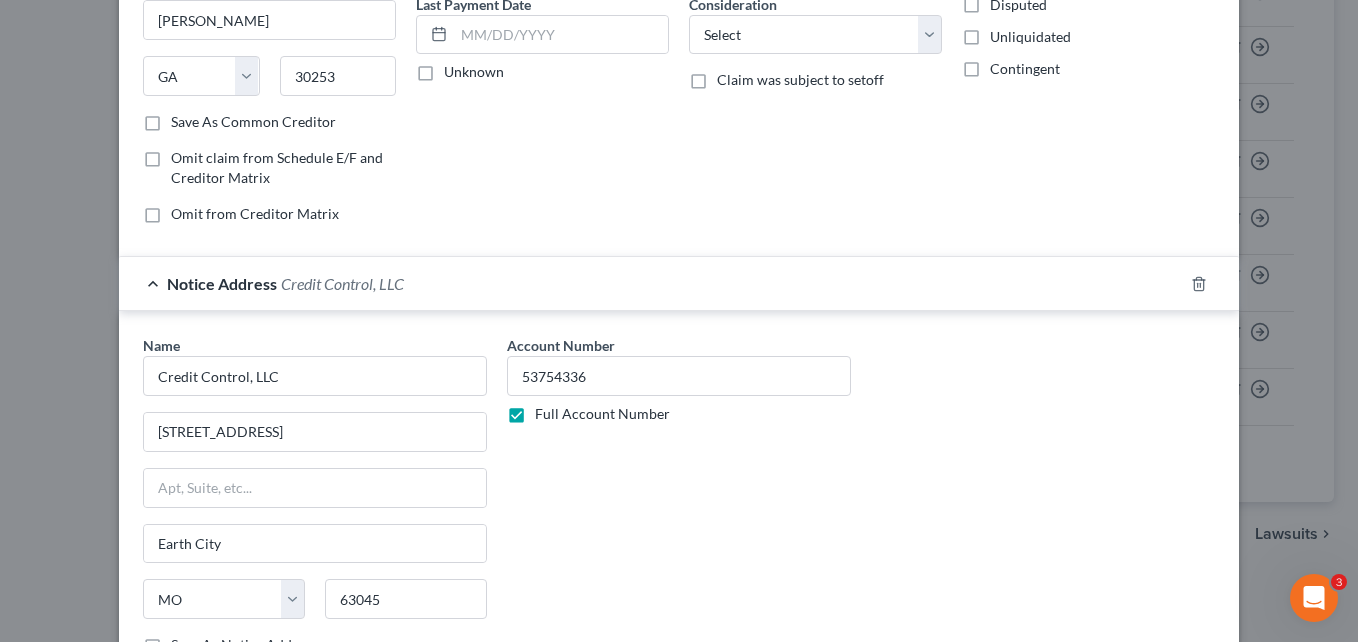 type on "53754336" 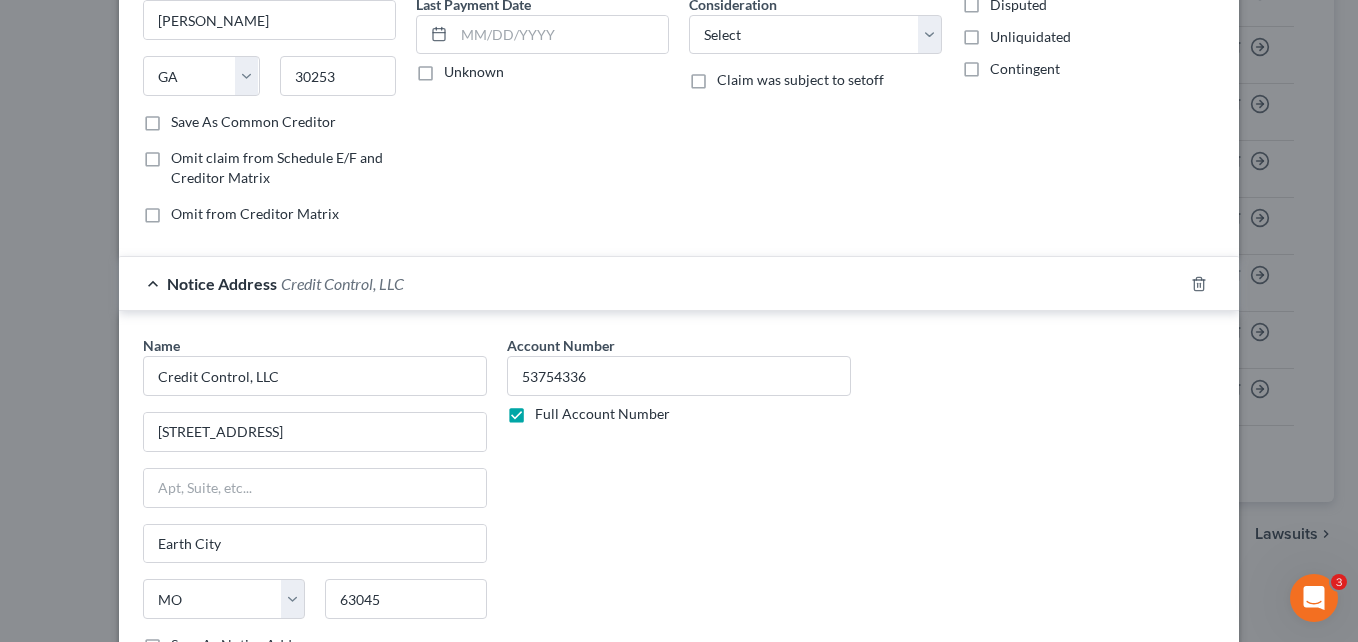 click on "Account Number
[FINANCIAL_ID]
Full Account Number" at bounding box center (679, 503) 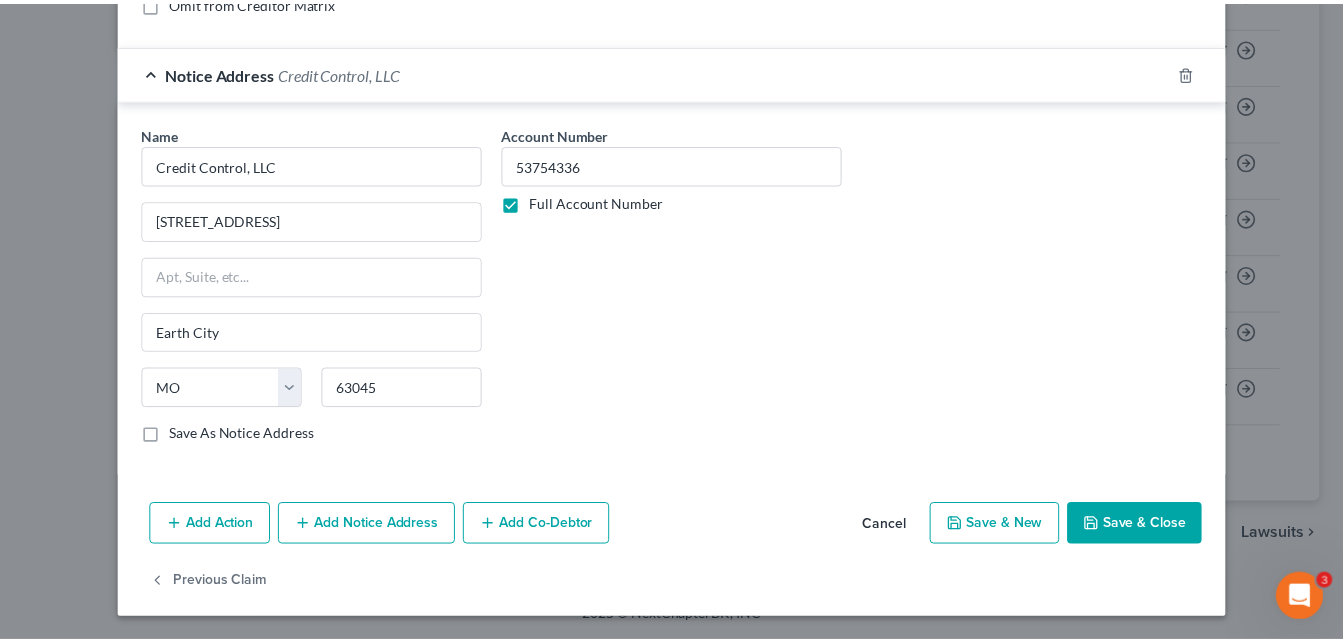 scroll, scrollTop: 492, scrollLeft: 0, axis: vertical 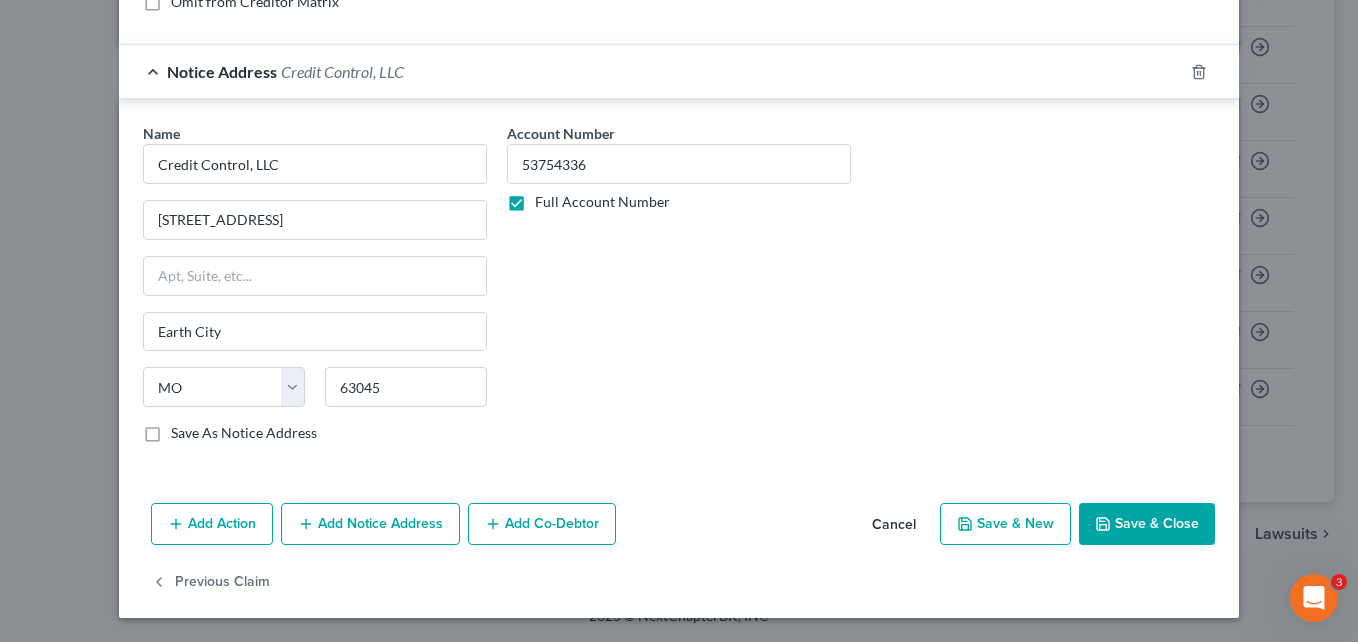 click on "Save & Close" at bounding box center (1147, 524) 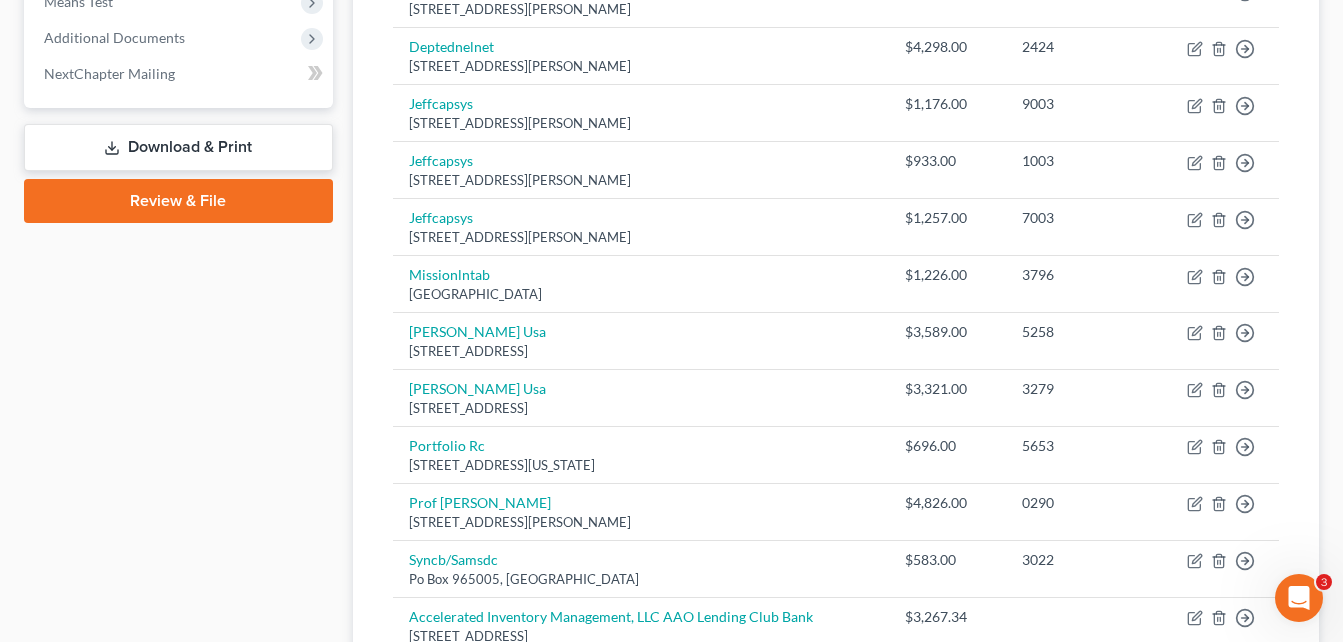 scroll, scrollTop: 726, scrollLeft: 0, axis: vertical 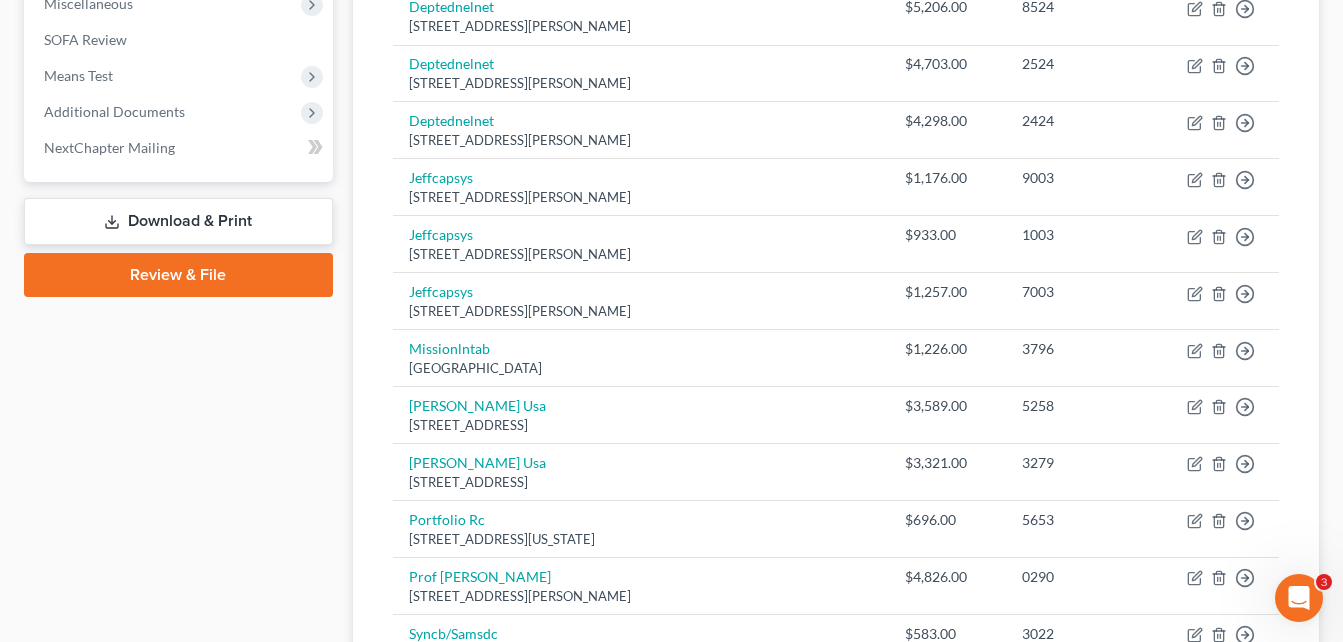 click on "Review & File" at bounding box center (178, 275) 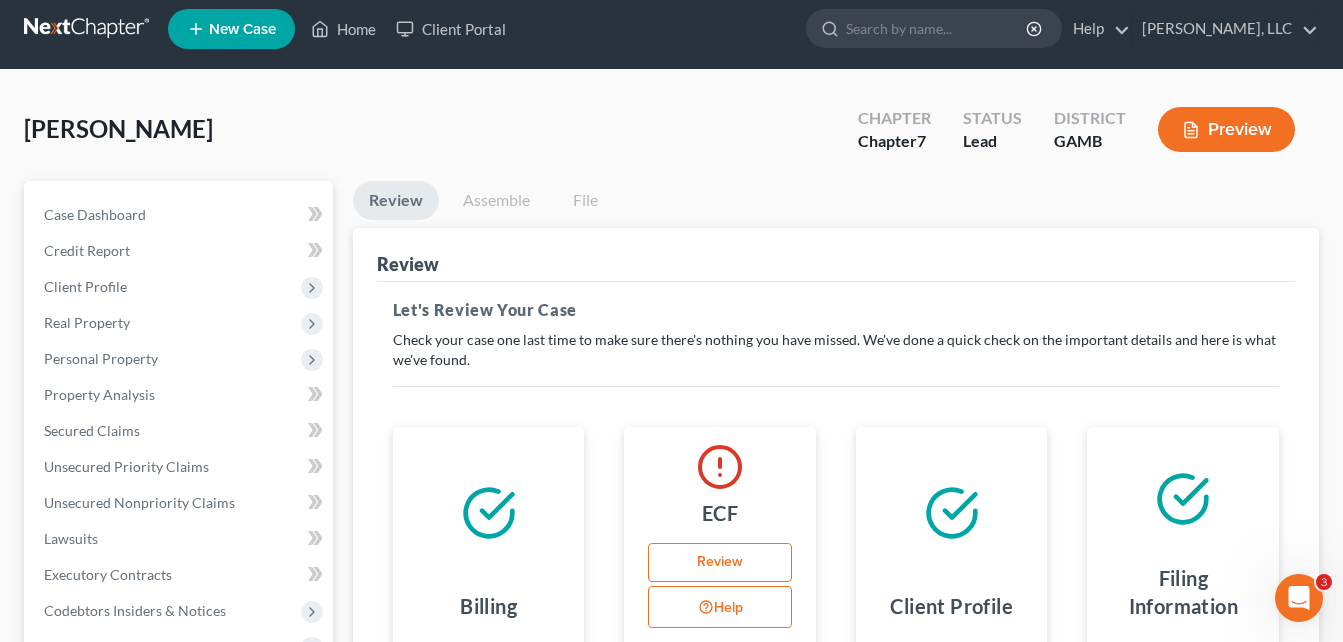 scroll, scrollTop: 0, scrollLeft: 0, axis: both 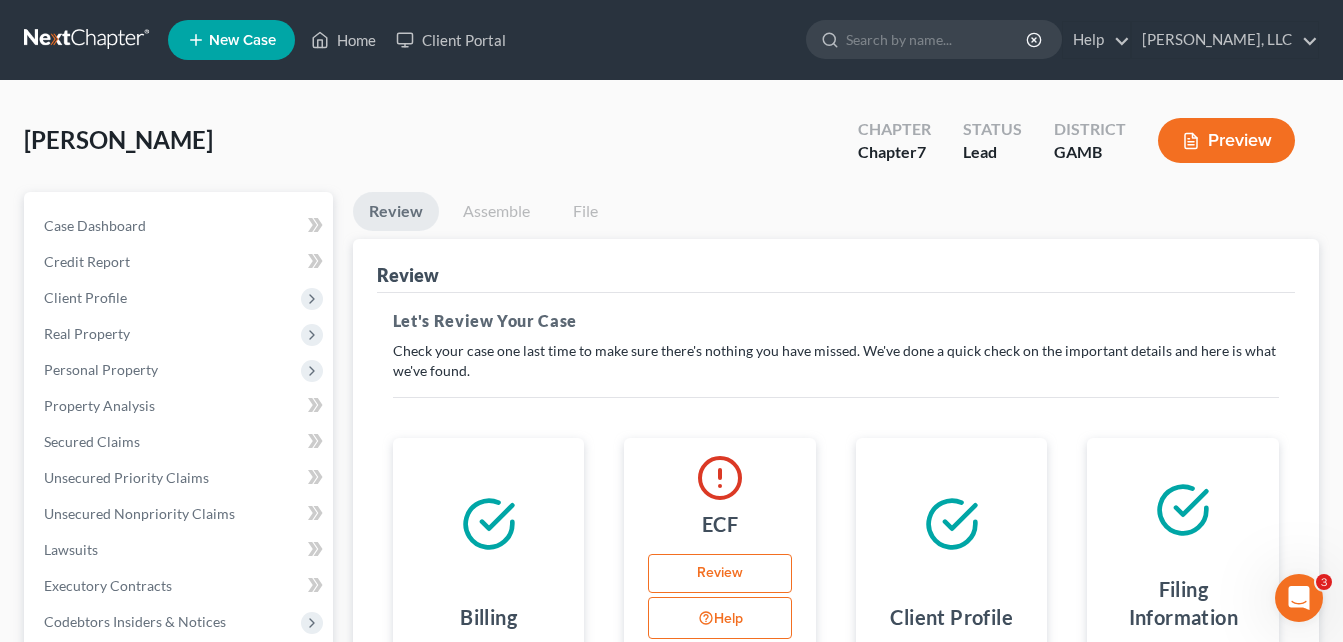 click on "[PERSON_NAME] Upgraded Chapter Chapter  7 Status Lead District [GEOGRAPHIC_DATA] Preview" at bounding box center [671, 148] 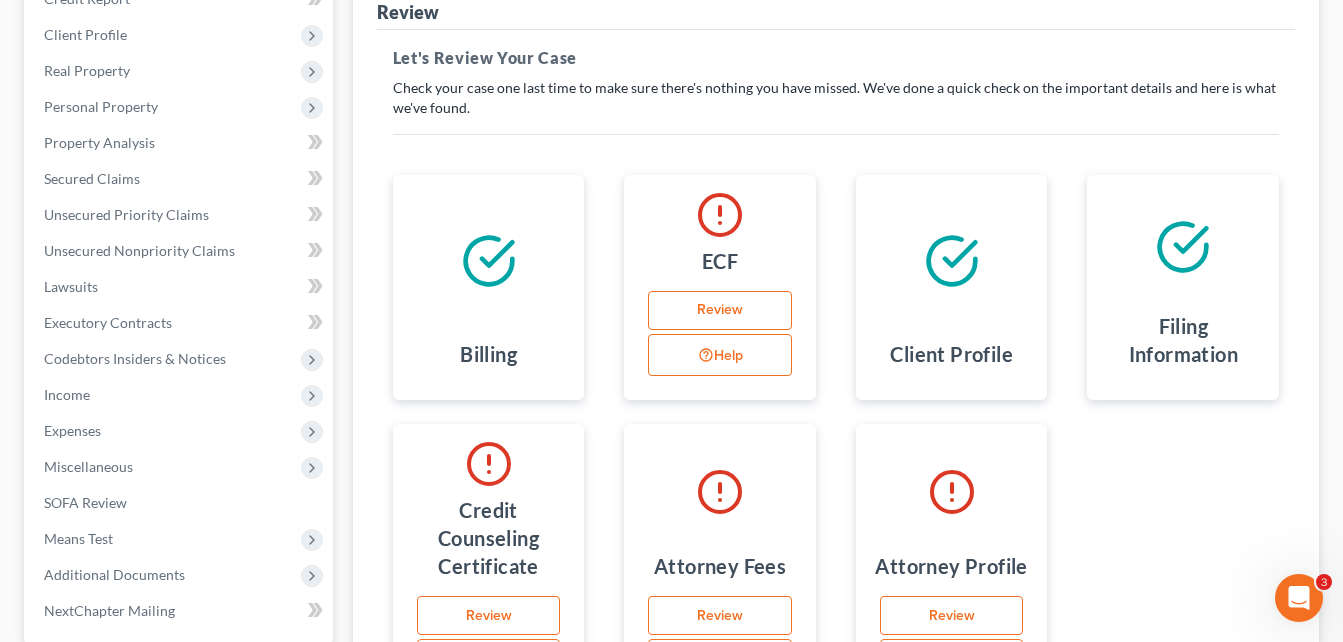 scroll, scrollTop: 514, scrollLeft: 0, axis: vertical 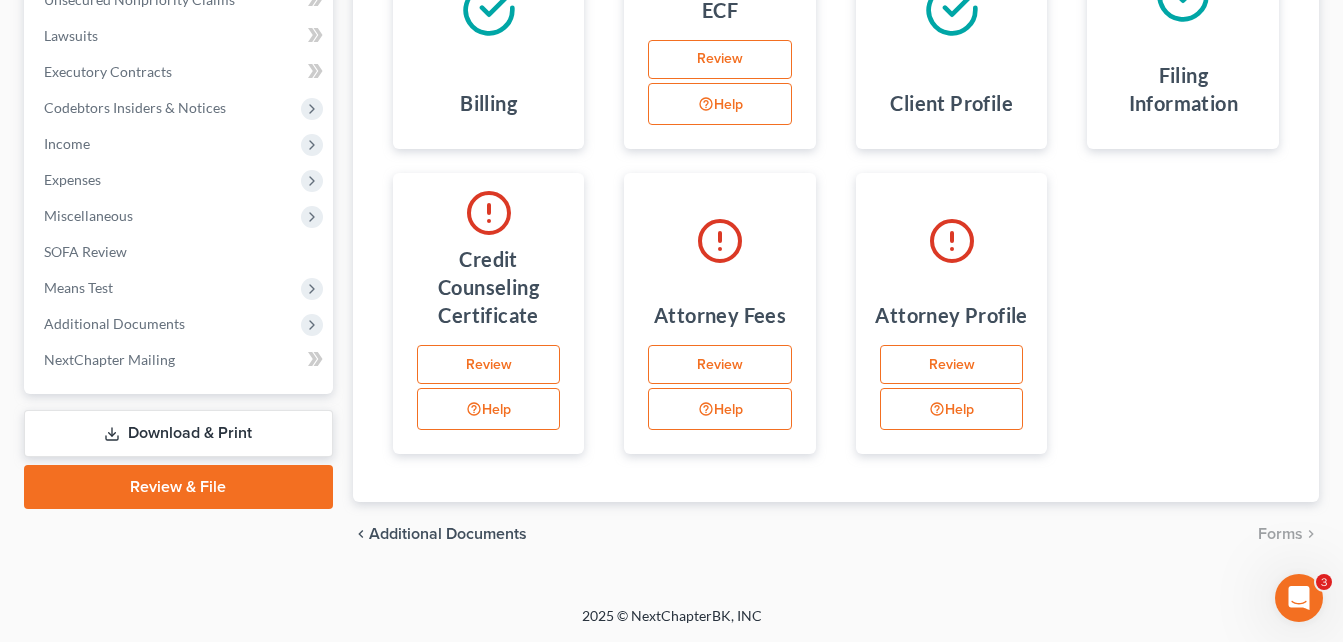 click on "Download & Print" at bounding box center [178, 433] 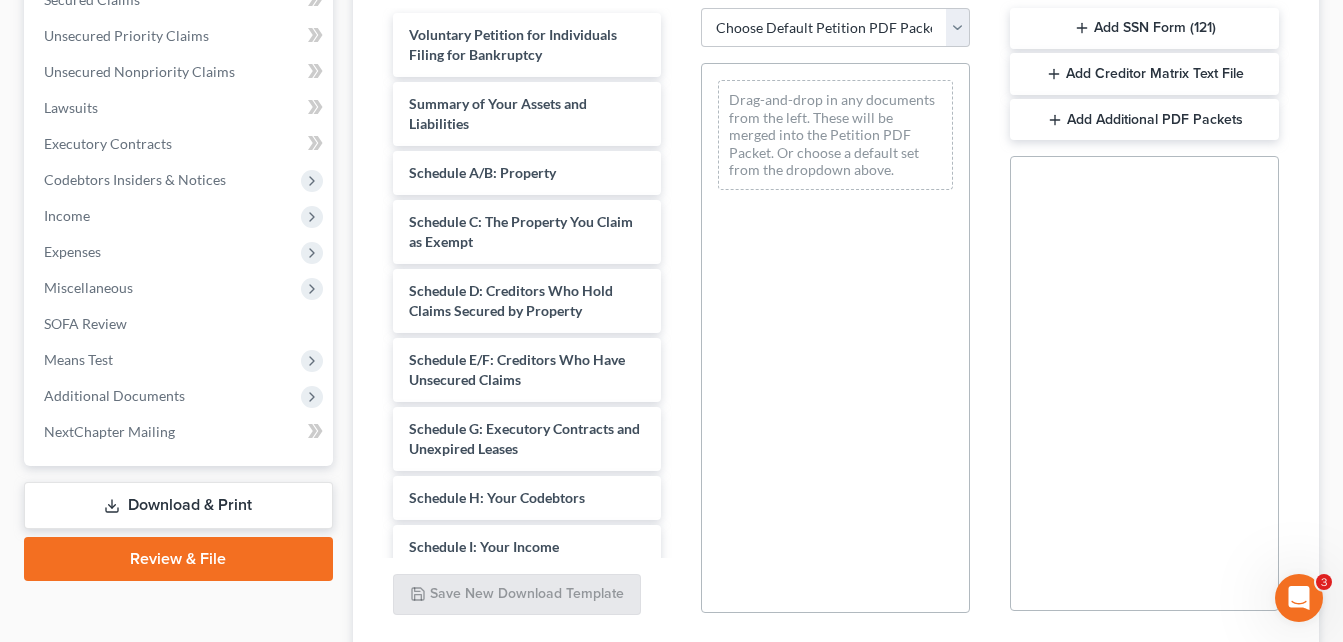scroll, scrollTop: 593, scrollLeft: 0, axis: vertical 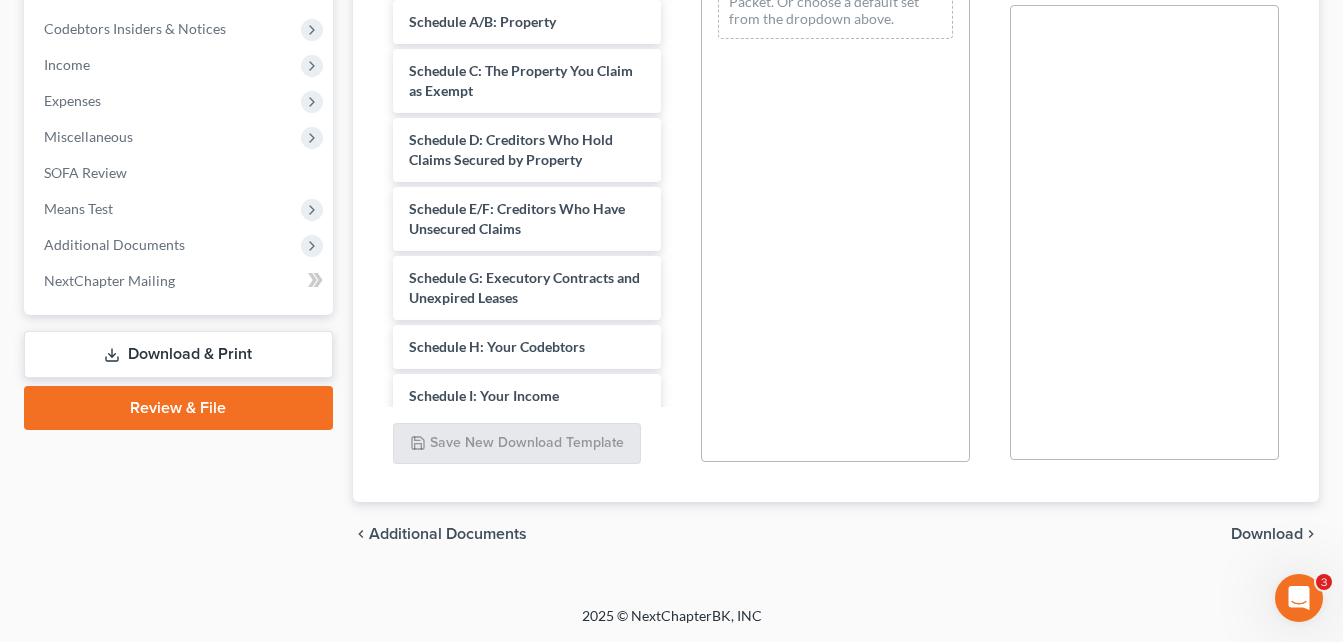 click on "Download & Print" at bounding box center [178, 354] 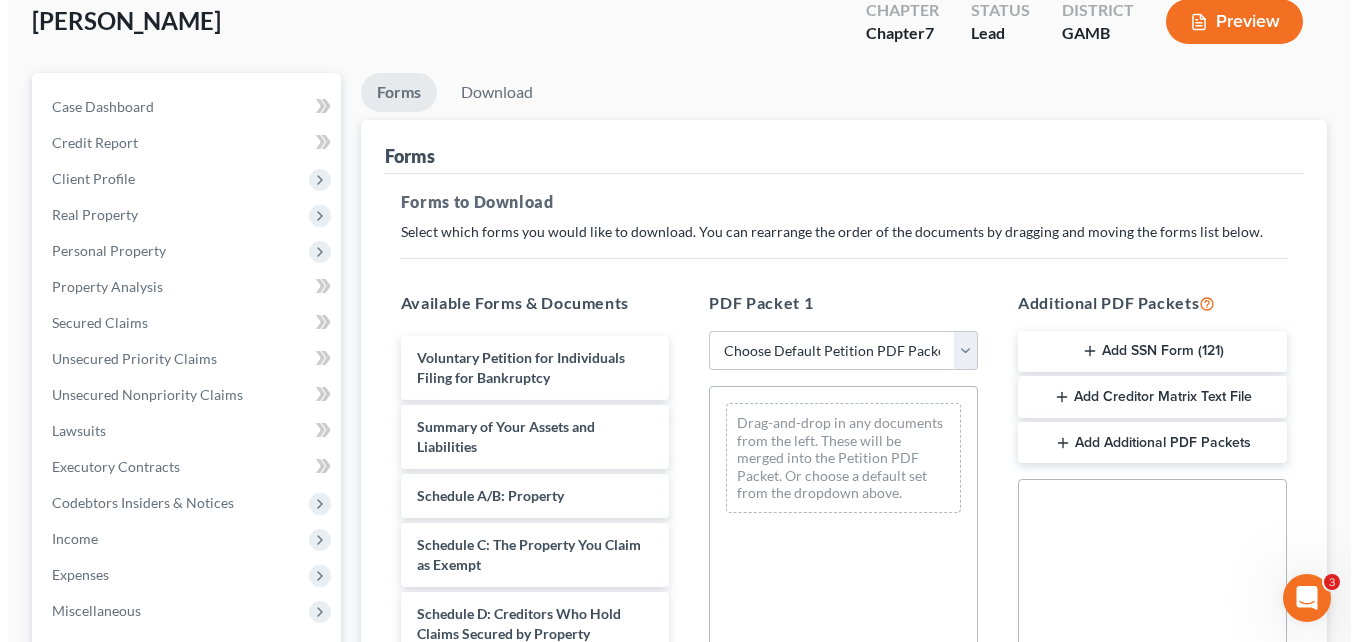 scroll, scrollTop: 0, scrollLeft: 0, axis: both 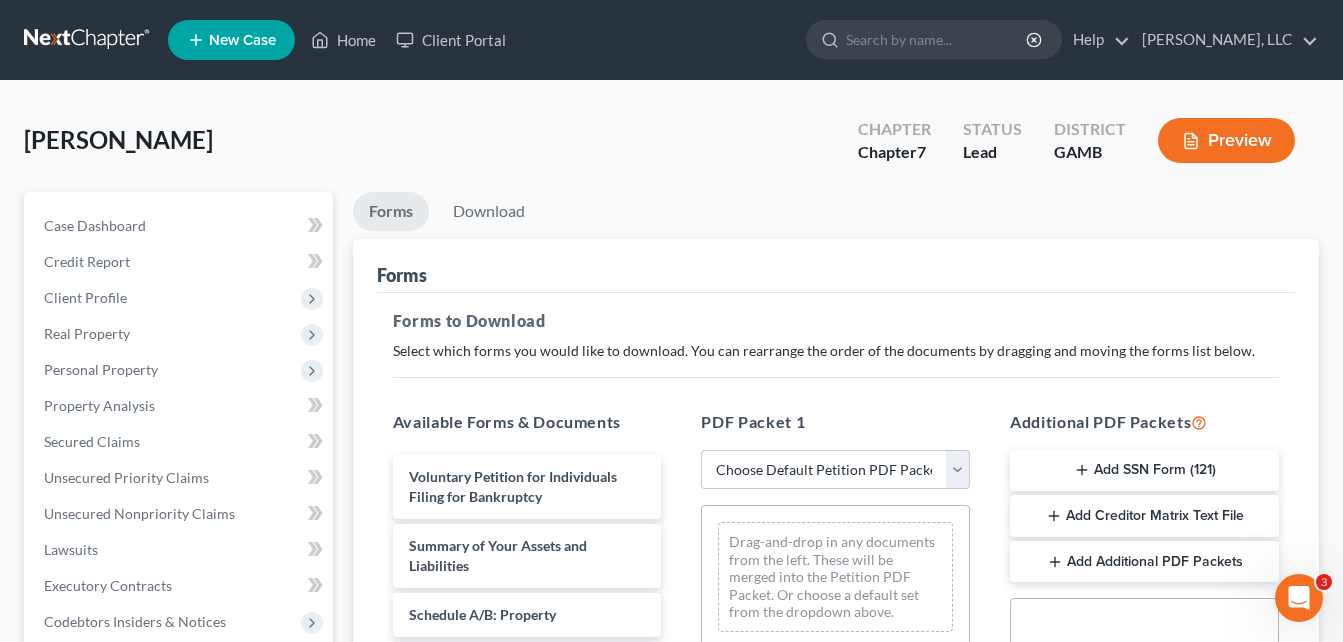 click on "Preview" at bounding box center (1226, 140) 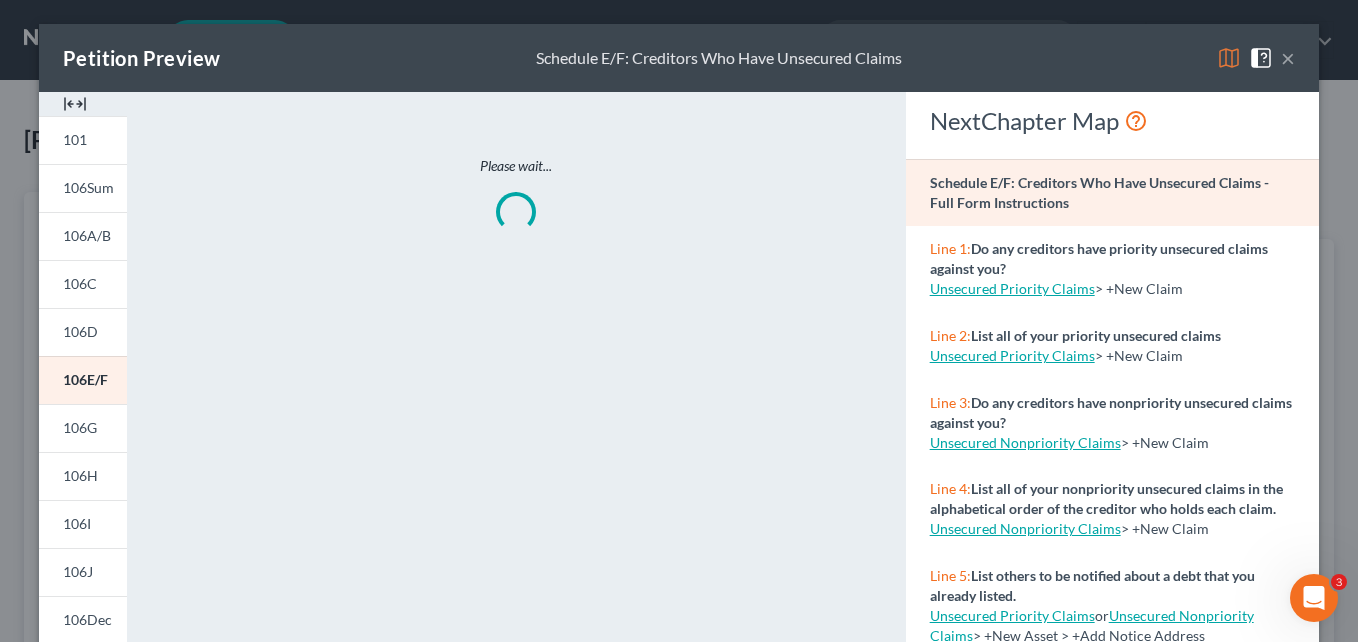 click at bounding box center [75, 104] 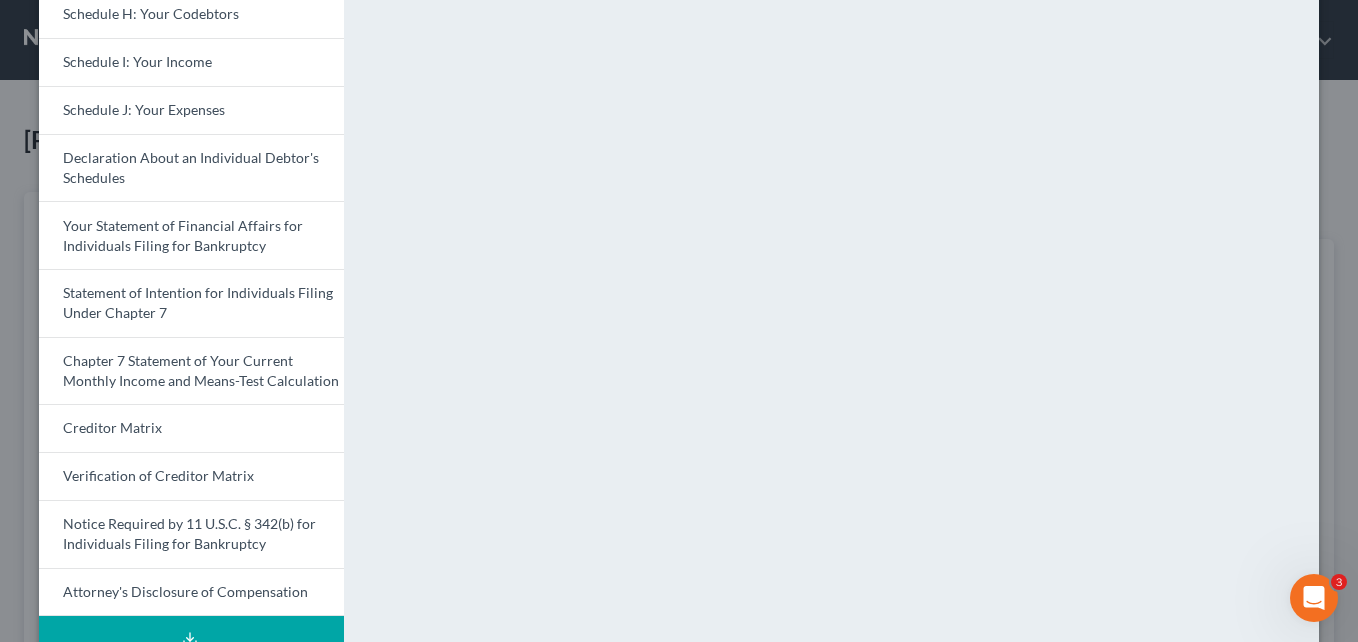 scroll, scrollTop: 619, scrollLeft: 0, axis: vertical 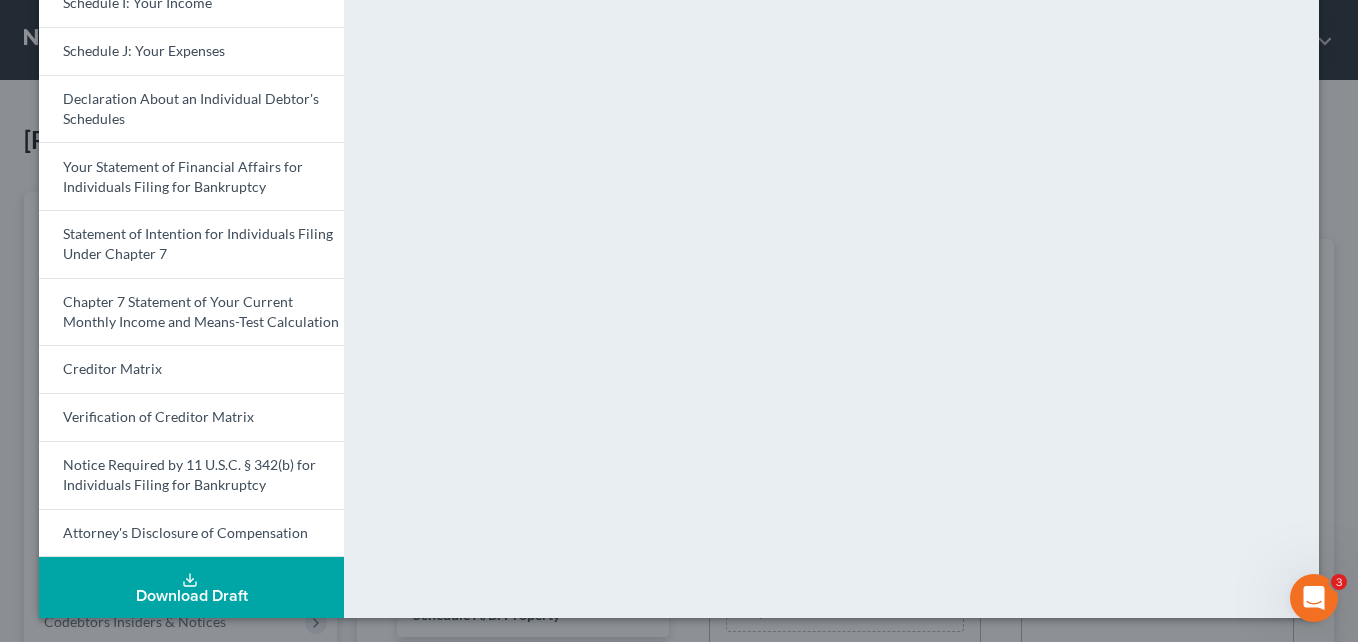 click on "Download Draft" at bounding box center (191, 596) 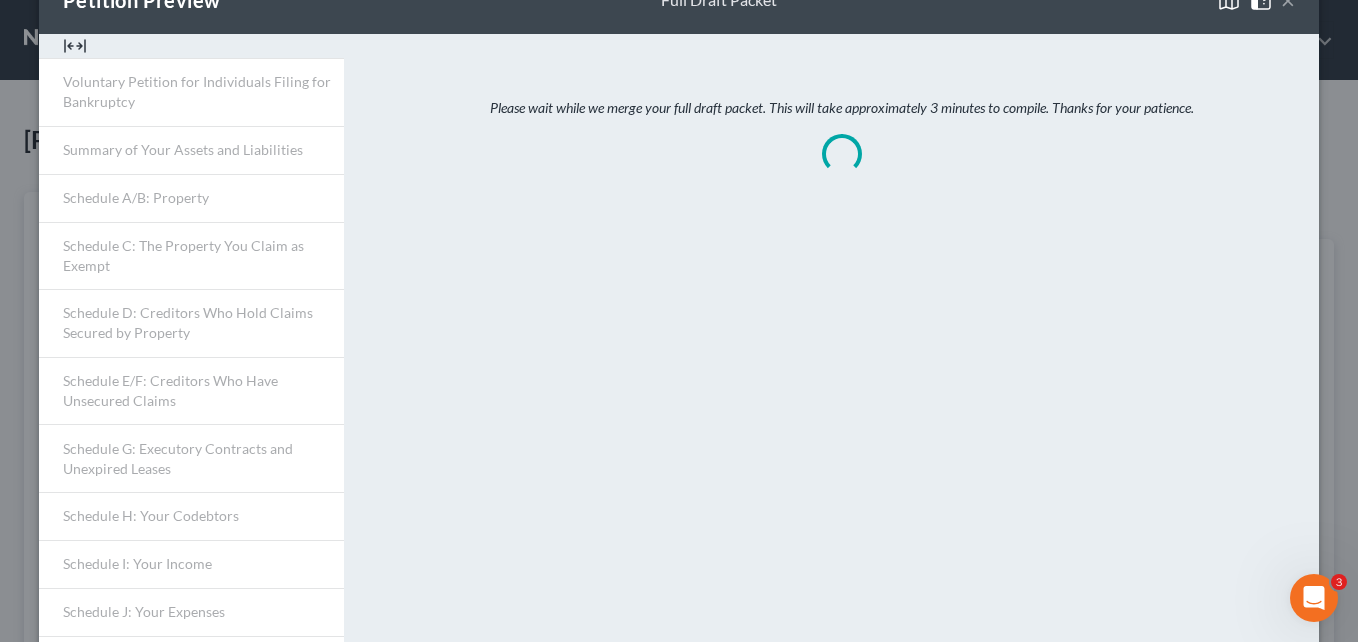 scroll, scrollTop: 0, scrollLeft: 0, axis: both 